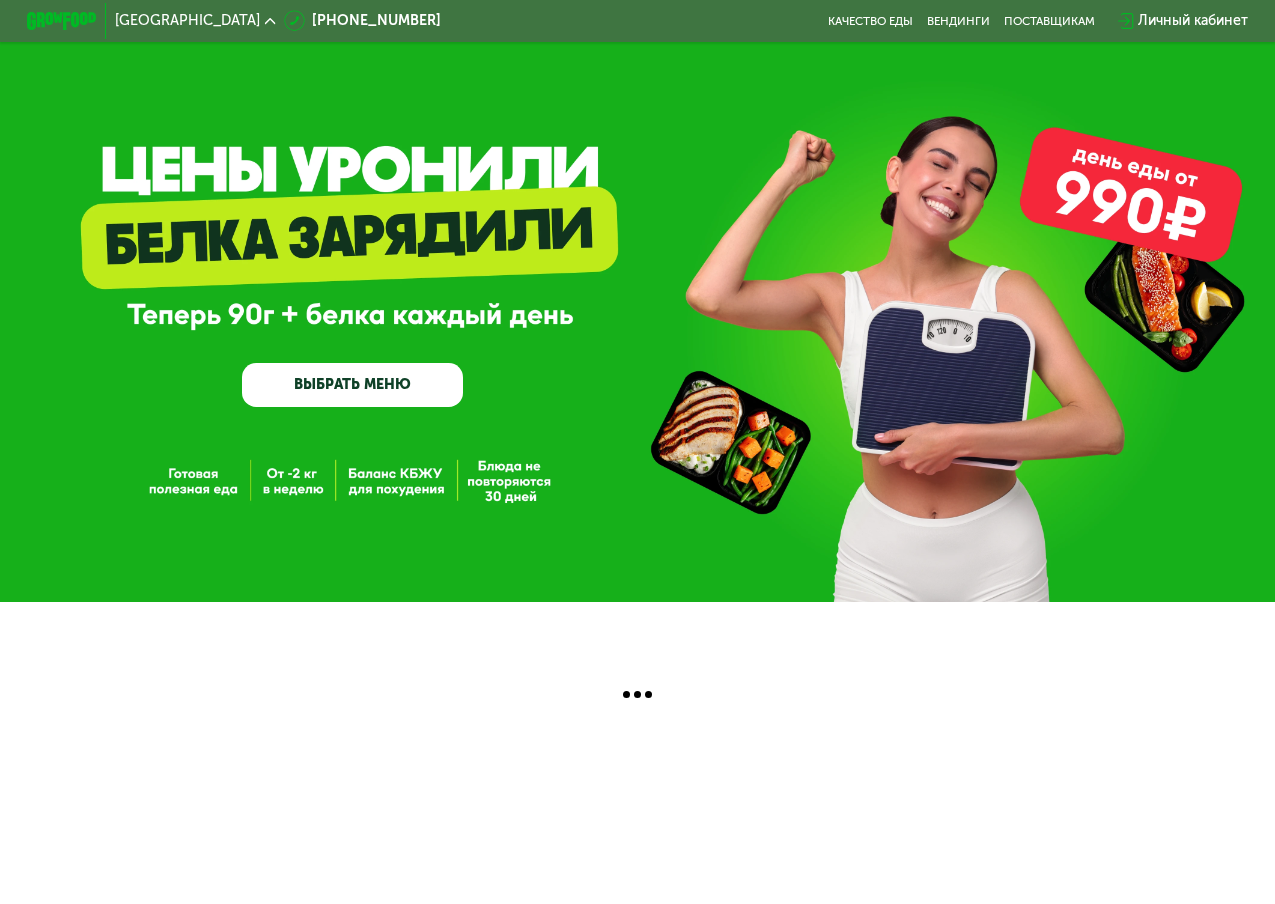 scroll, scrollTop: 0, scrollLeft: 0, axis: both 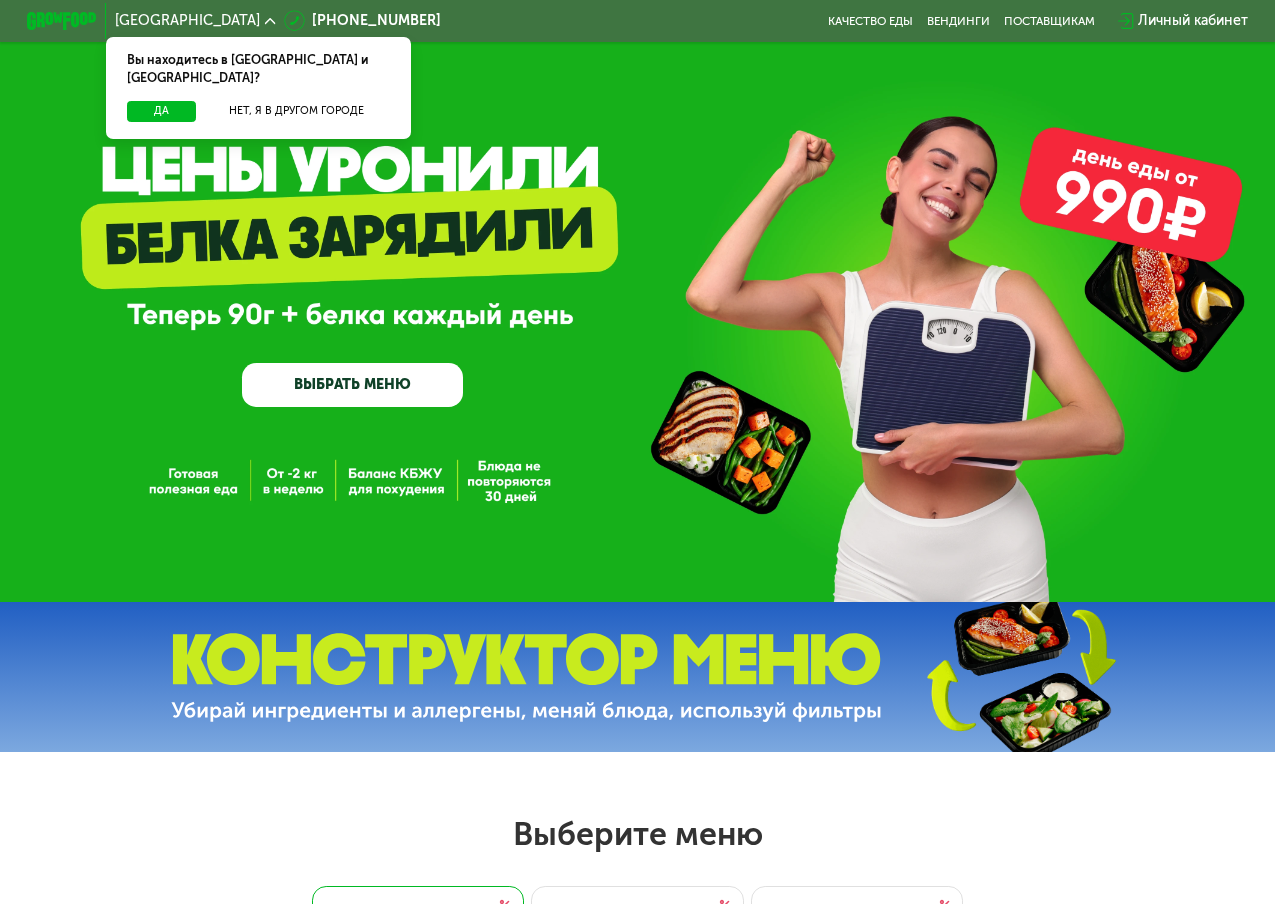 click on "Да" at bounding box center [161, 111] 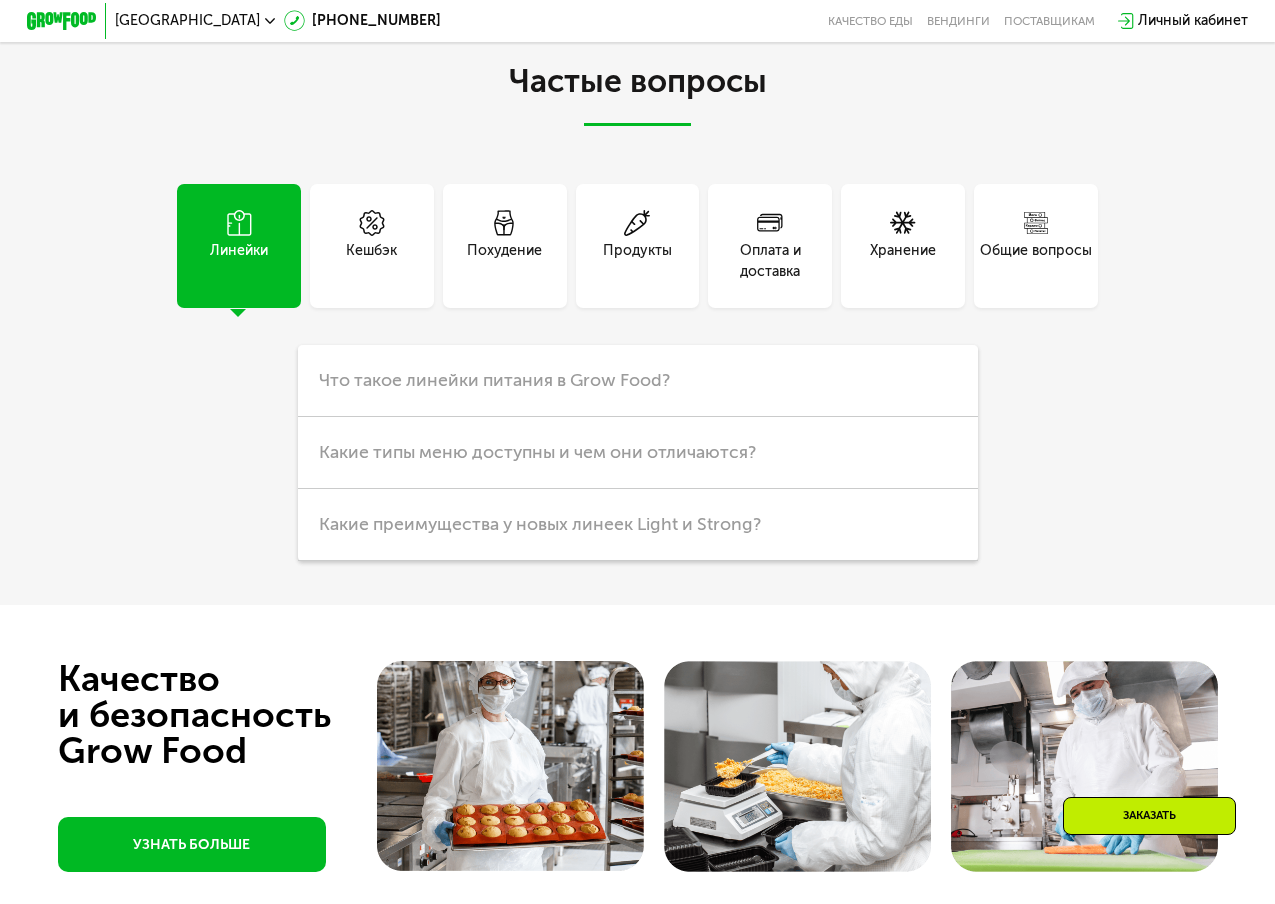 scroll, scrollTop: 4338, scrollLeft: 0, axis: vertical 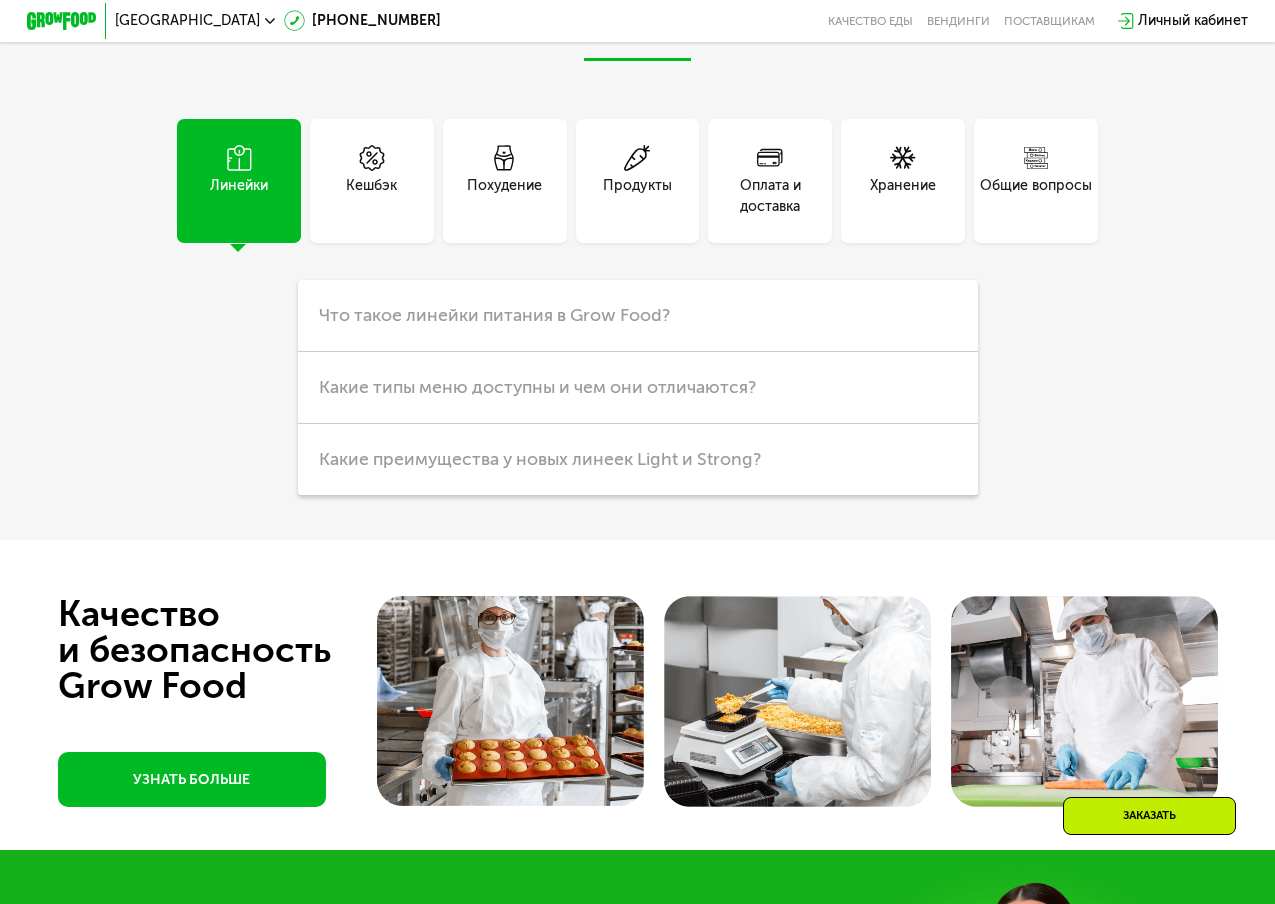 click on "Хранение" at bounding box center [903, 181] 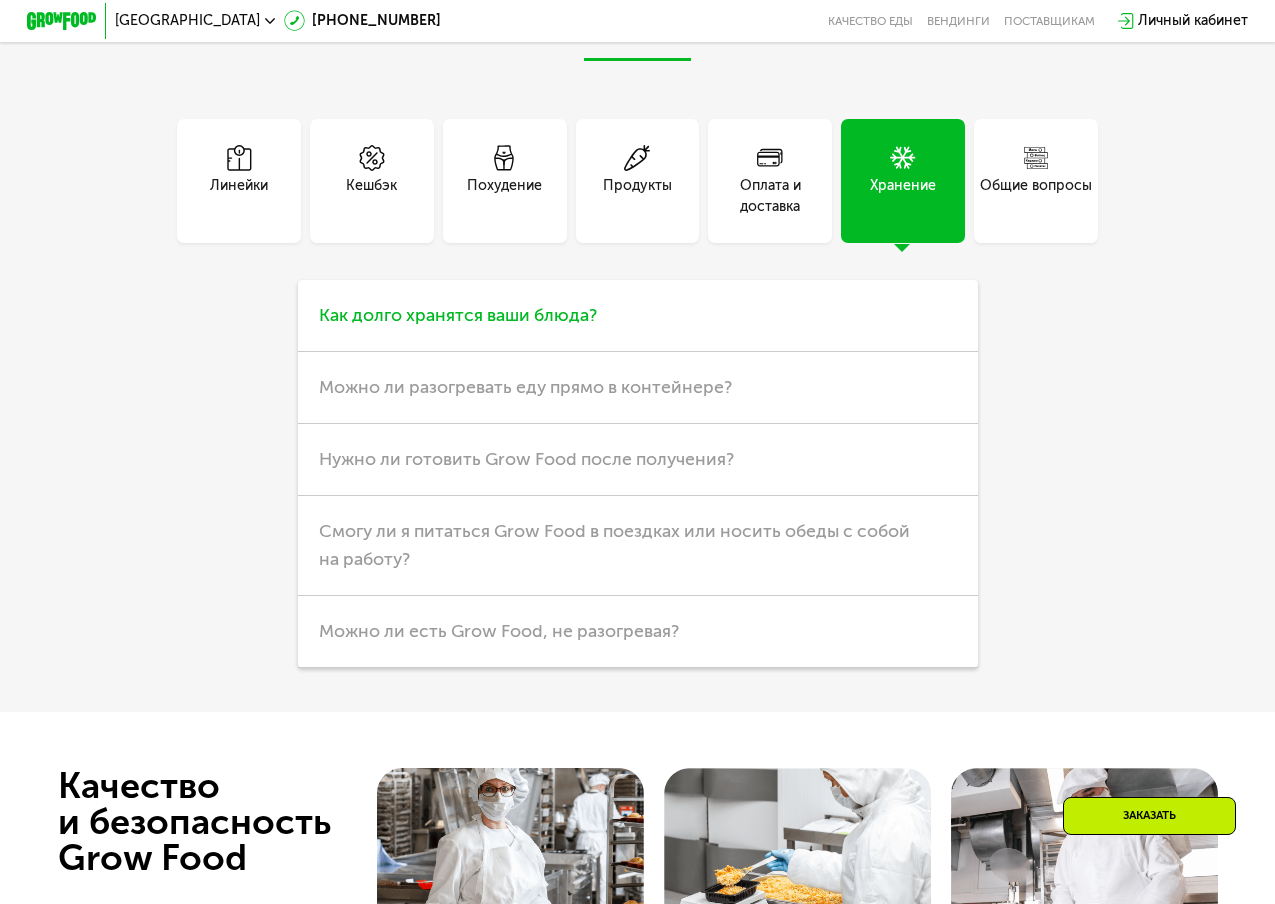 click on "Как долго хранятся ваши блюда?" at bounding box center [458, 315] 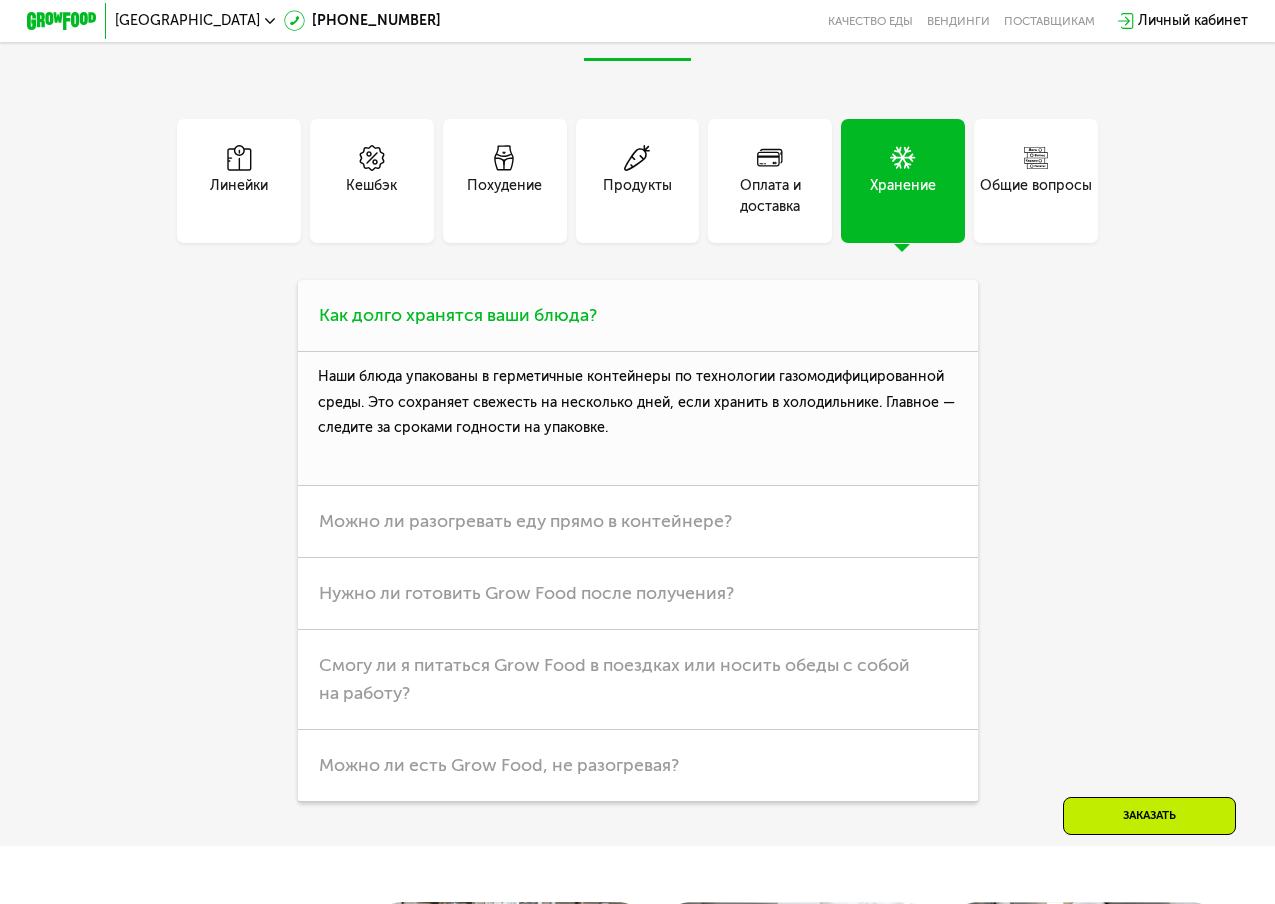 click on "Как долго хранятся ваши блюда?" at bounding box center [458, 315] 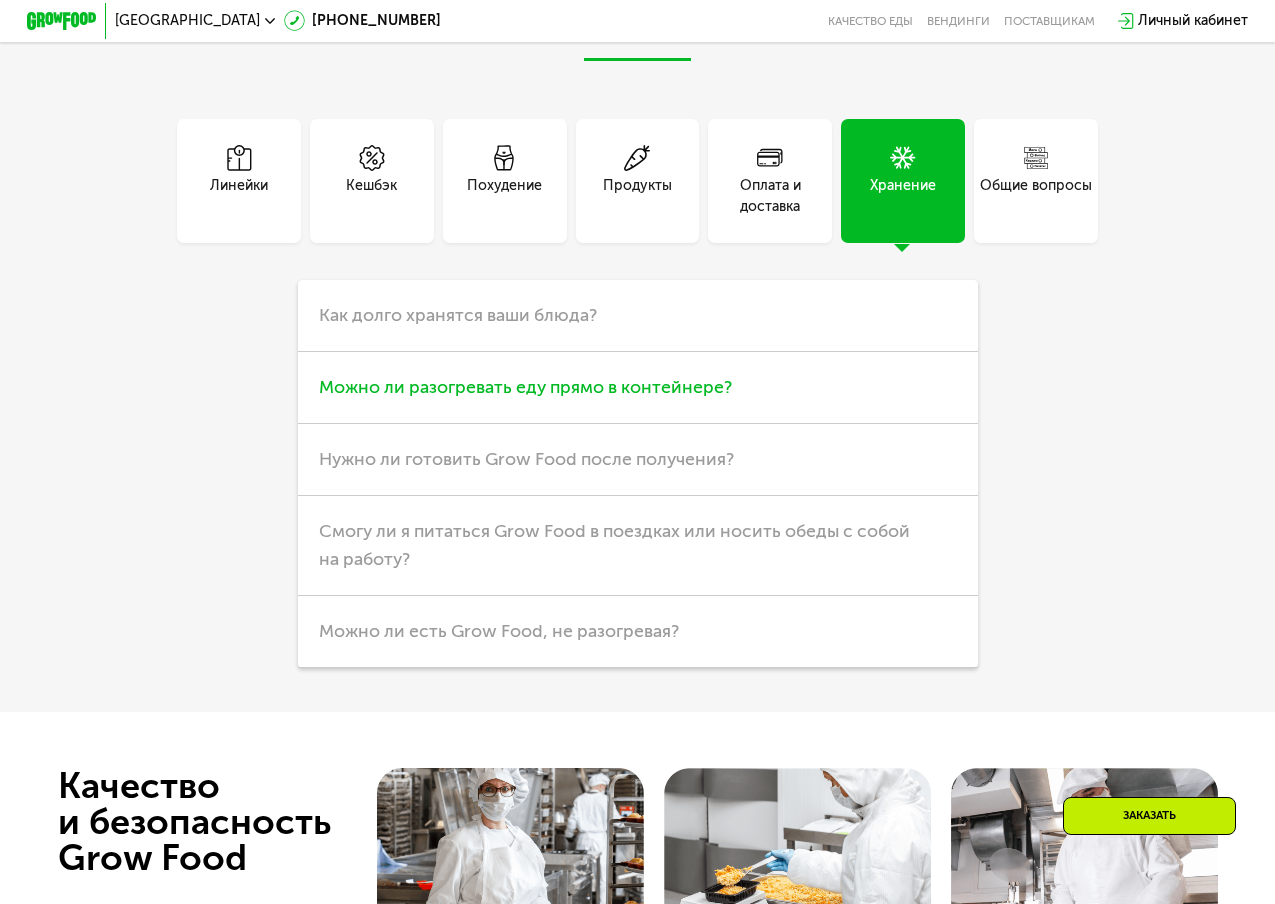 click on "Можно ли разогревать еду прямо в контейнере?" at bounding box center [638, 388] 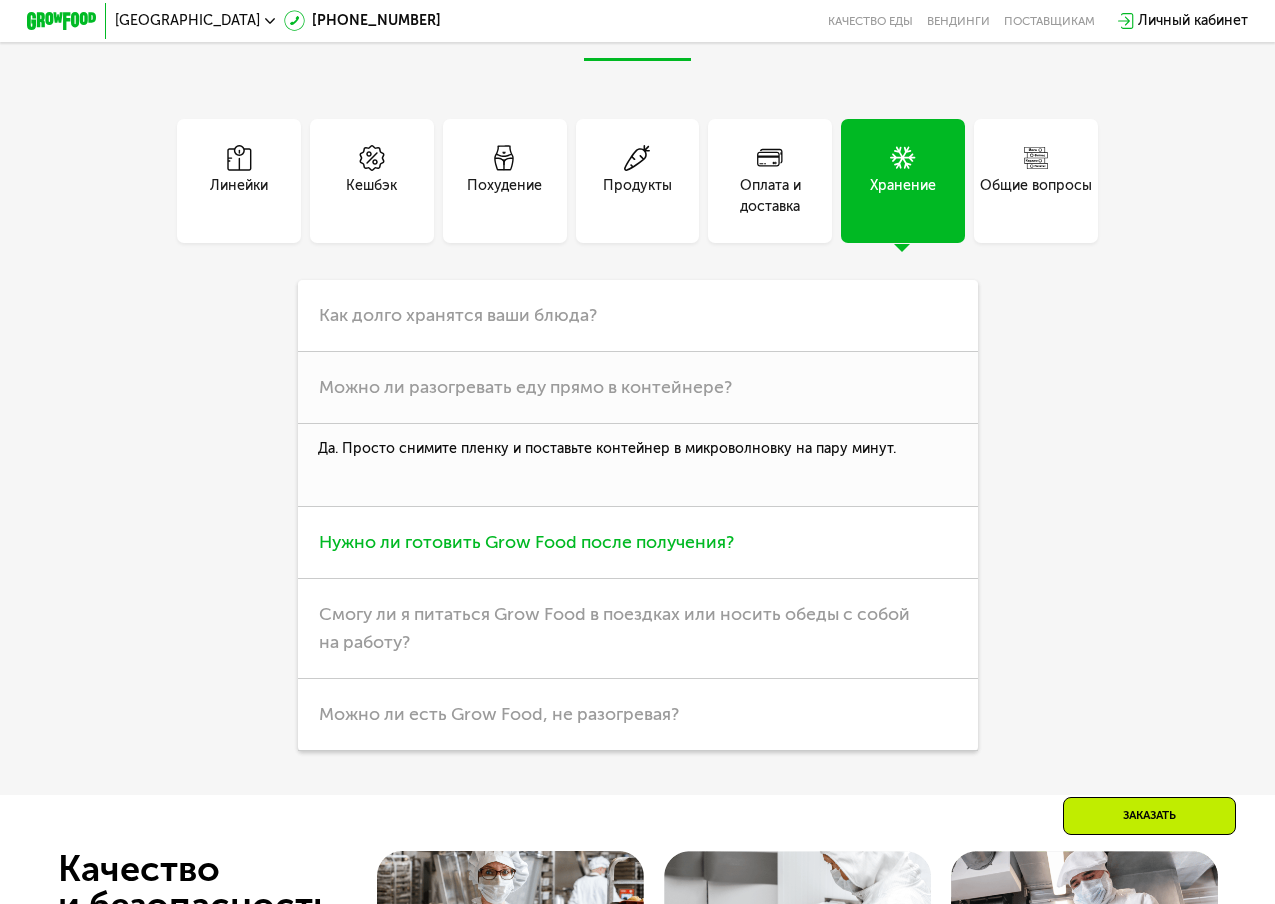 click on "Нужно ли готовить Grow Food после получения?" at bounding box center (526, 542) 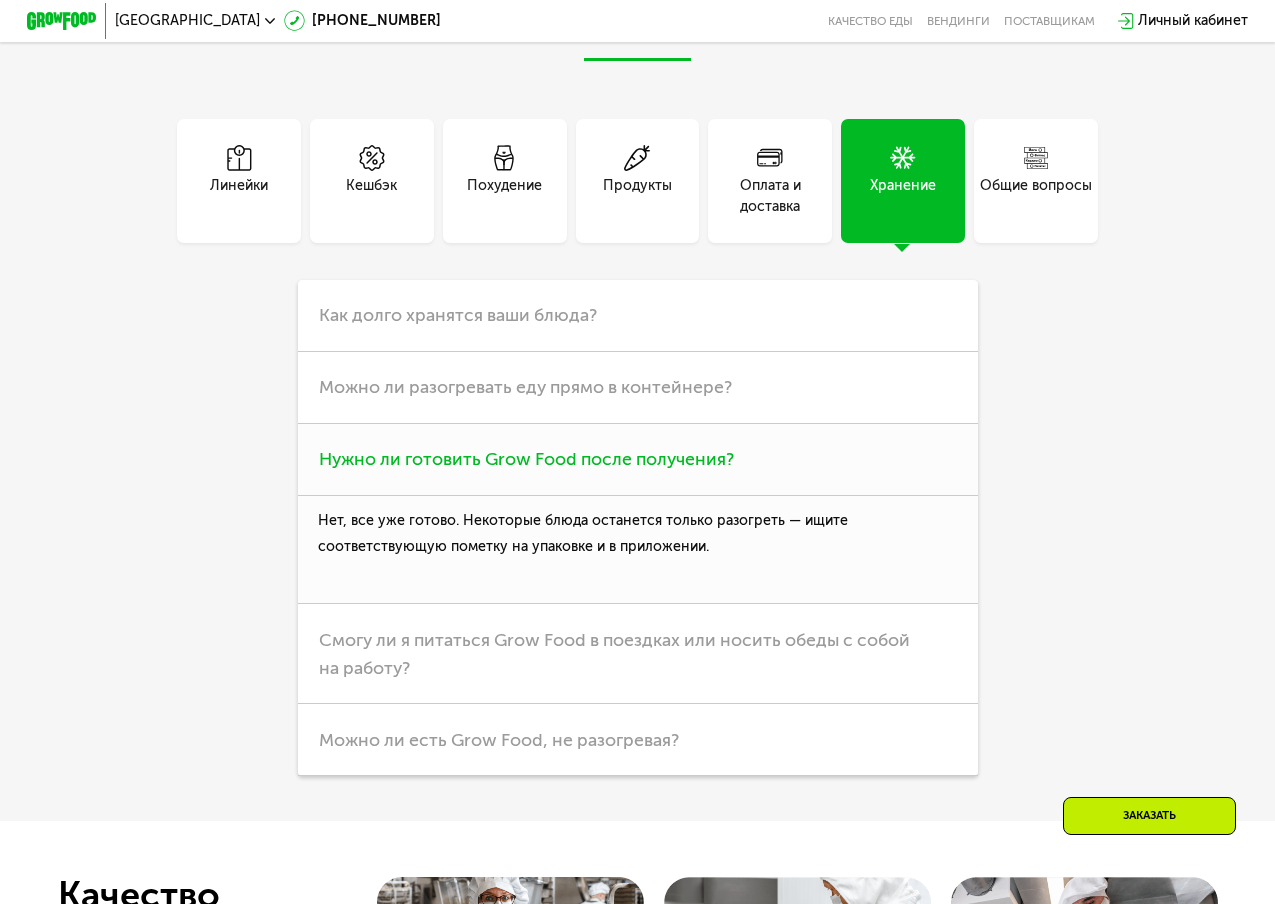 scroll, scrollTop: 4393, scrollLeft: 0, axis: vertical 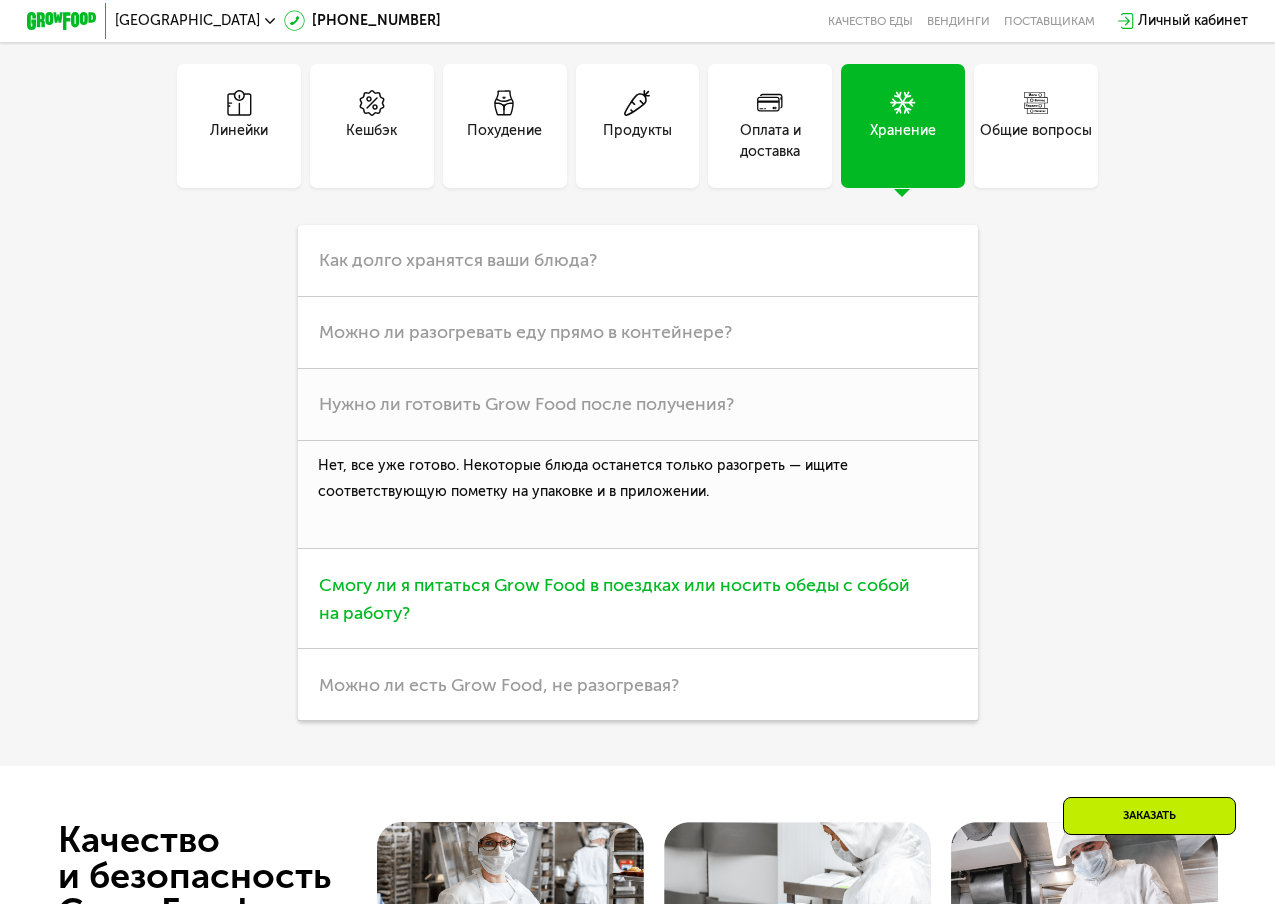 click on "Смогу ли я питаться Grow Food в поездках или носить обеды с собой на работу?" at bounding box center (614, 599) 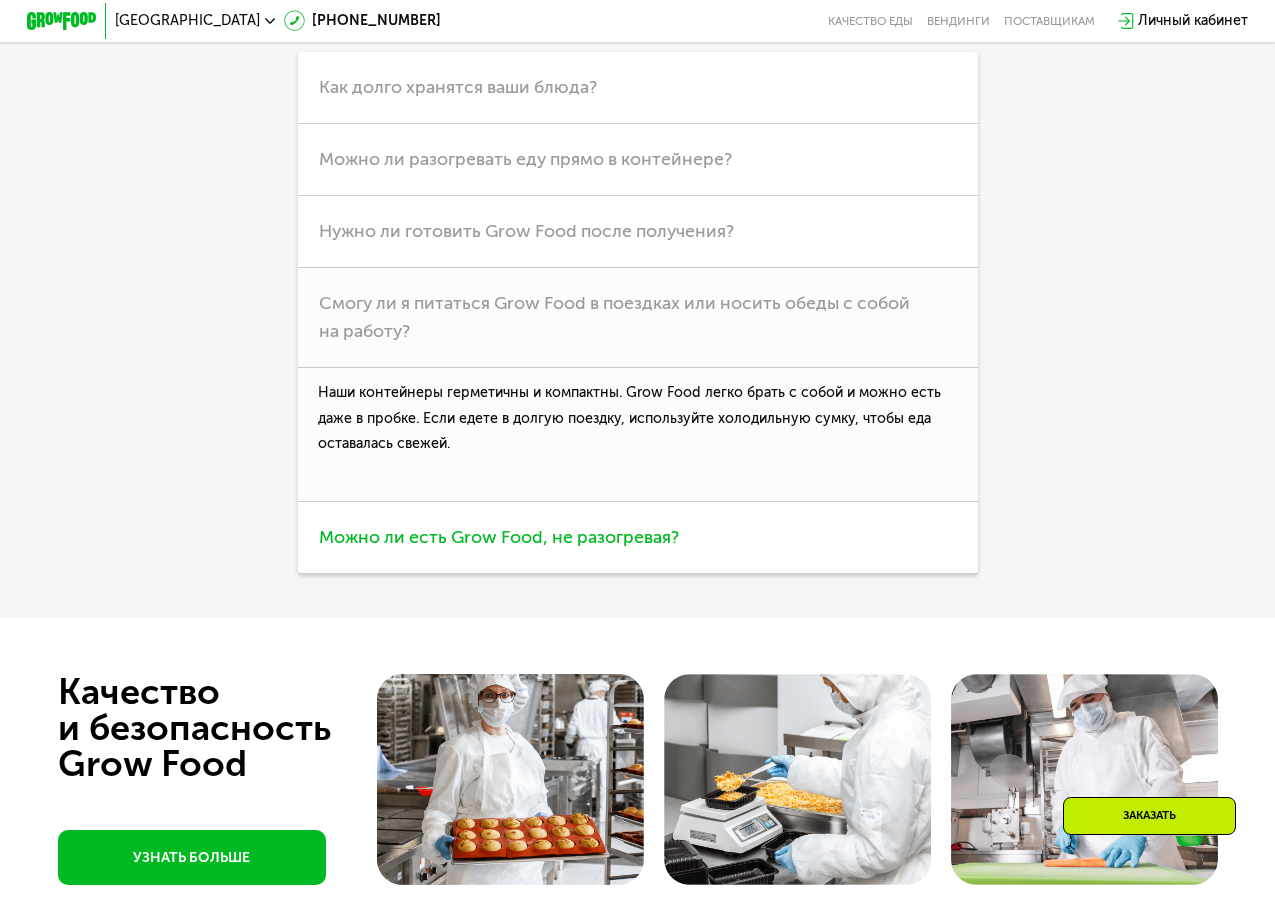scroll, scrollTop: 4600, scrollLeft: 0, axis: vertical 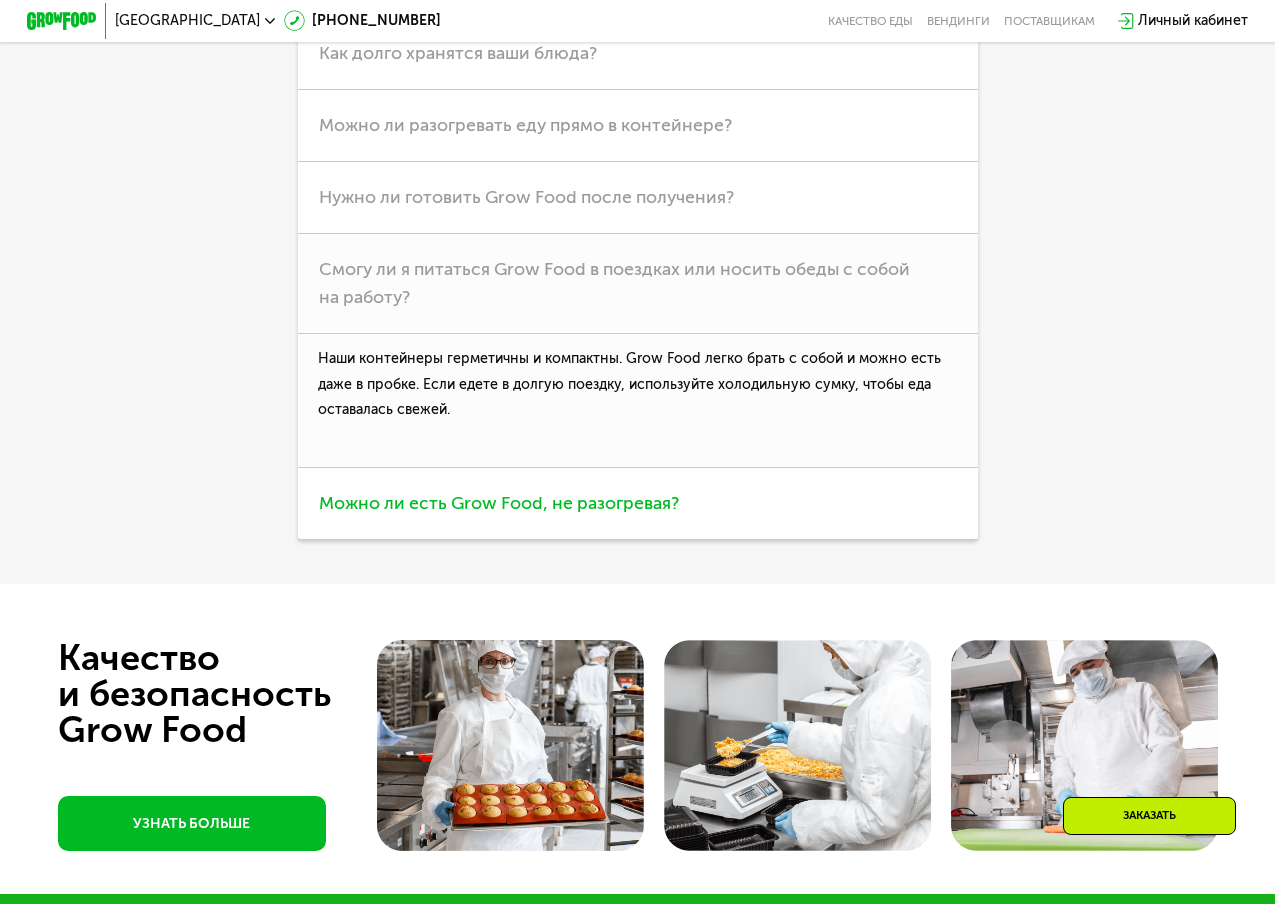 click on "Можно ли есть Grow Food, не разогревая?" at bounding box center (499, 503) 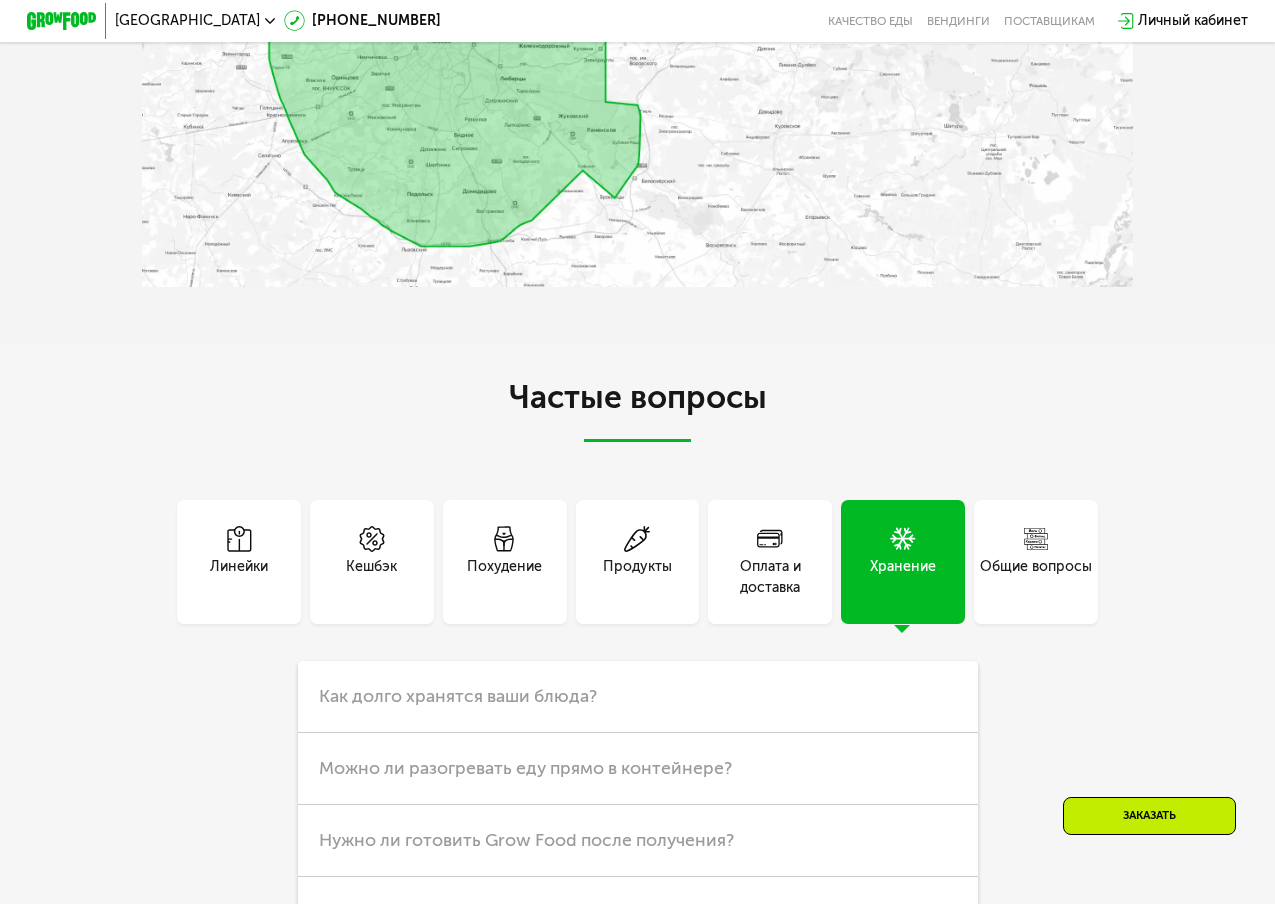 scroll, scrollTop: 3961, scrollLeft: 0, axis: vertical 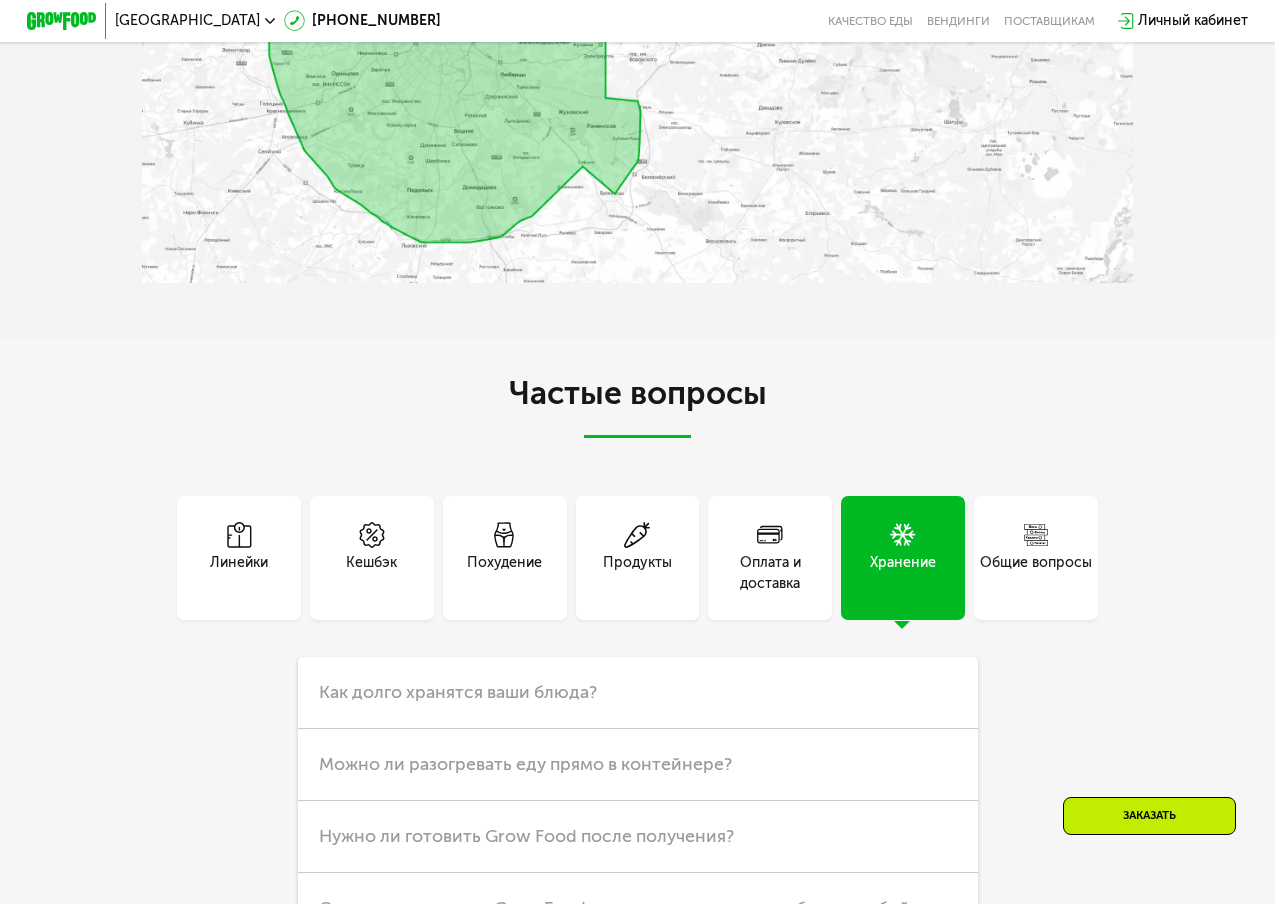 click on "Оплата и доставка" at bounding box center (770, 573) 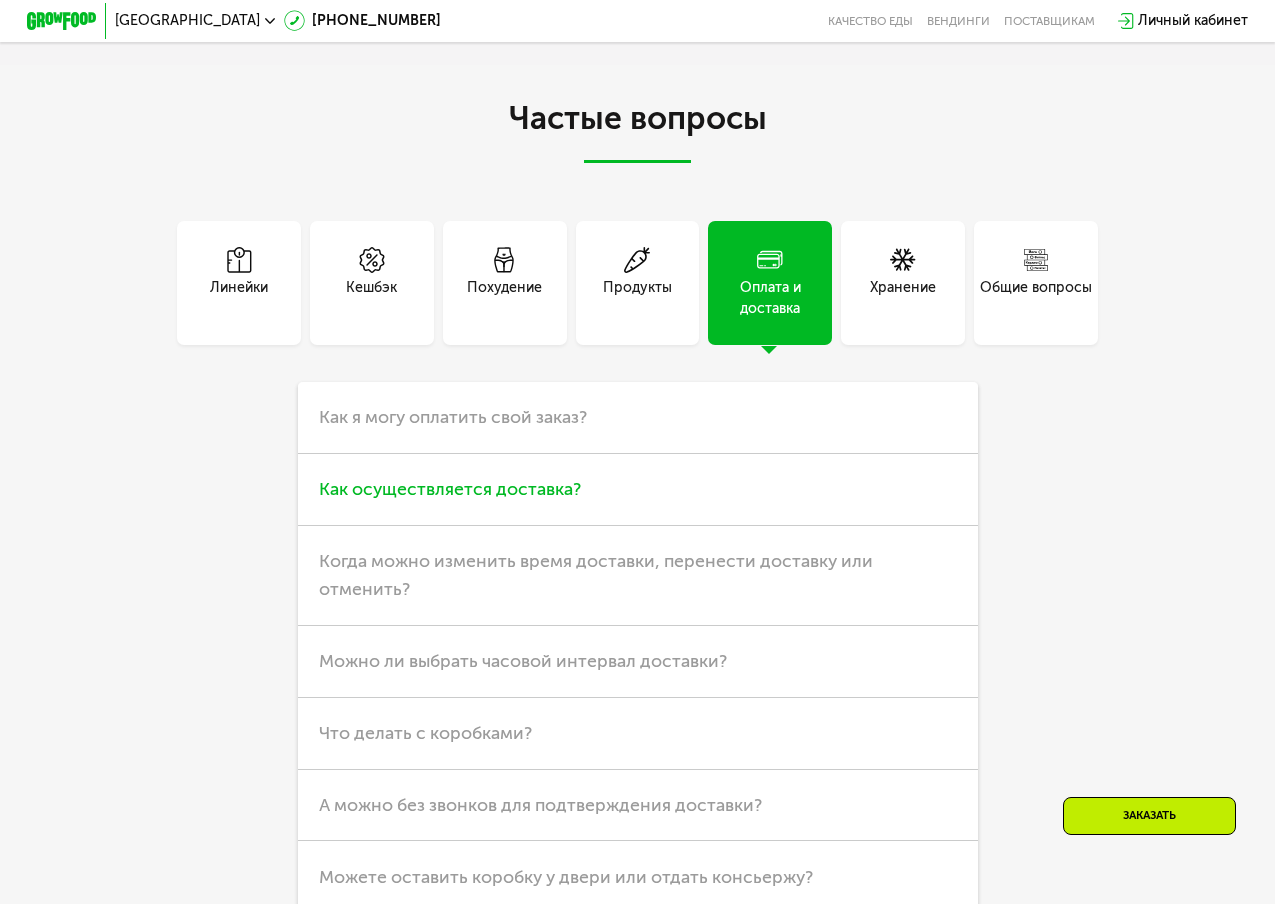 scroll, scrollTop: 4253, scrollLeft: 0, axis: vertical 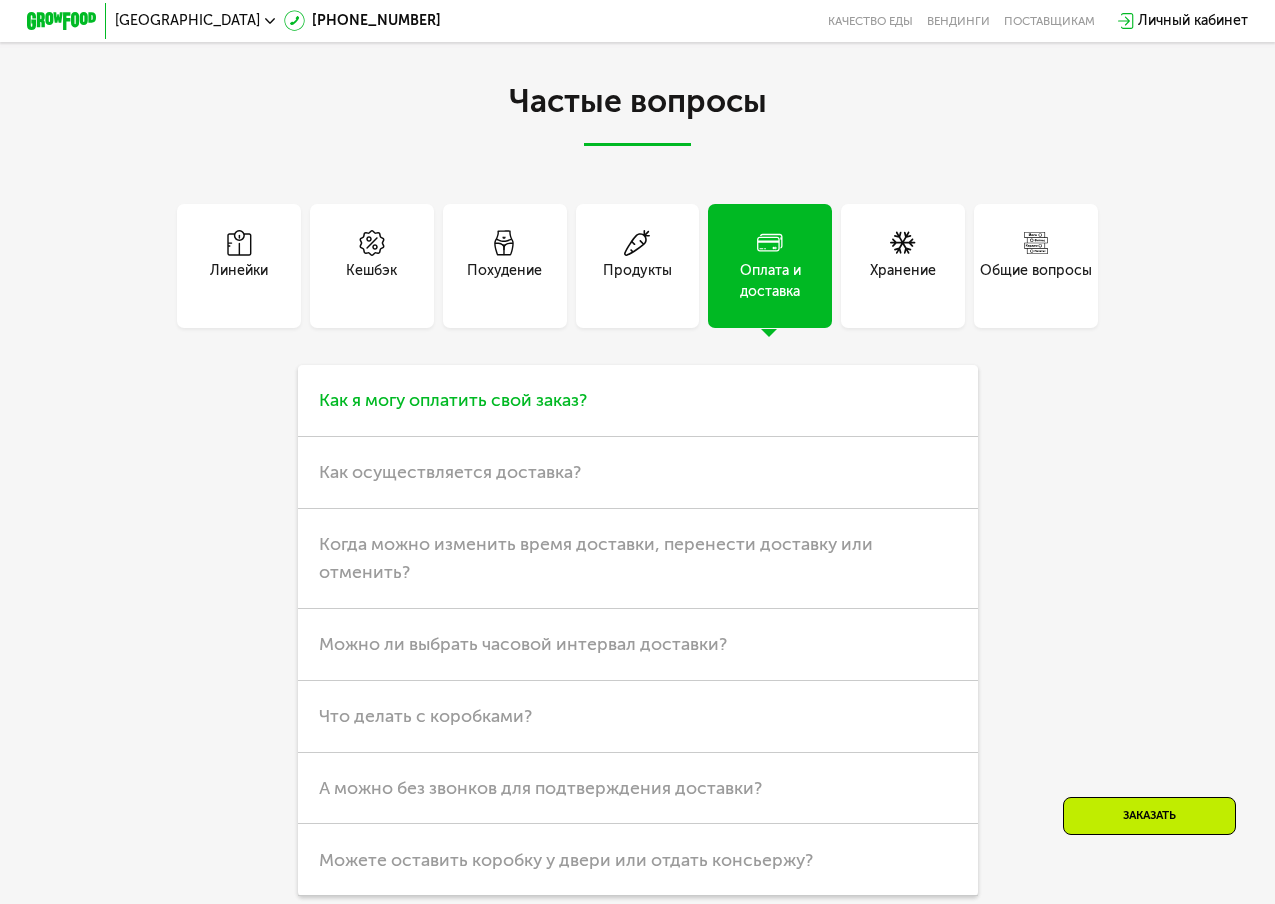 click on "Как я могу оплатить свой заказ?" at bounding box center (453, 400) 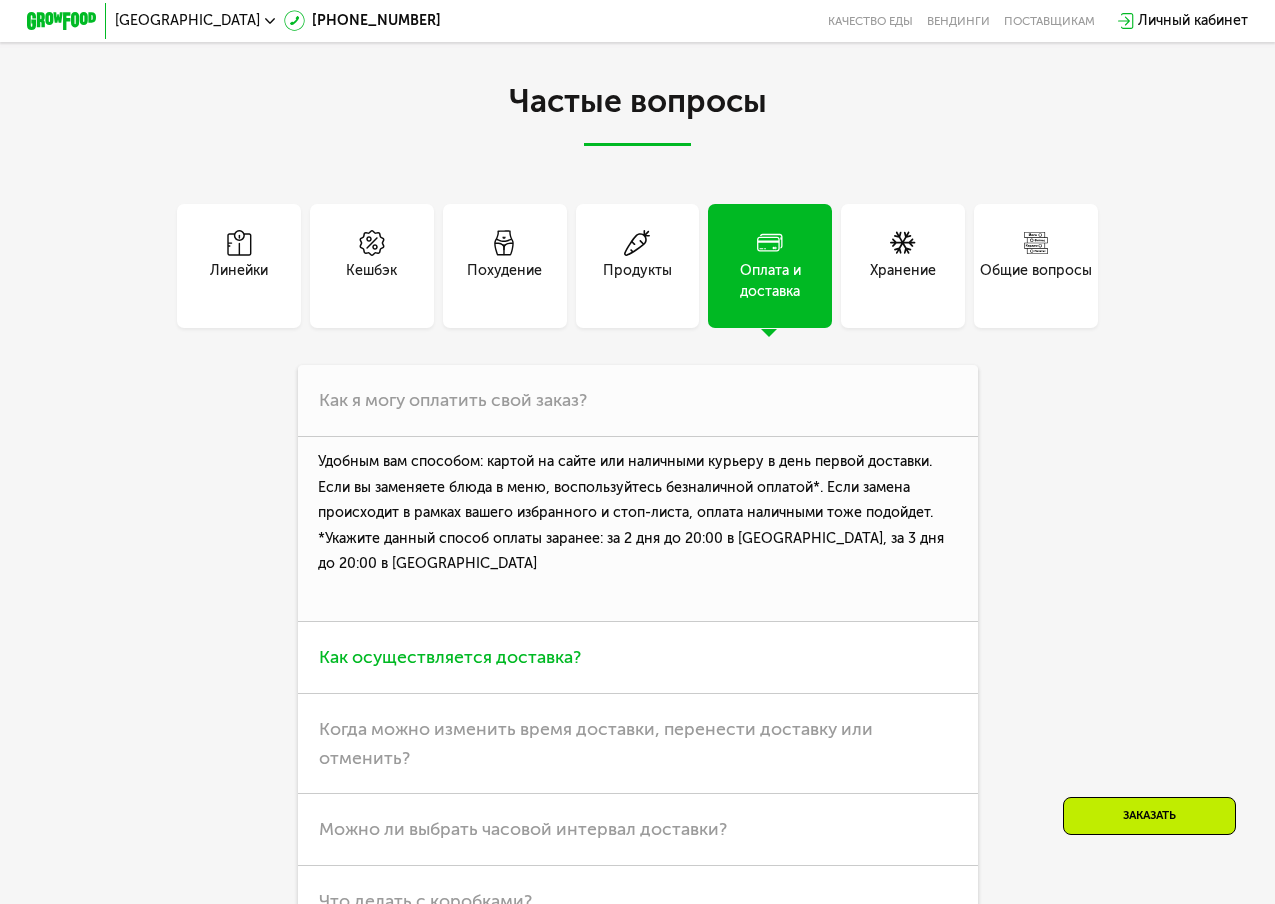 click on "Как осуществляется доставка?" at bounding box center [450, 657] 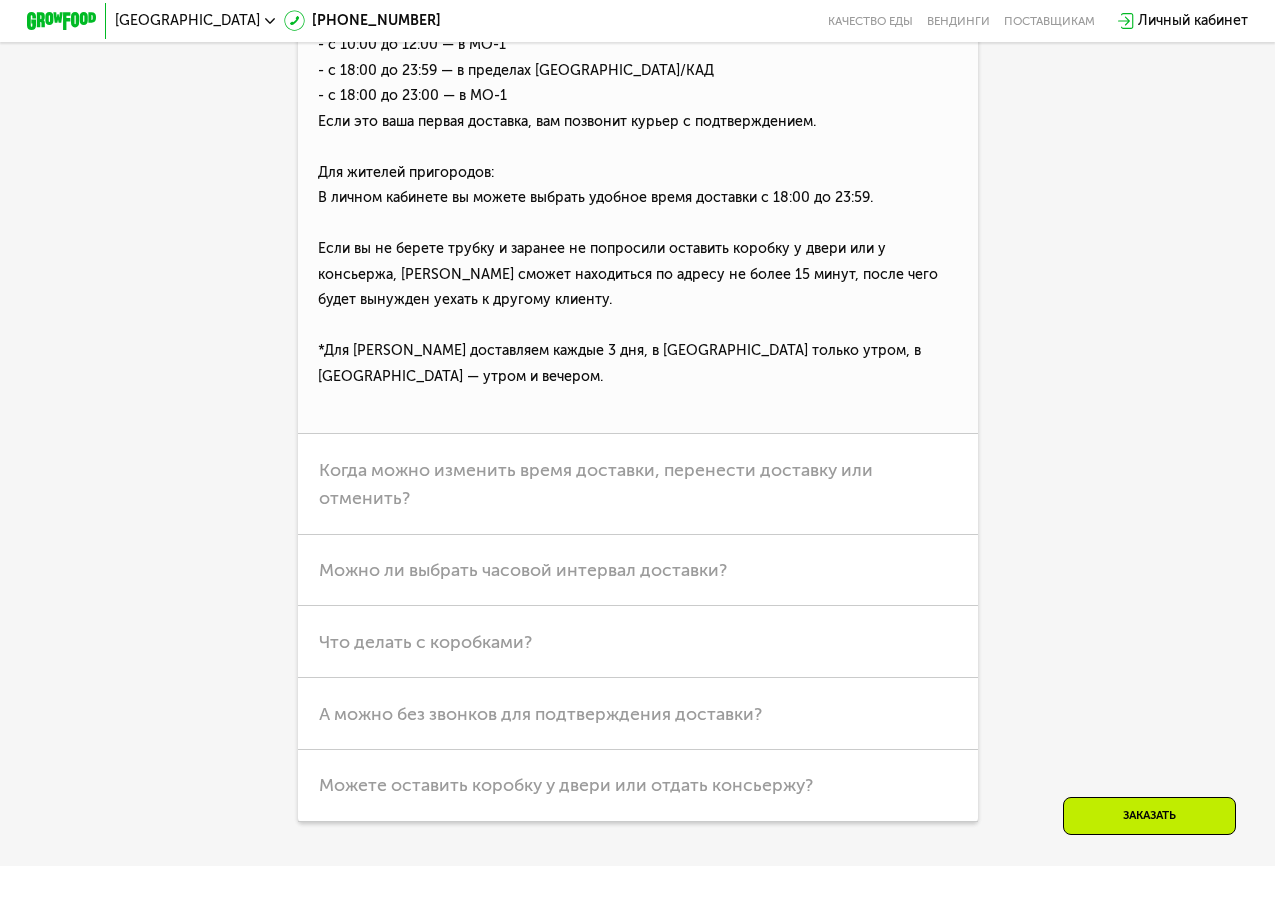 scroll, scrollTop: 4794, scrollLeft: 0, axis: vertical 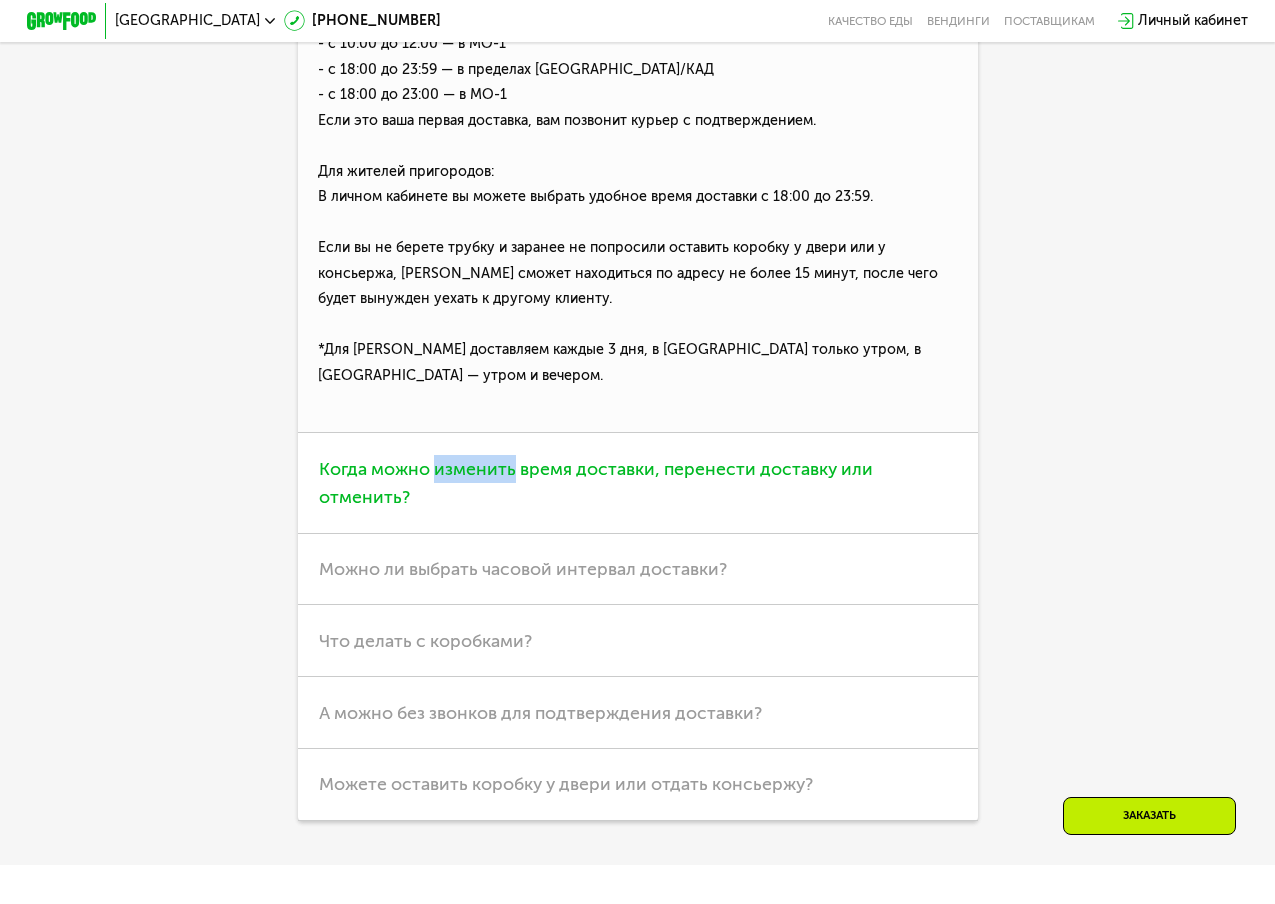 click on "Когда можно изменить время доставки, перенести доставку или отменить?" at bounding box center [596, 483] 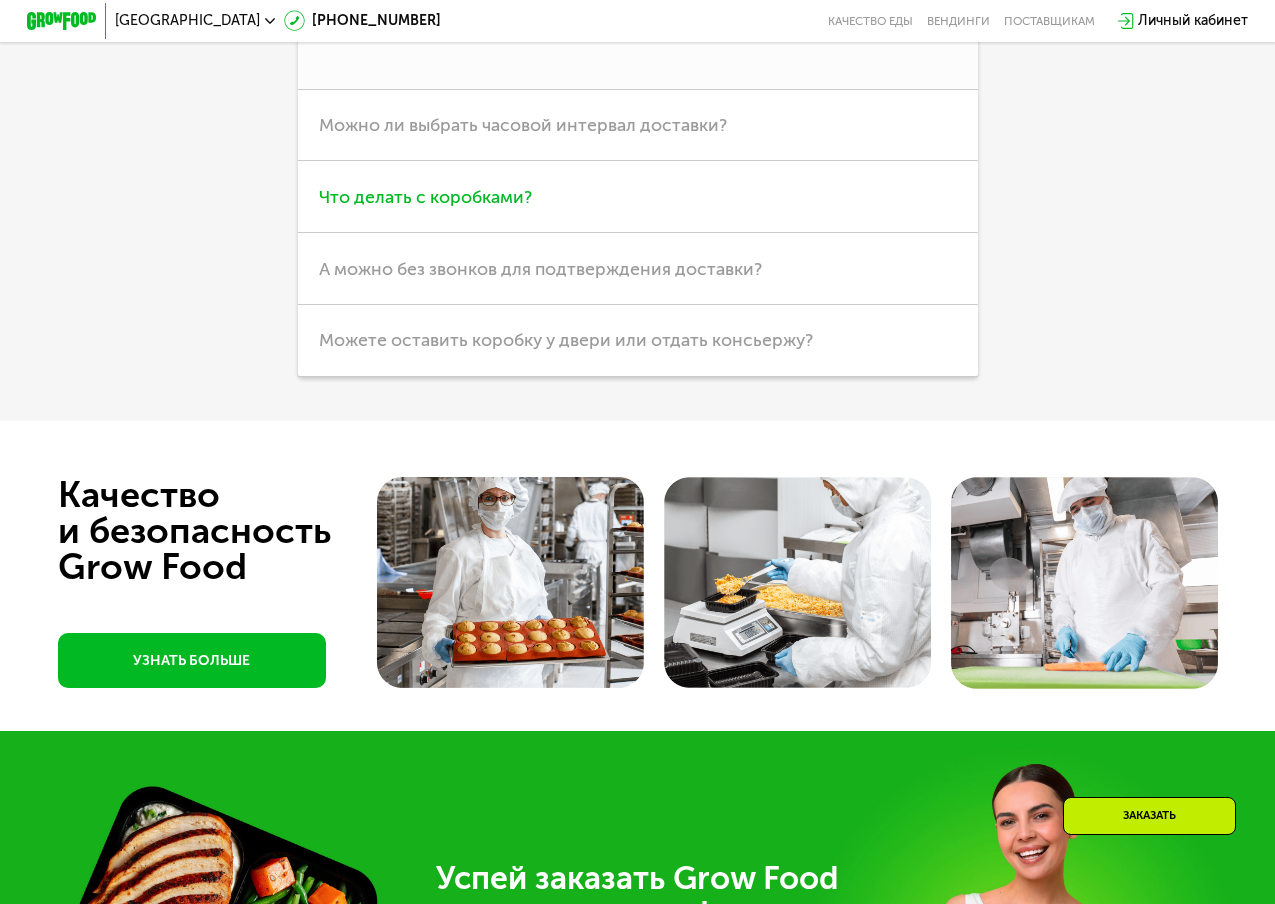 scroll, scrollTop: 5027, scrollLeft: 0, axis: vertical 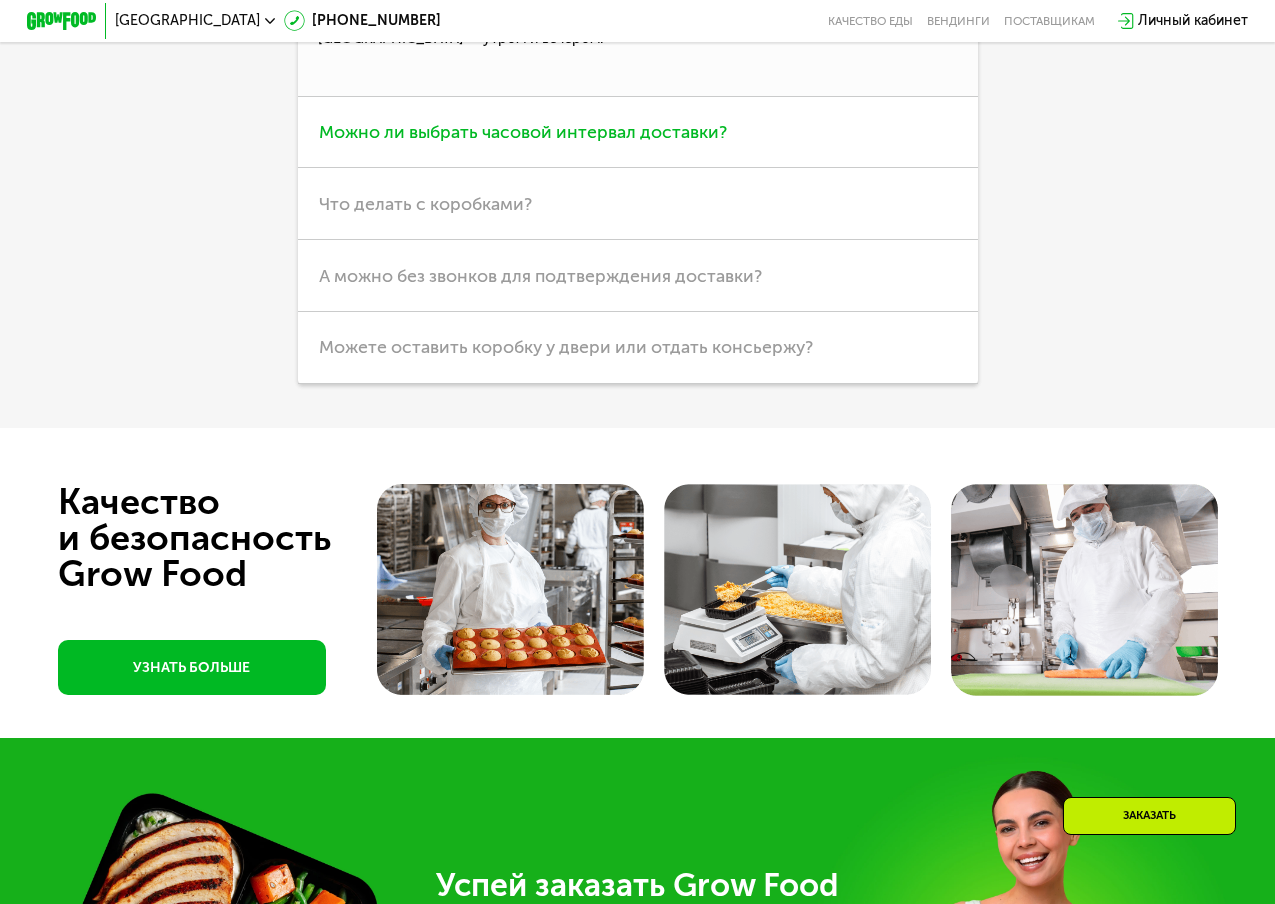click on "Можно ли выбрать часовой интервал доставки?" at bounding box center [523, 132] 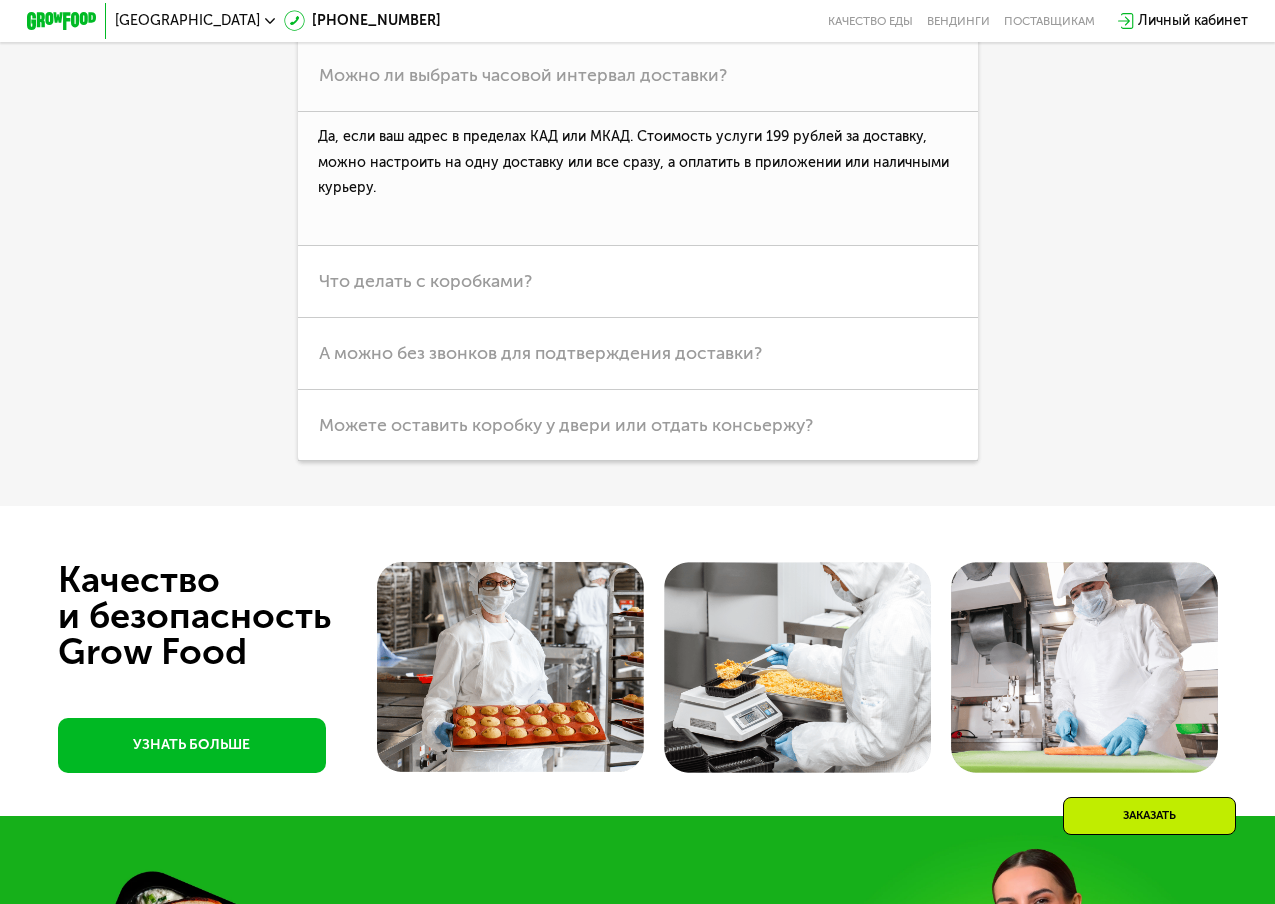 scroll, scrollTop: 4896, scrollLeft: 0, axis: vertical 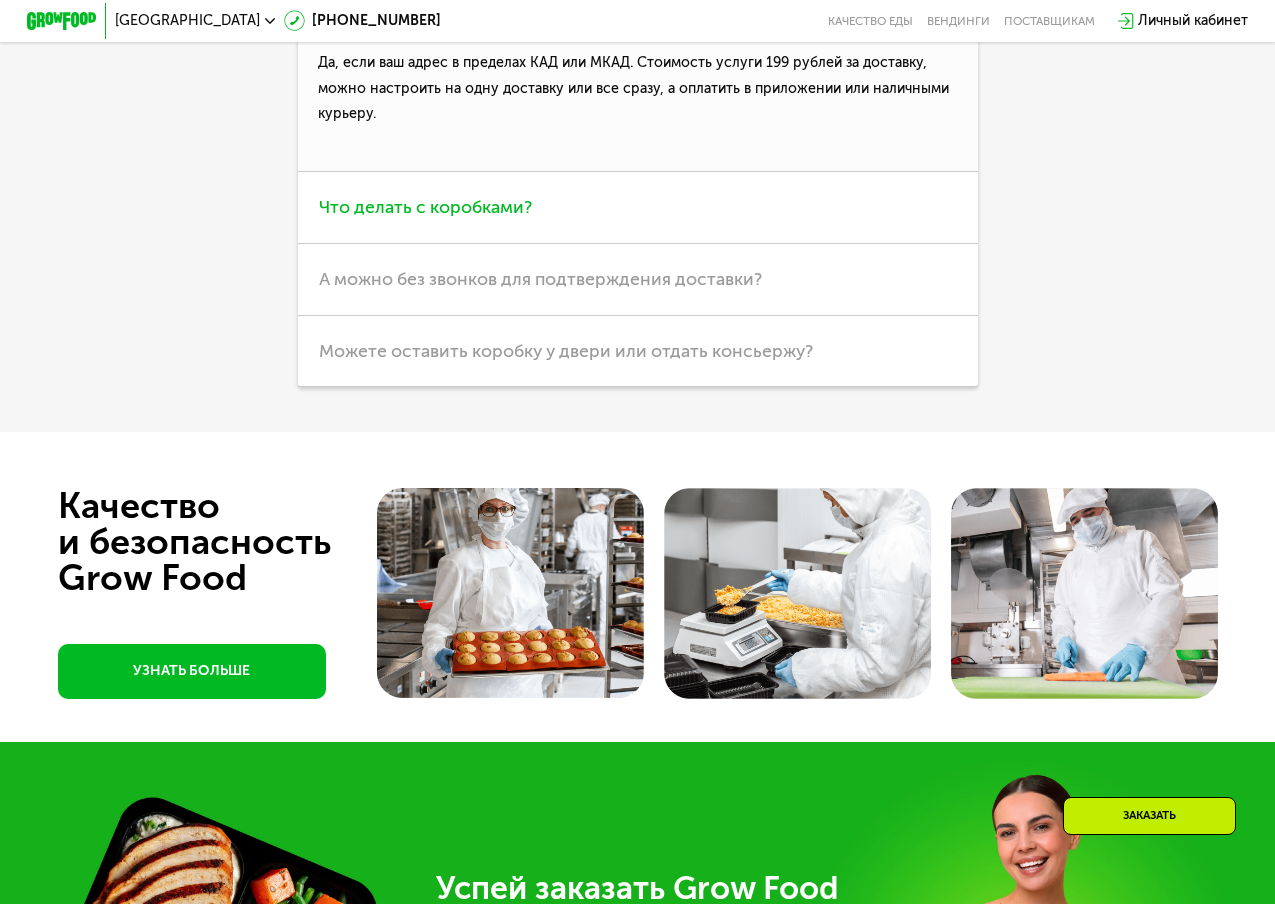 click on "Что делать с коробками?" at bounding box center [425, 207] 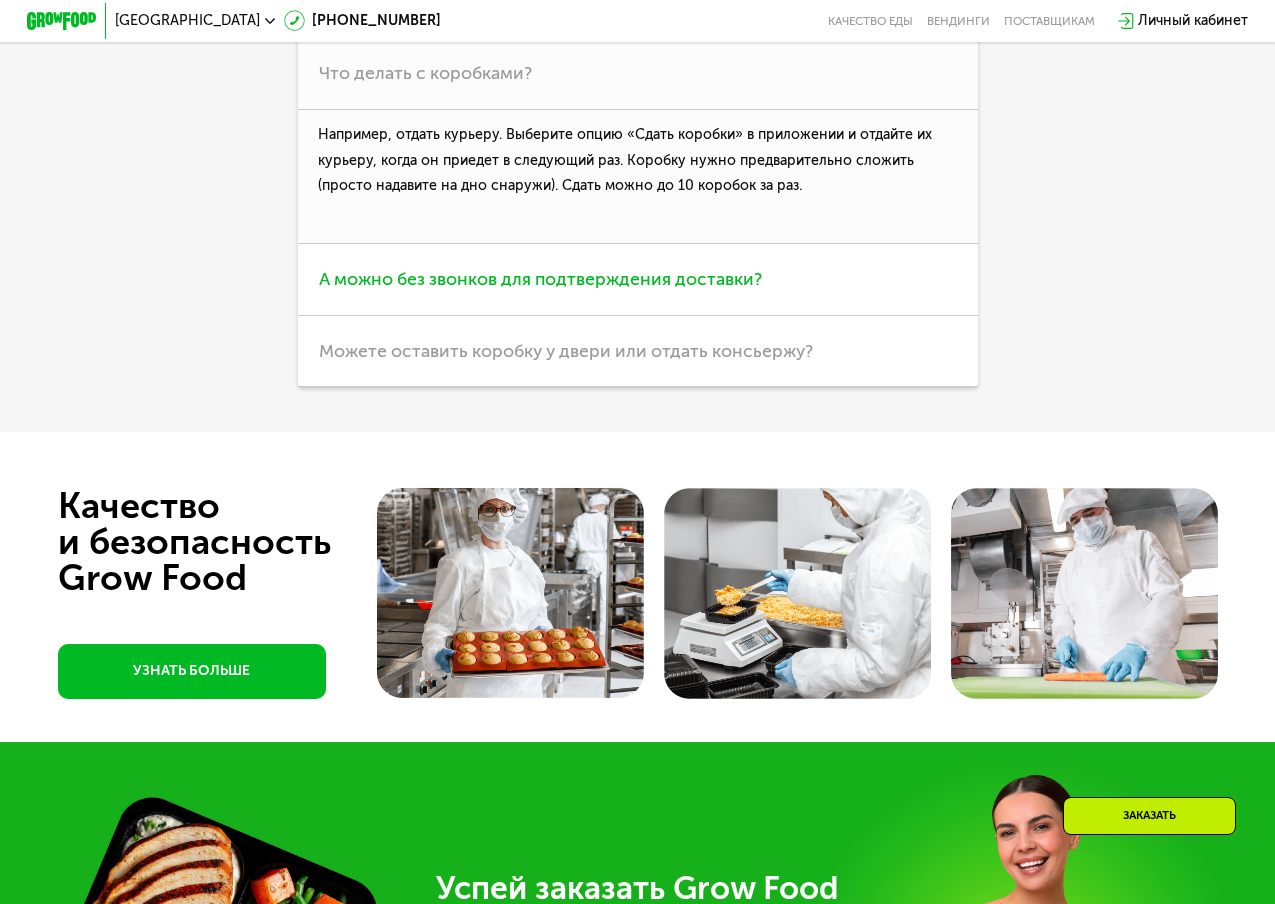 click on "А можно без звонков для подтверждения доставки?" at bounding box center [540, 279] 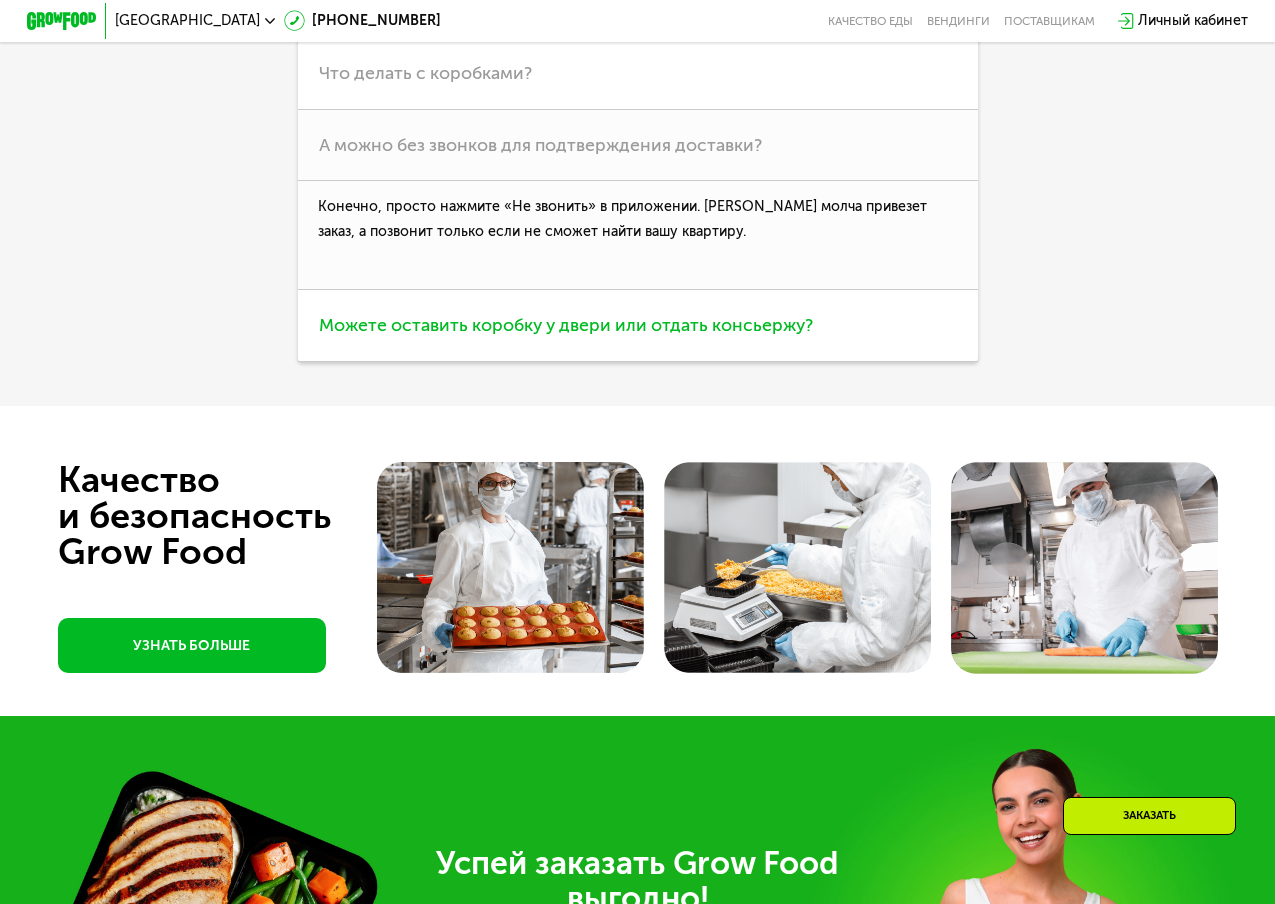 click on "Можете оставить коробку у двери или отдать консьержу?" at bounding box center (566, 325) 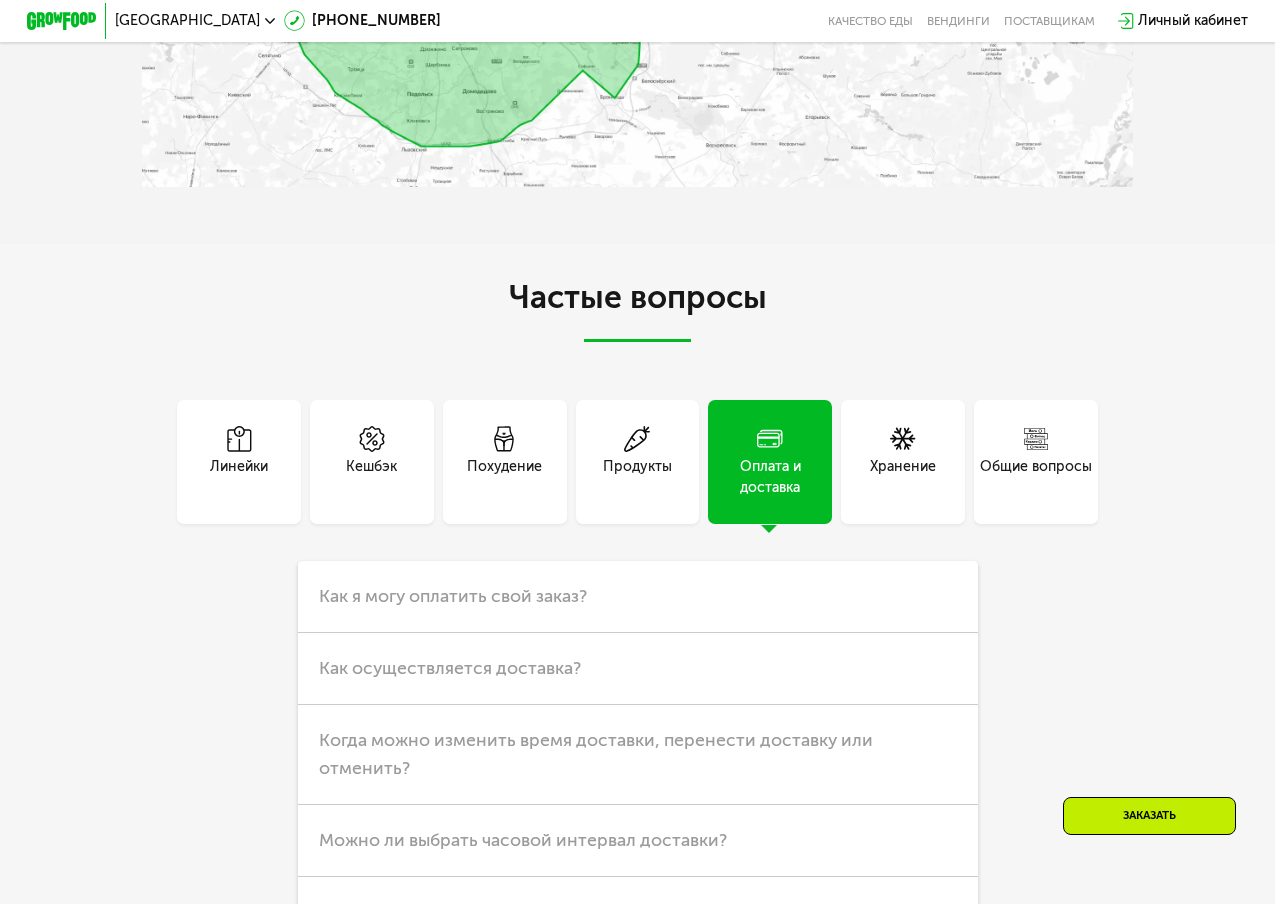 scroll, scrollTop: 4057, scrollLeft: 0, axis: vertical 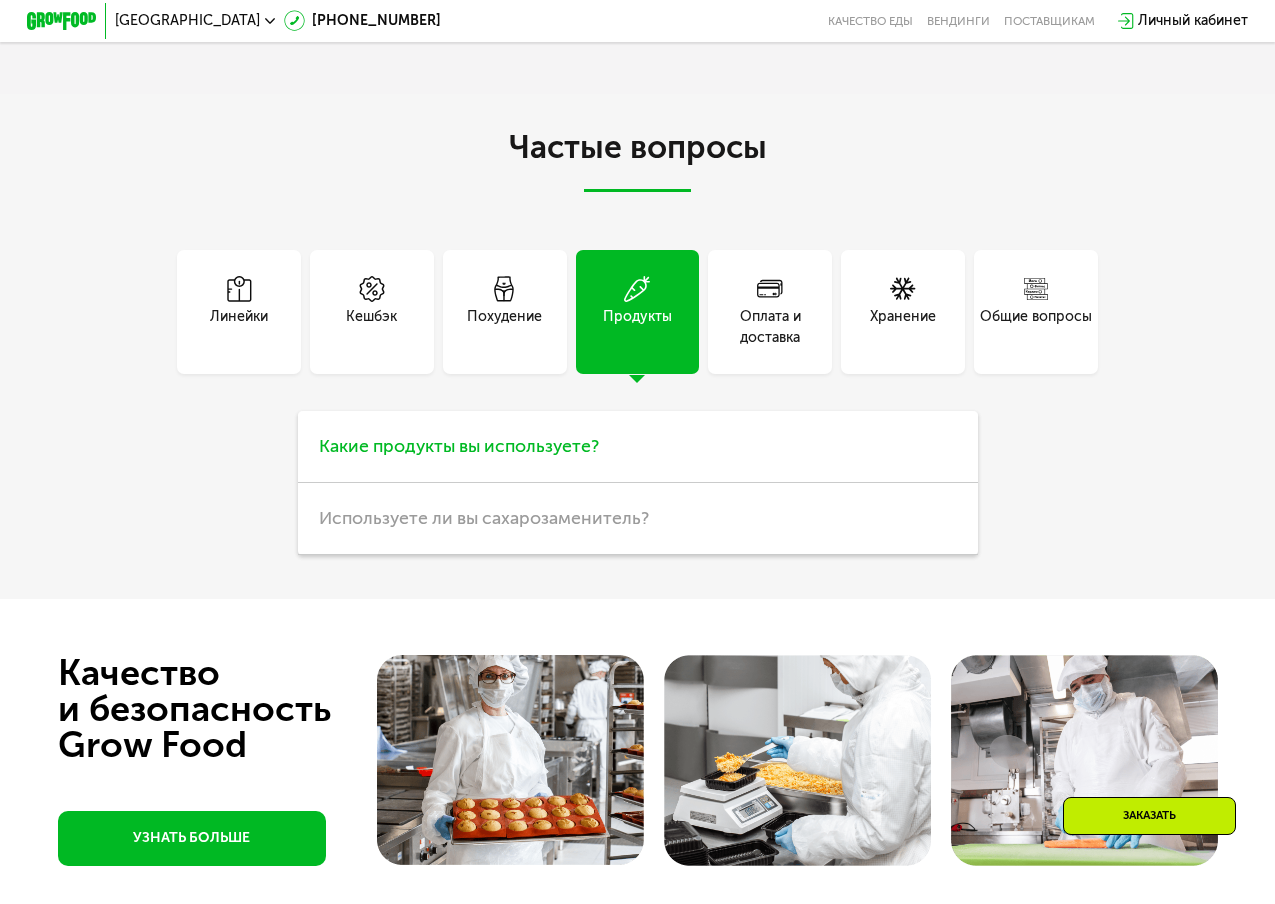 click on "Какие продукты вы используете?" at bounding box center [459, 446] 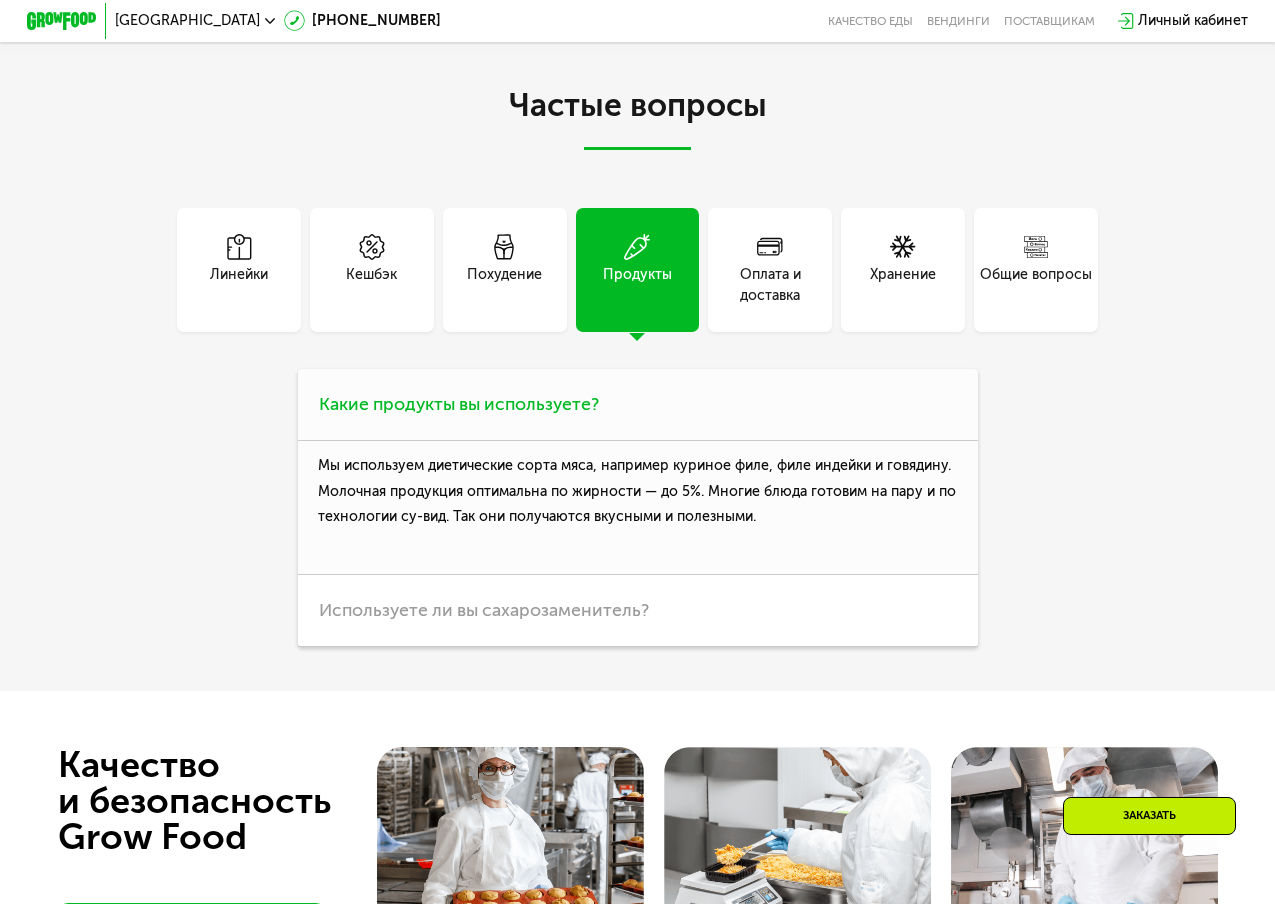 scroll, scrollTop: 4255, scrollLeft: 0, axis: vertical 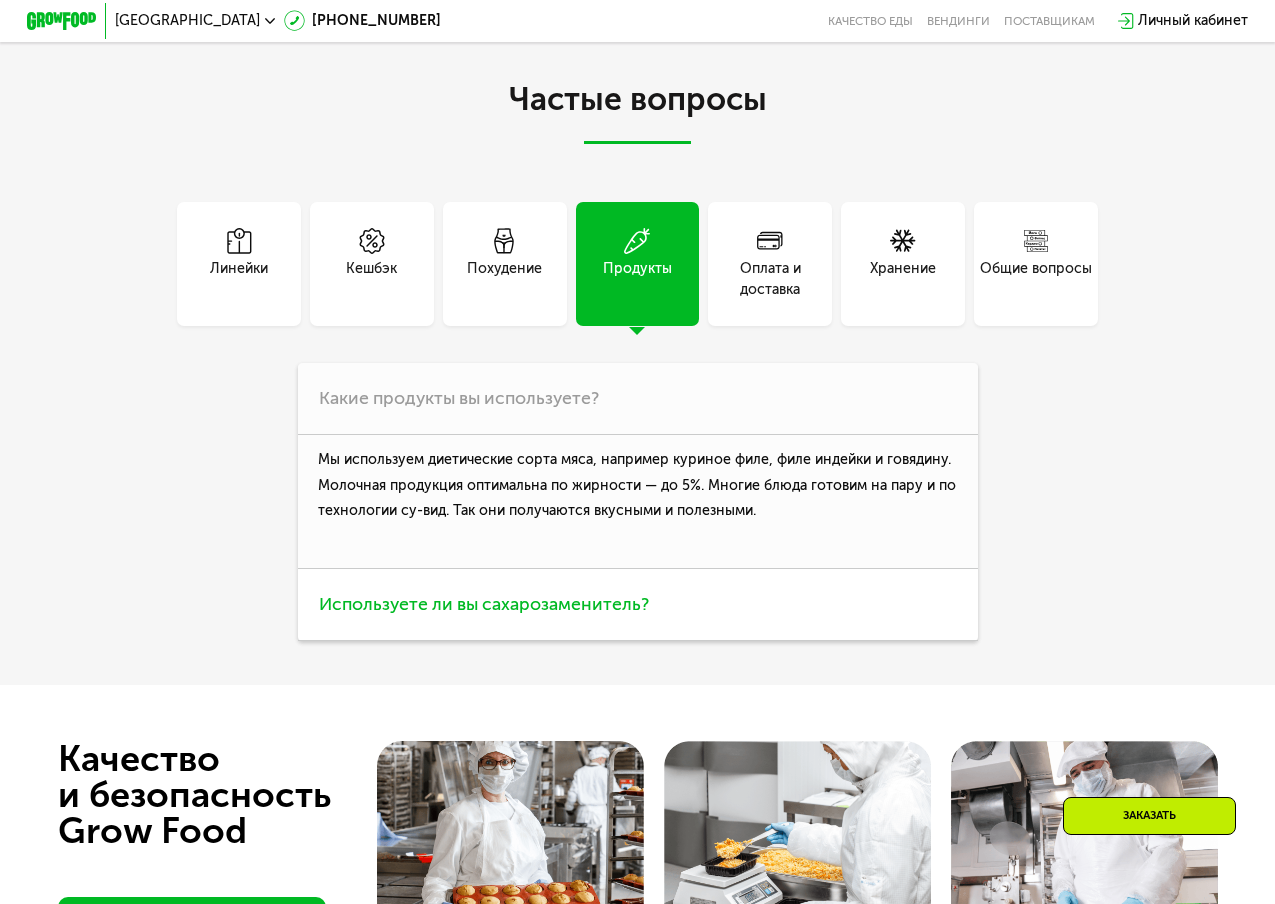 click on "Используете ли вы сахарозаменитель?" at bounding box center [484, 604] 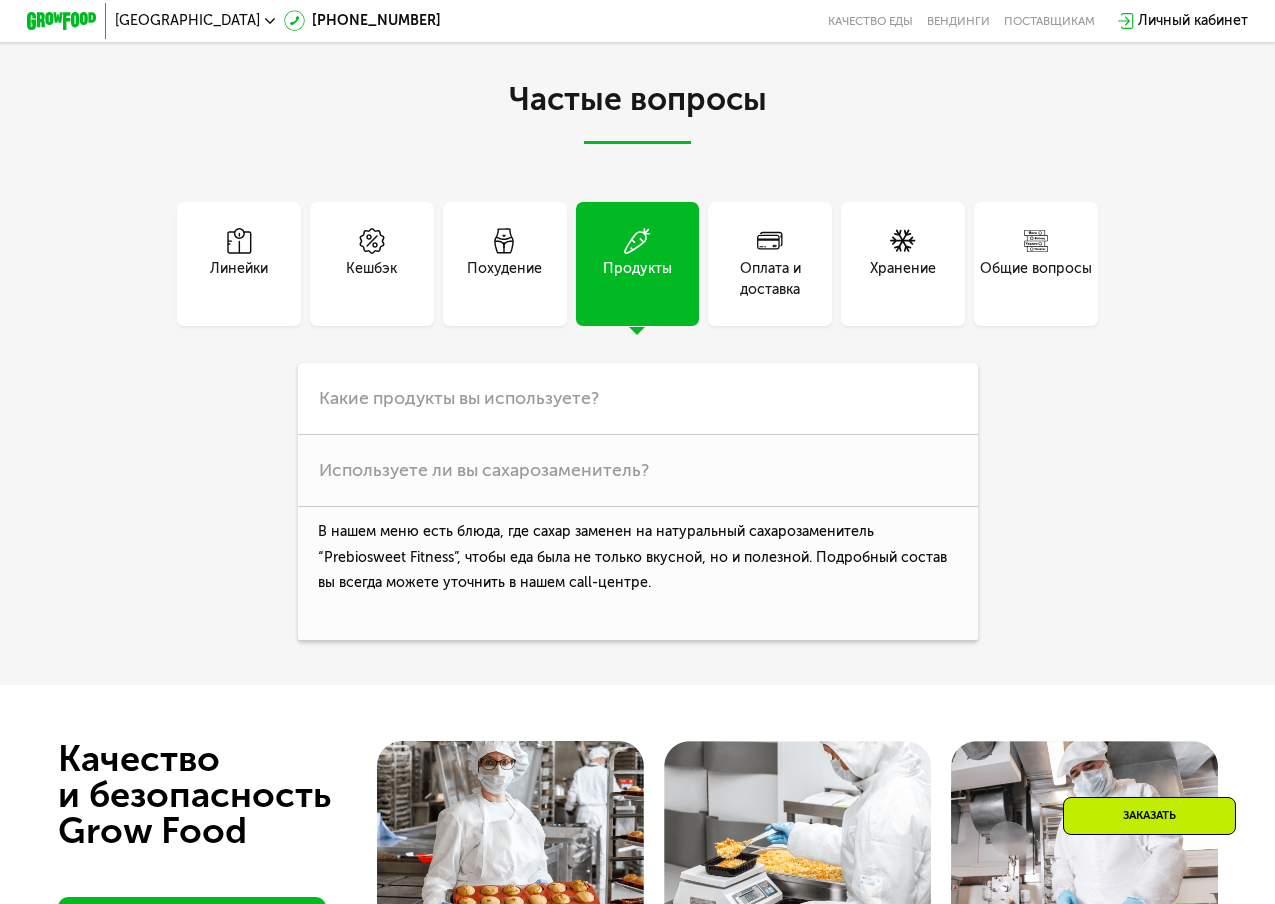click 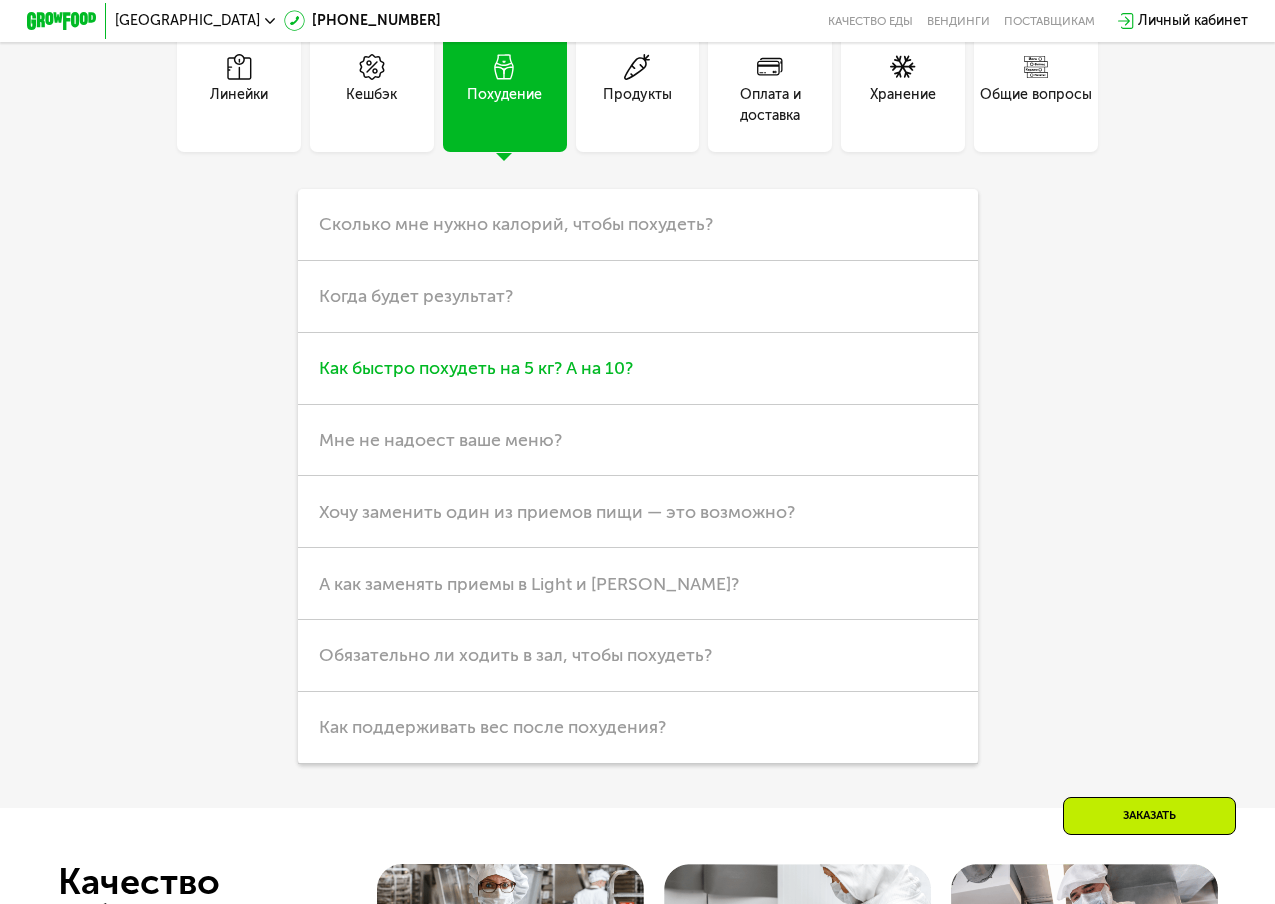 scroll, scrollTop: 4427, scrollLeft: 0, axis: vertical 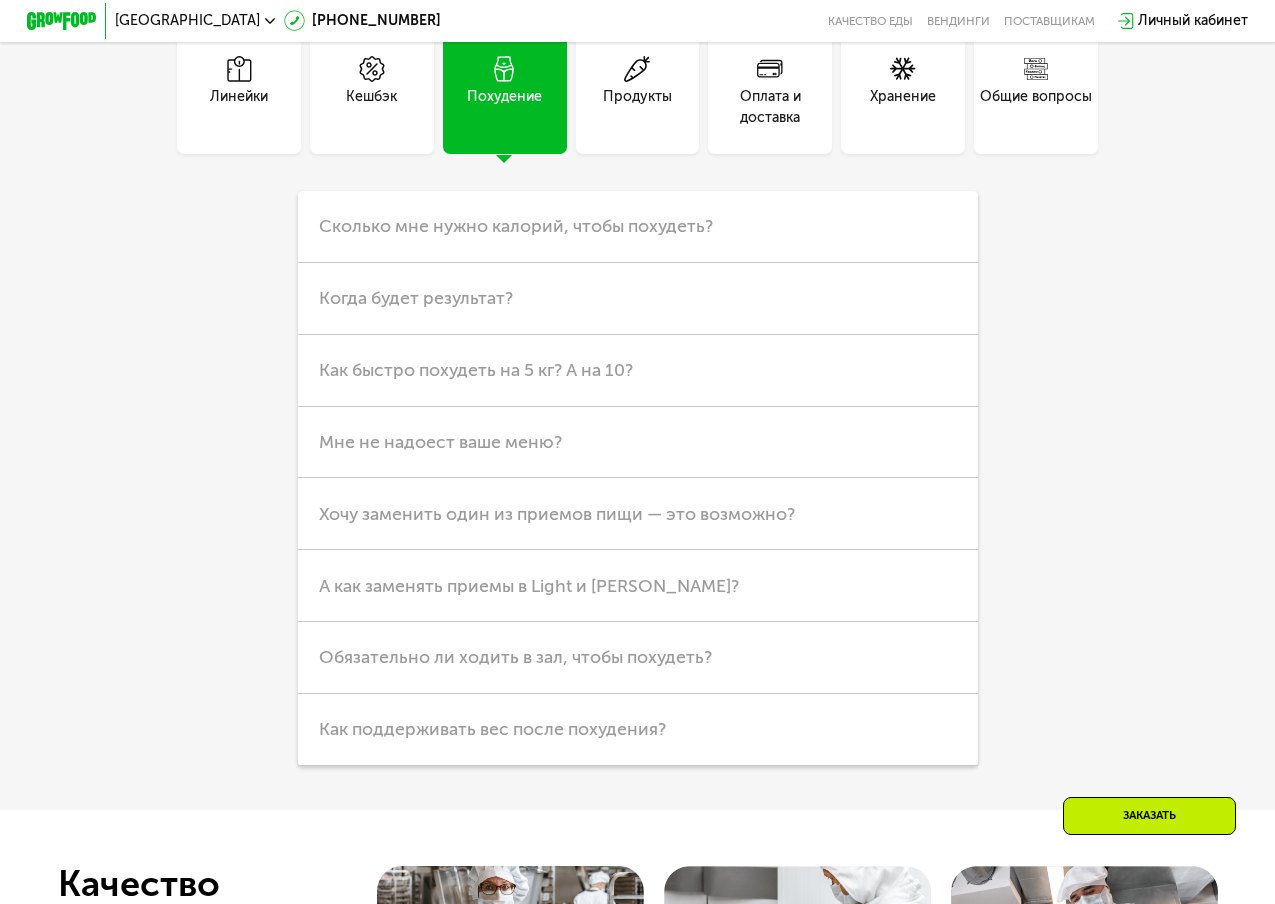 click 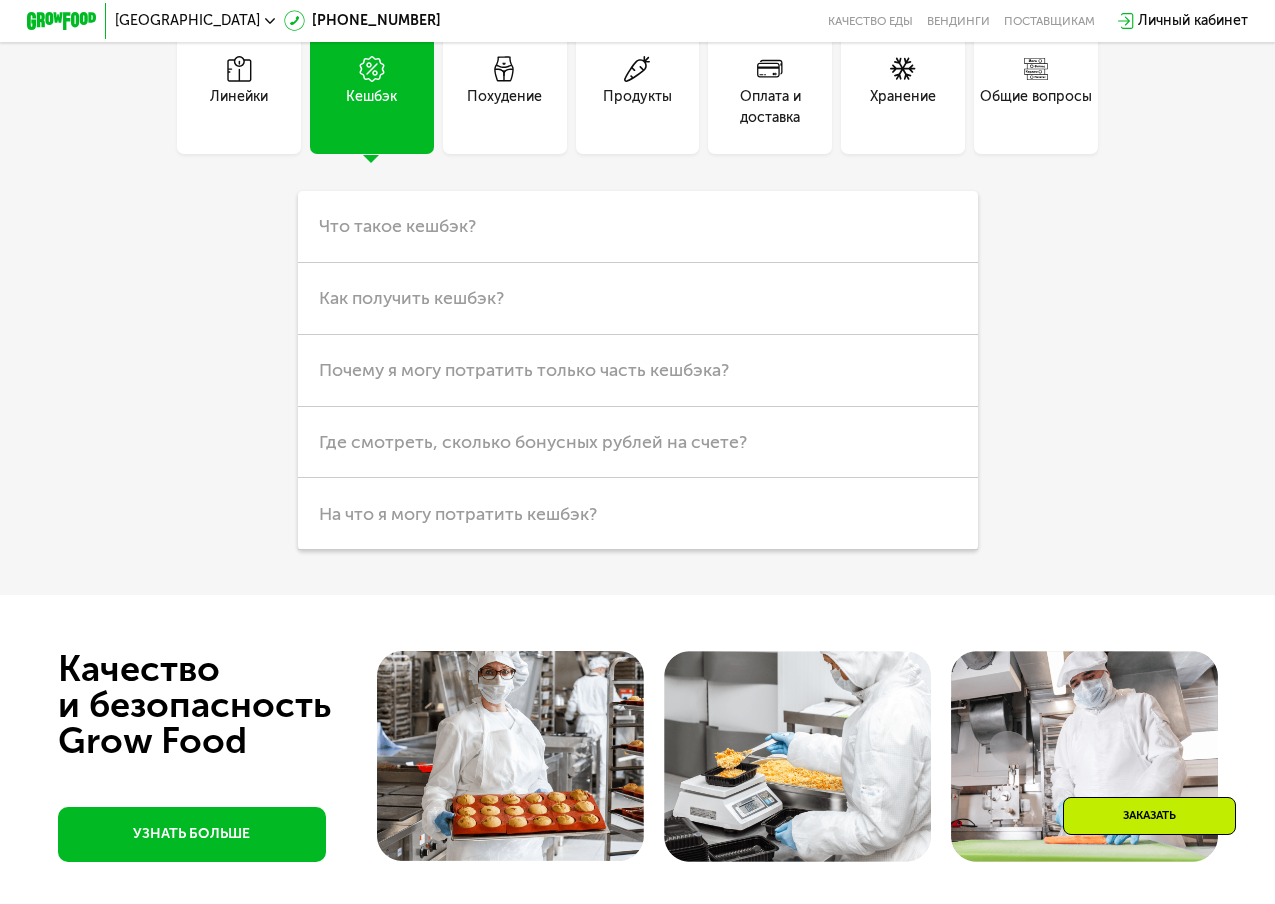 click on "Линейки" at bounding box center (239, 107) 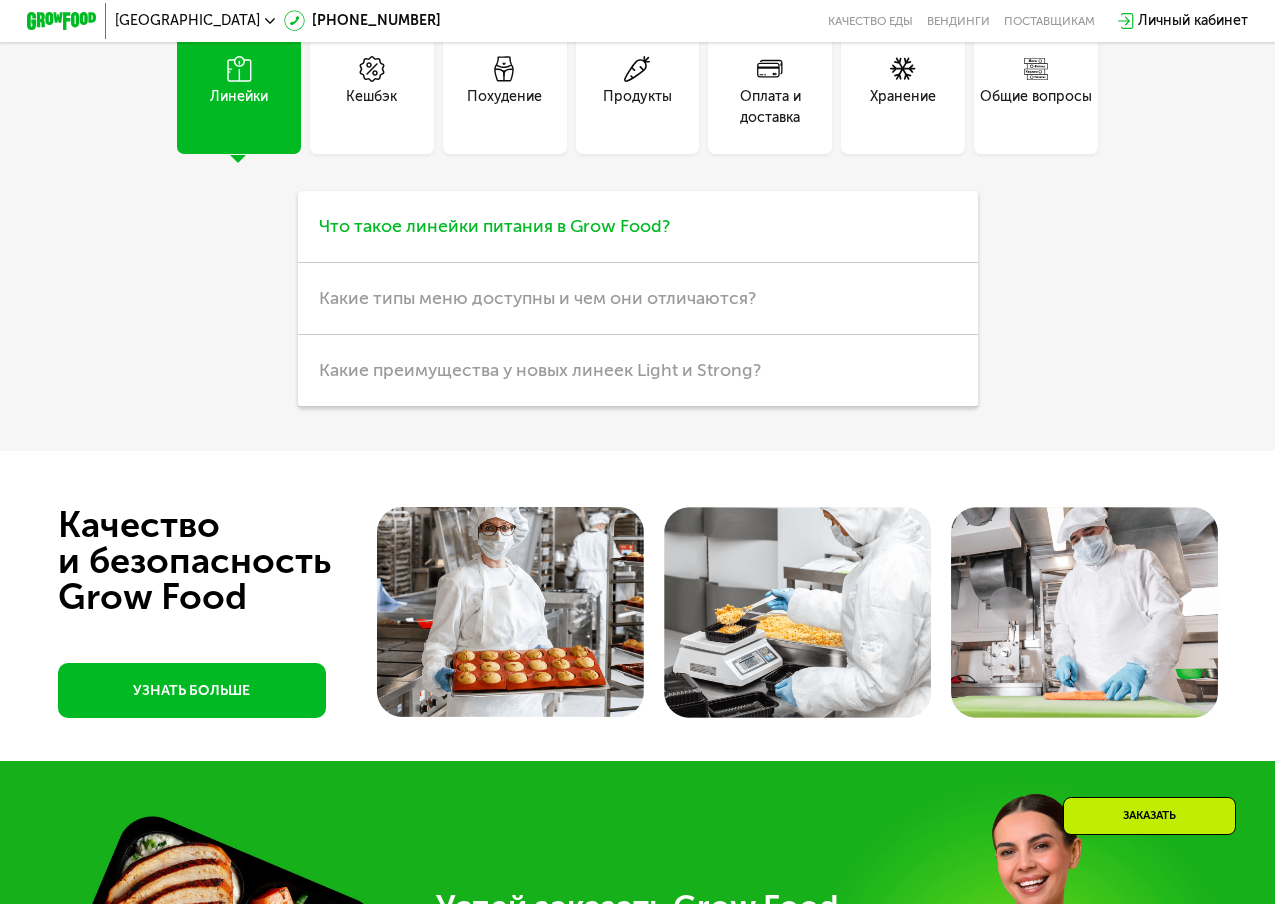 click on "Что такое линейки питания в Grow Food?" at bounding box center [638, 227] 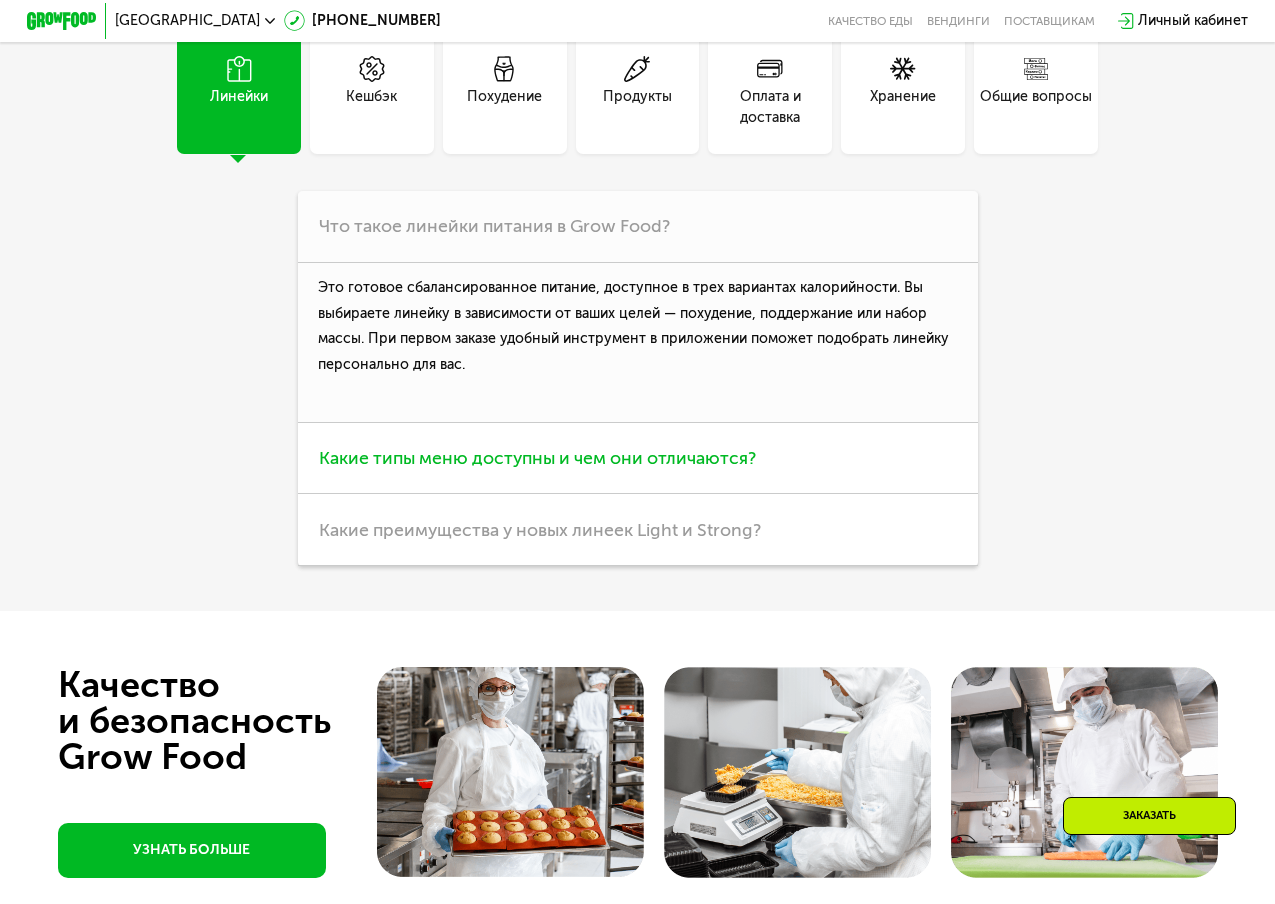click on "Какие типы меню доступны и чем они отличаются?" at bounding box center (537, 458) 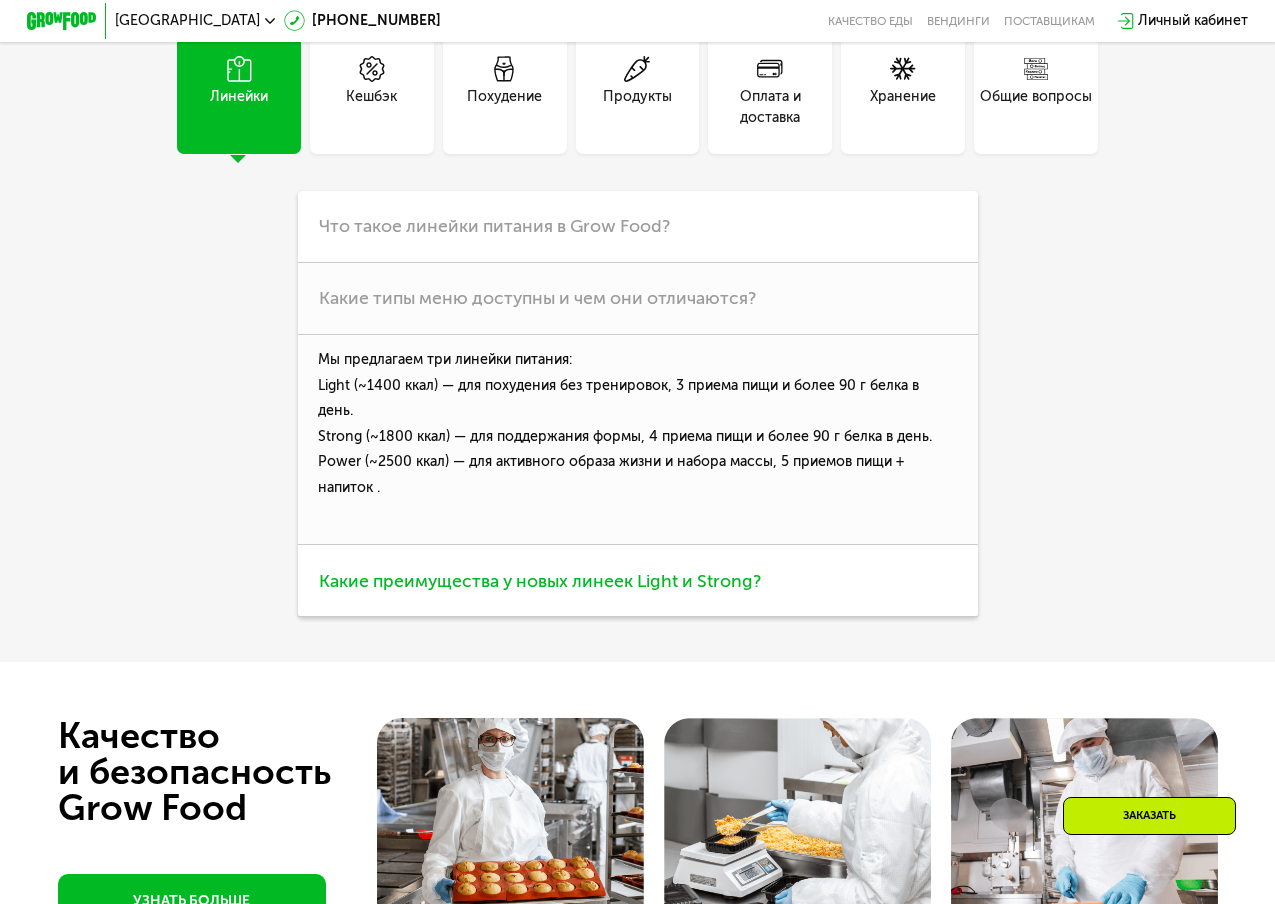 click on "Какие преимущества у новых линеек Light и Strong?" at bounding box center (638, 581) 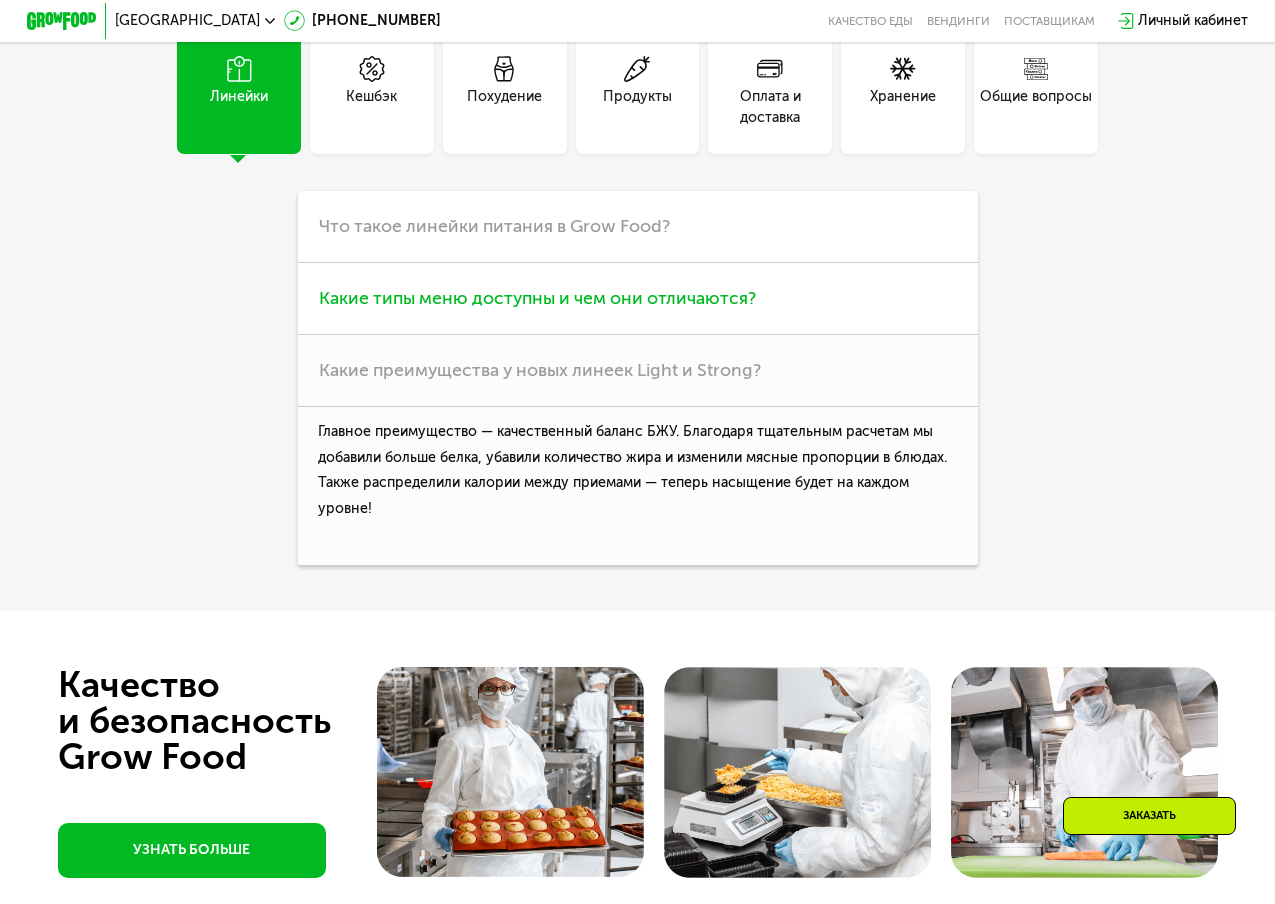 click on "Какие типы меню доступны и чем они отличаются?" at bounding box center [638, 299] 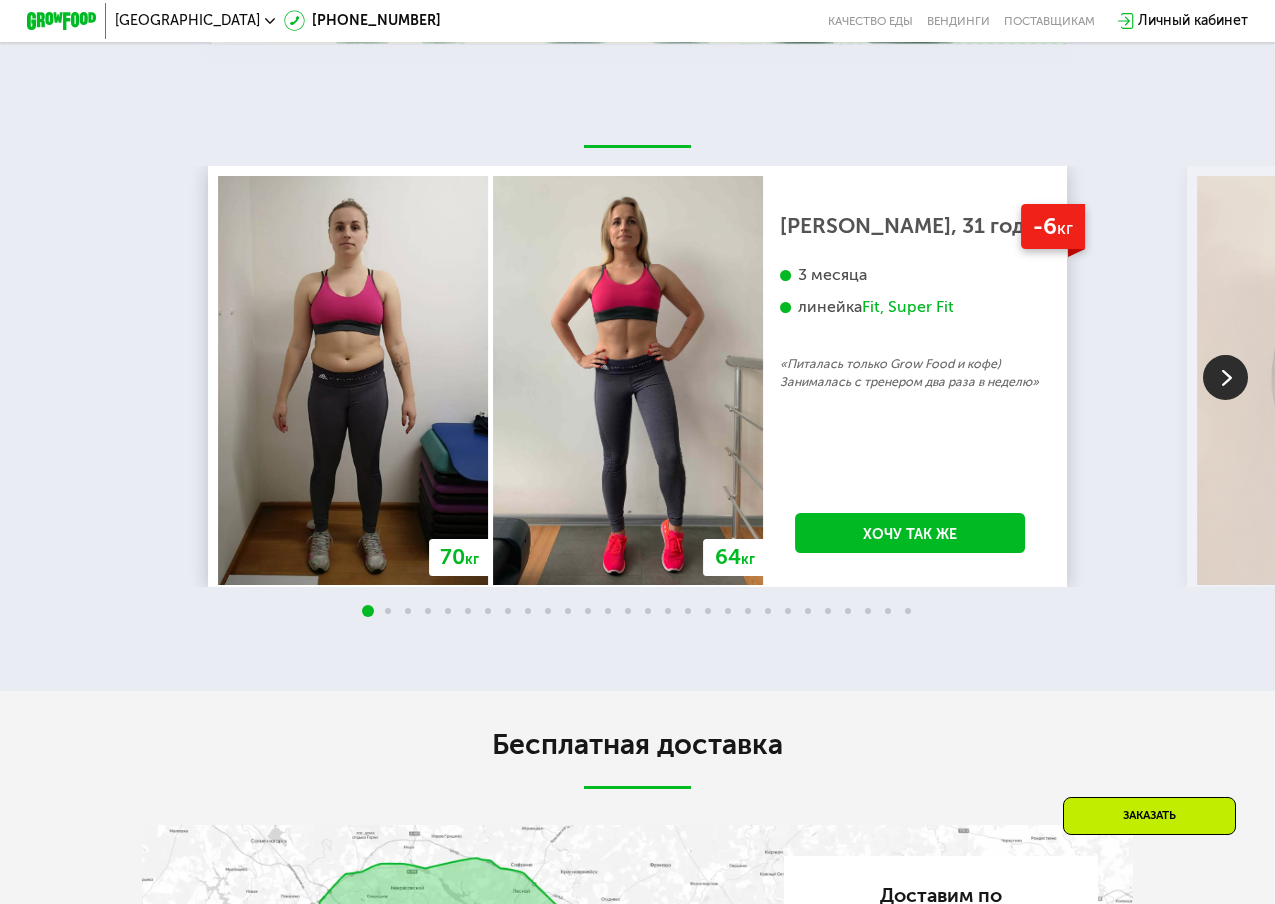 scroll, scrollTop: 2954, scrollLeft: 0, axis: vertical 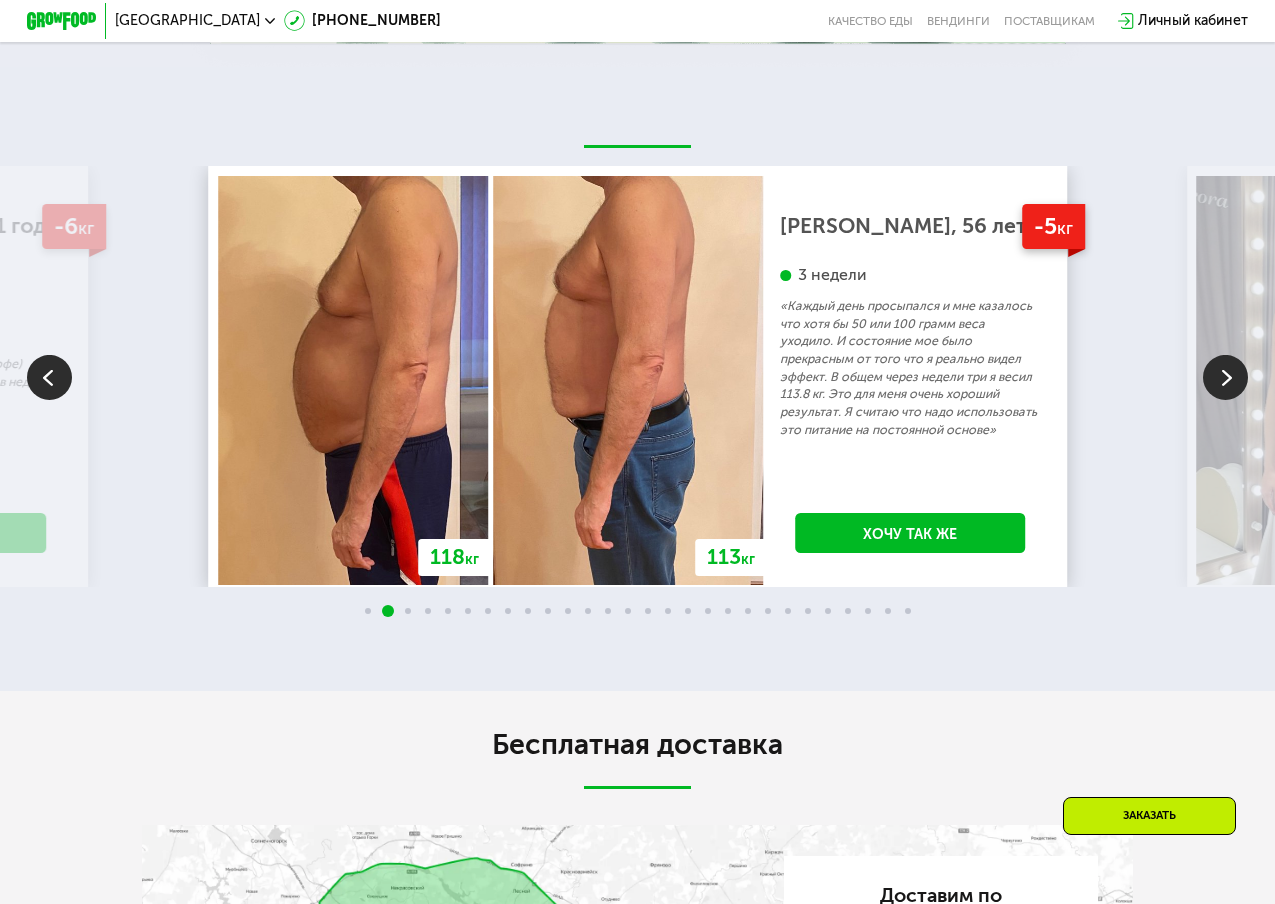 click at bounding box center (1225, 377) 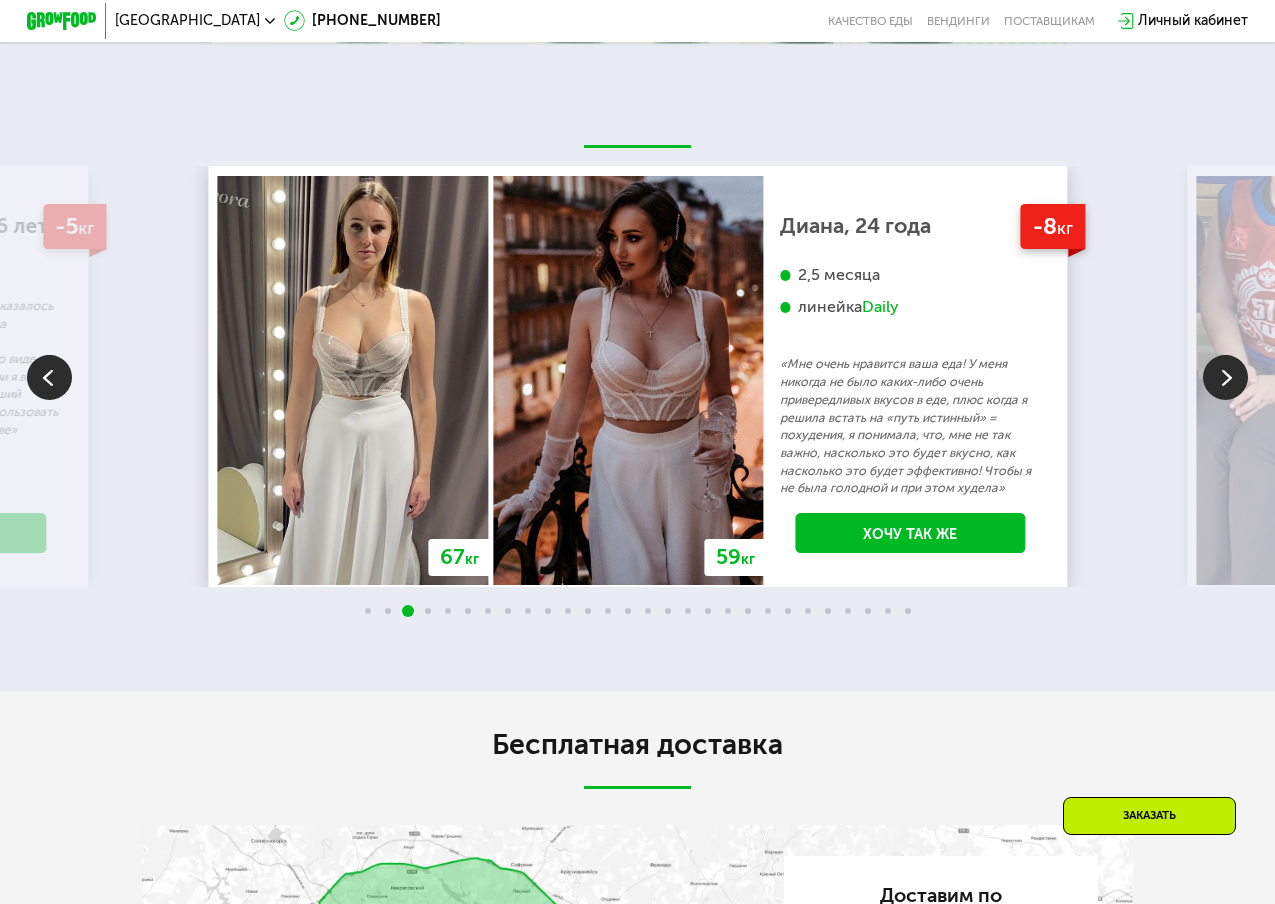 click at bounding box center [1225, 377] 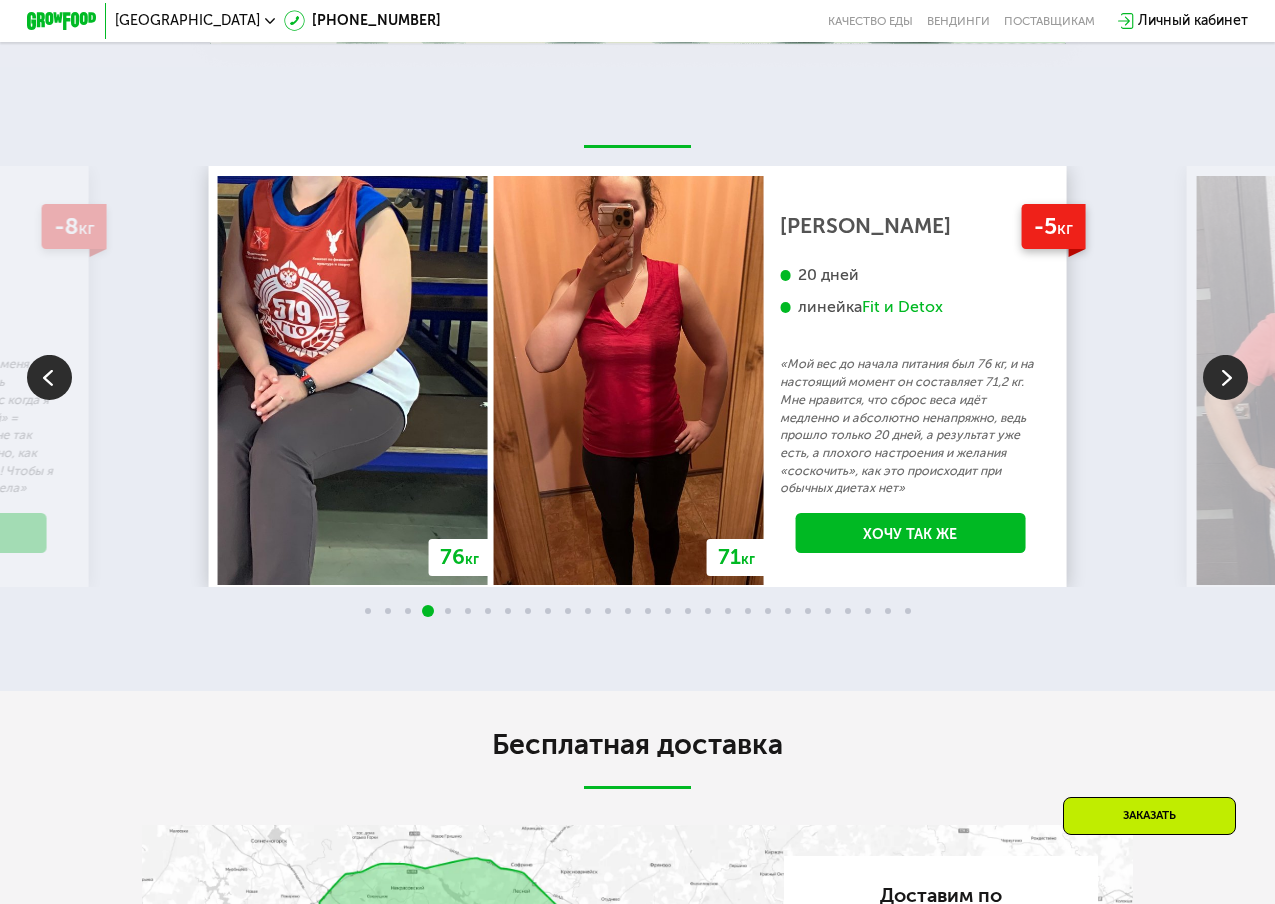 click at bounding box center (1225, 377) 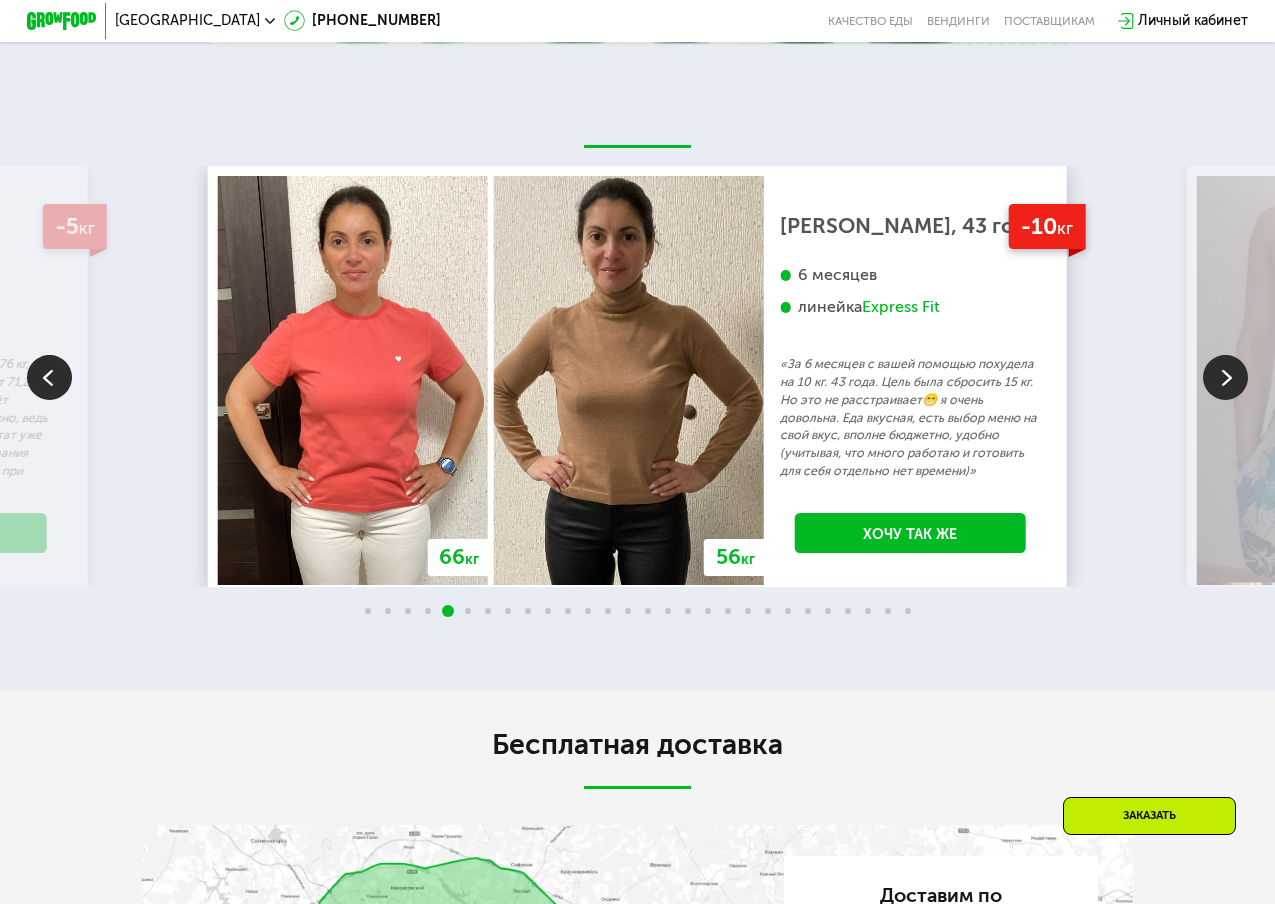 click at bounding box center (1225, 377) 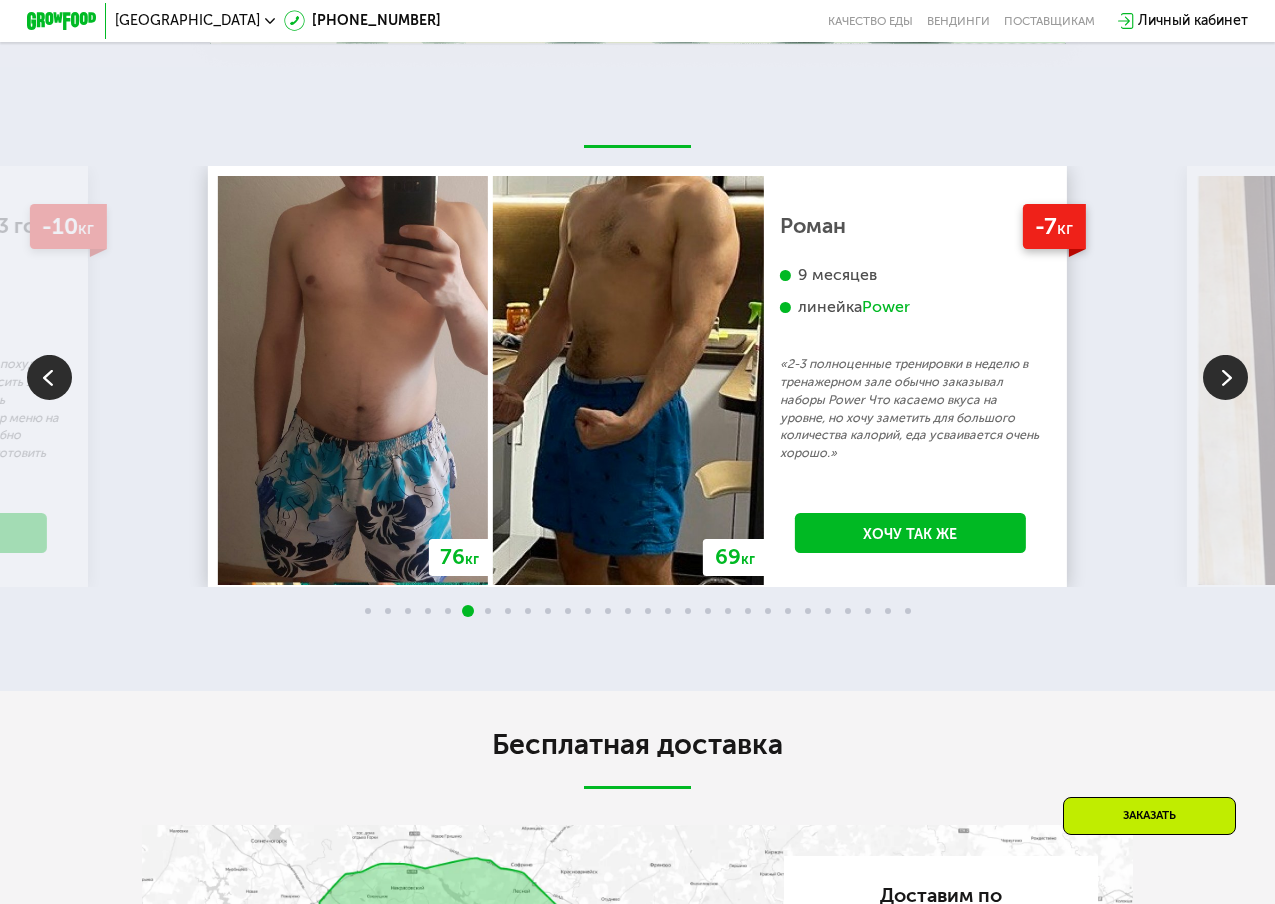 click at bounding box center (1225, 377) 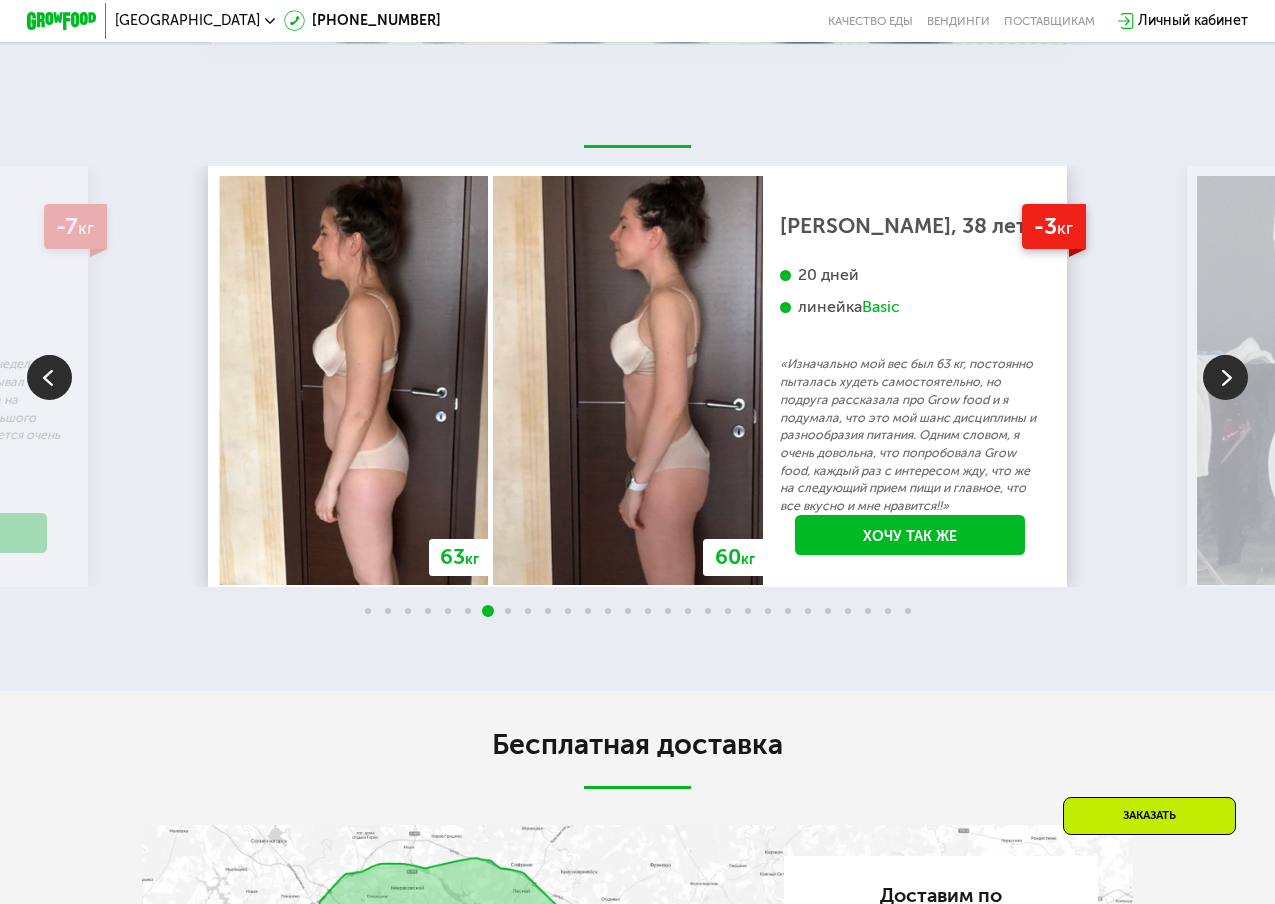 click at bounding box center (1225, 377) 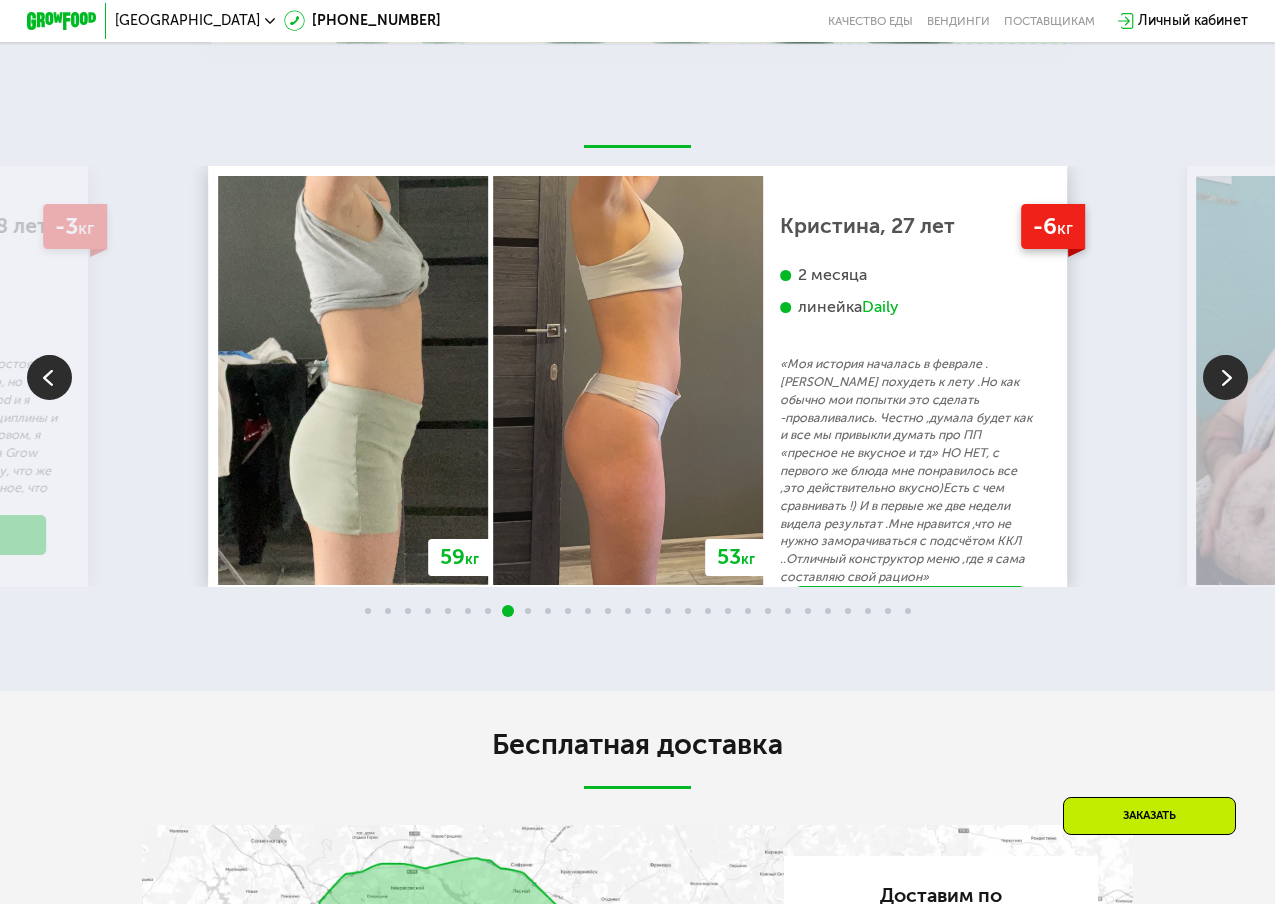 click at bounding box center [1225, 377] 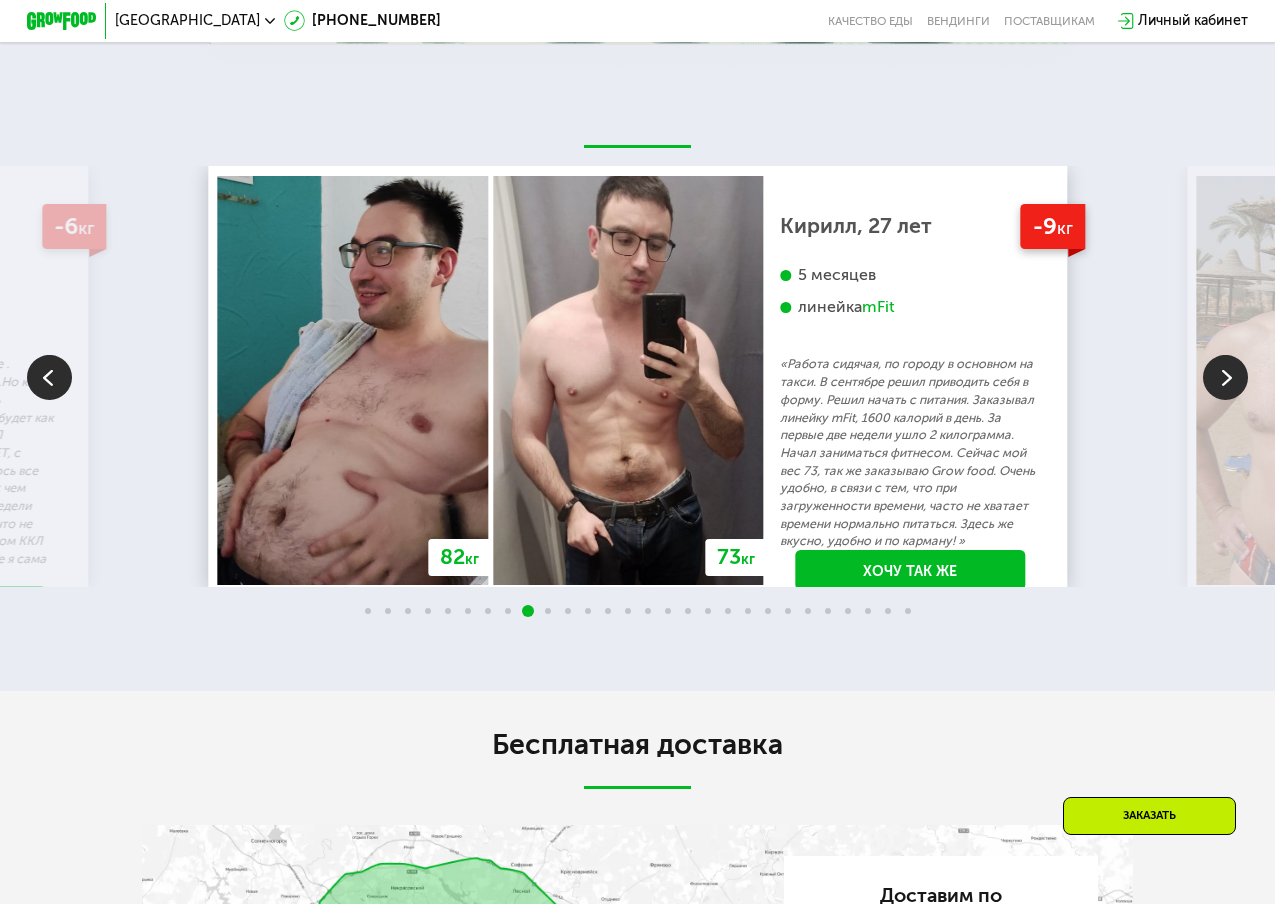 click at bounding box center (1225, 377) 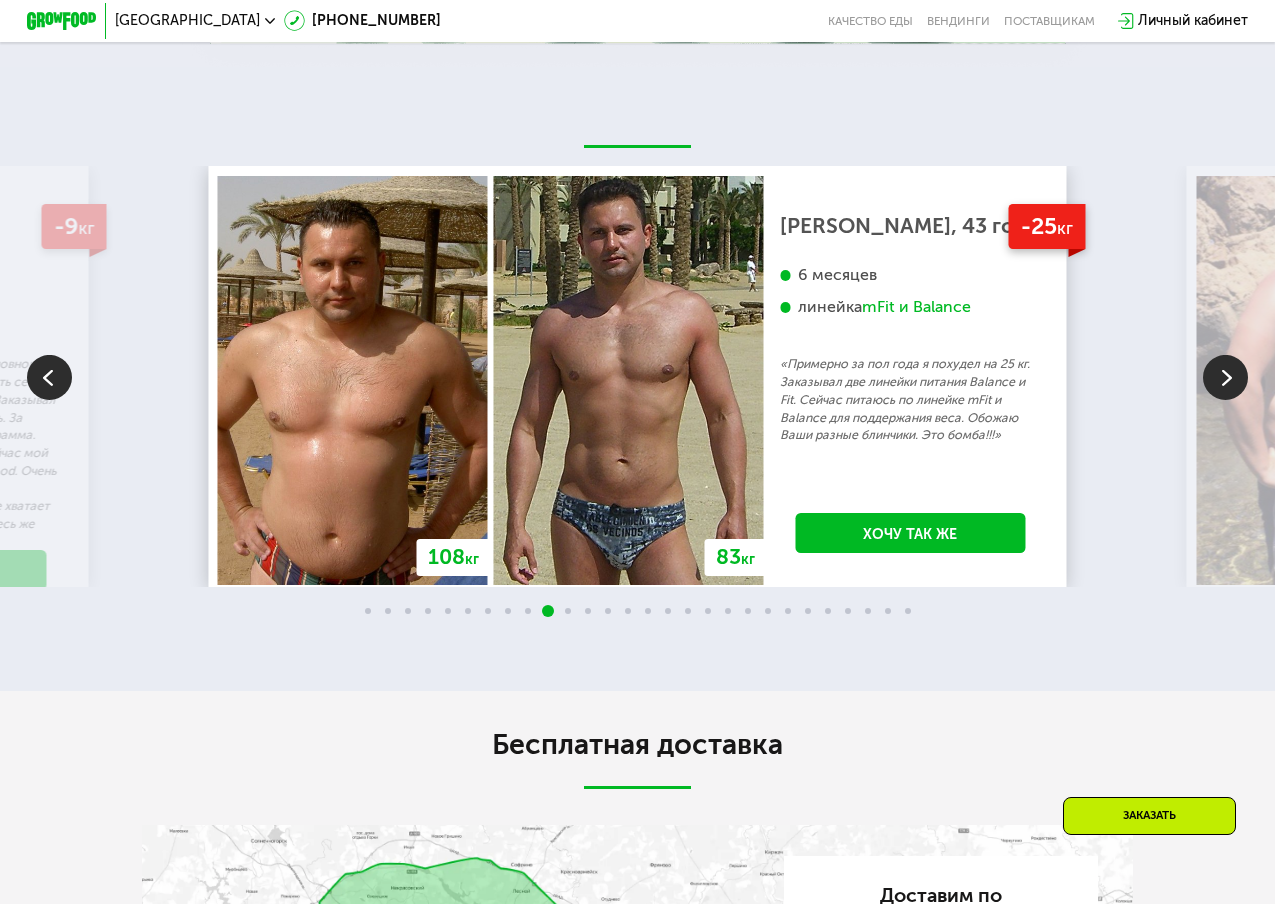 click at bounding box center (1225, 377) 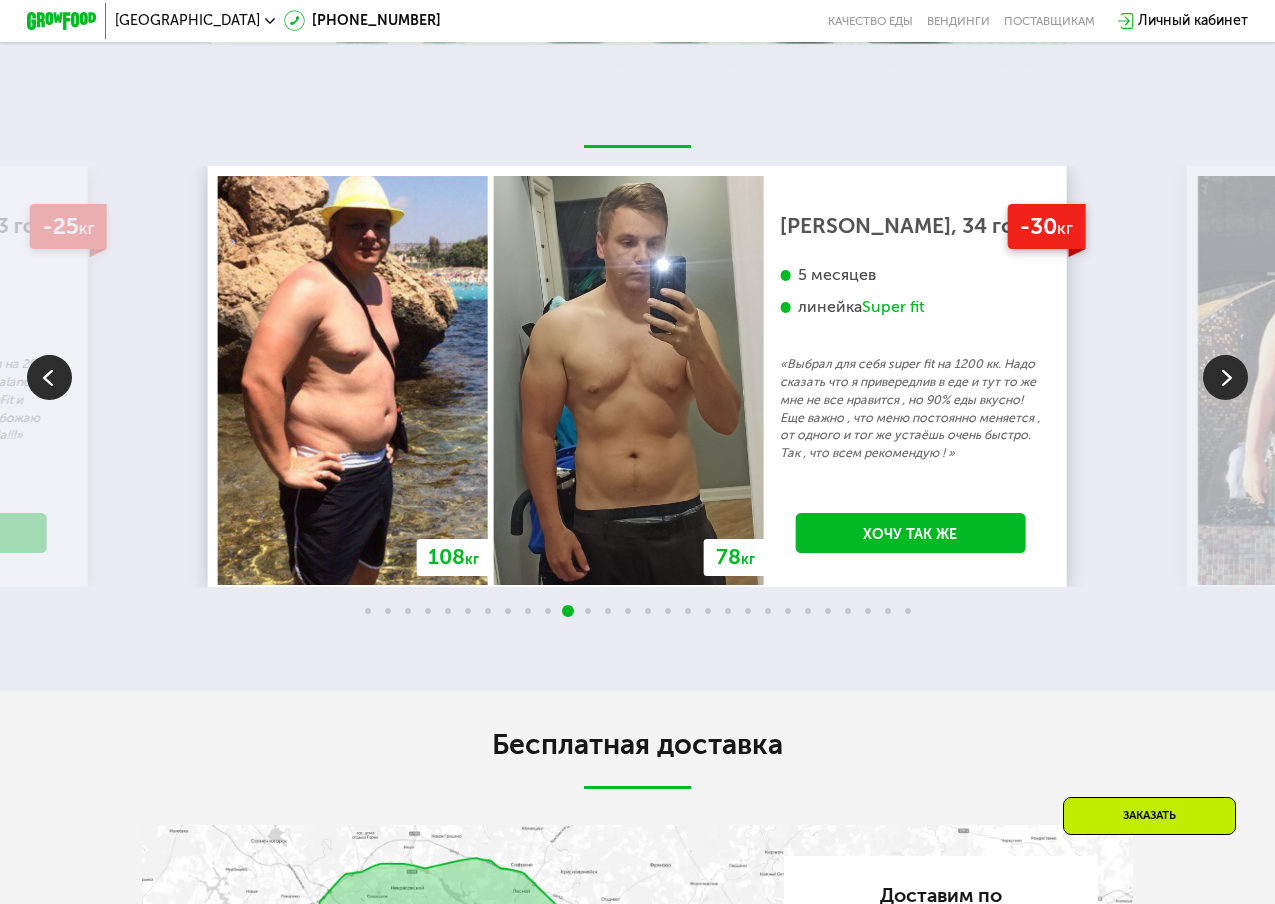 click at bounding box center (49, 377) 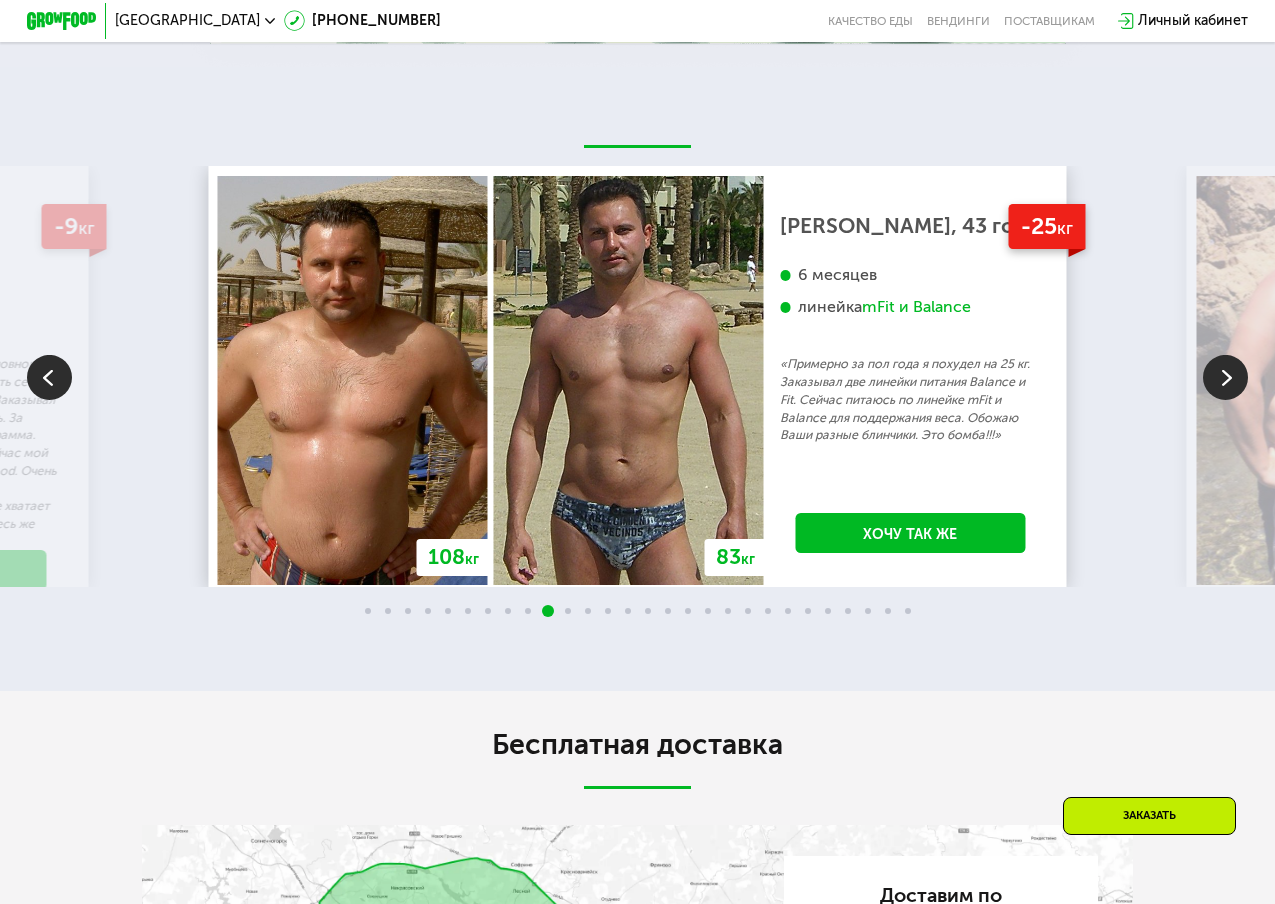 click at bounding box center [1225, 377] 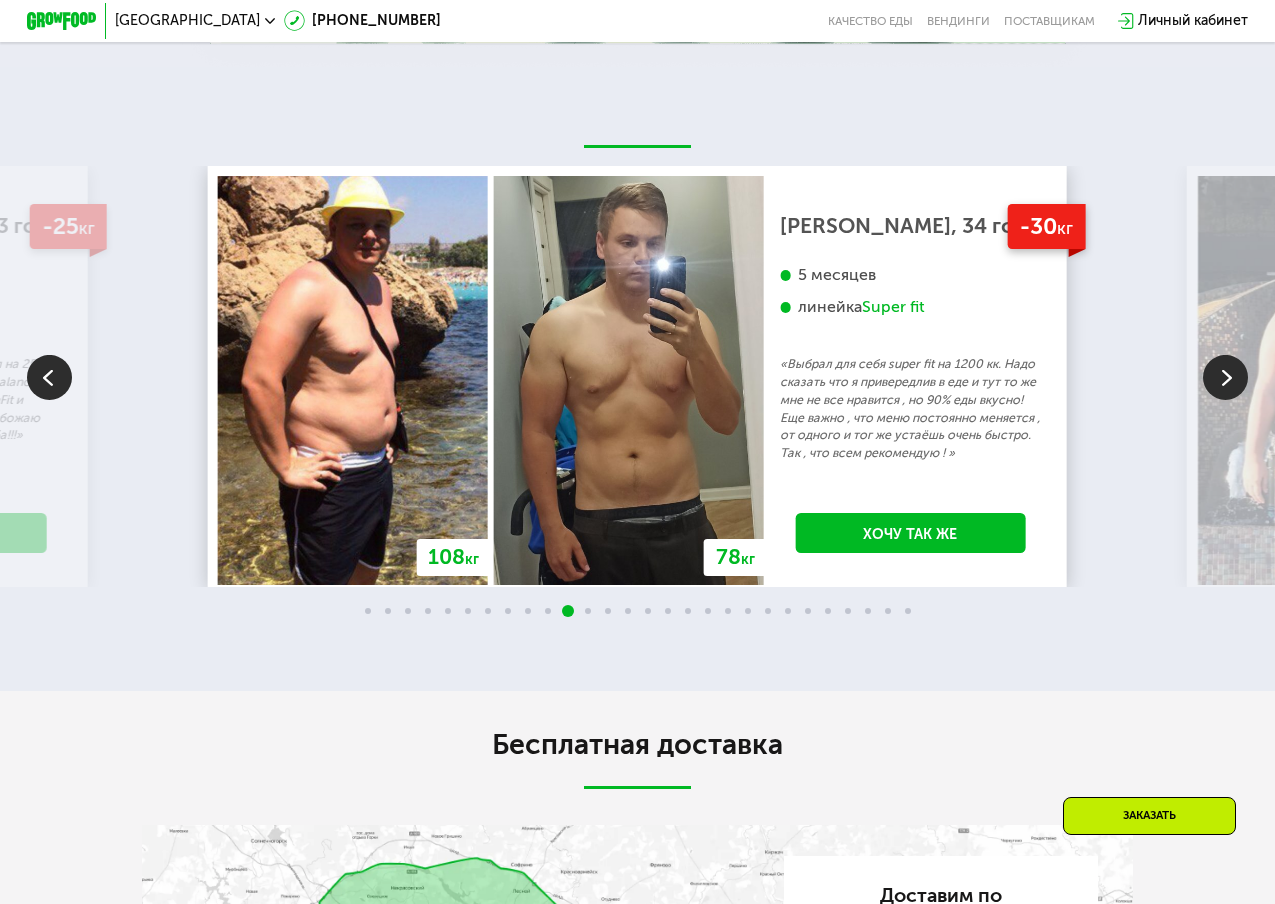click at bounding box center [1225, 377] 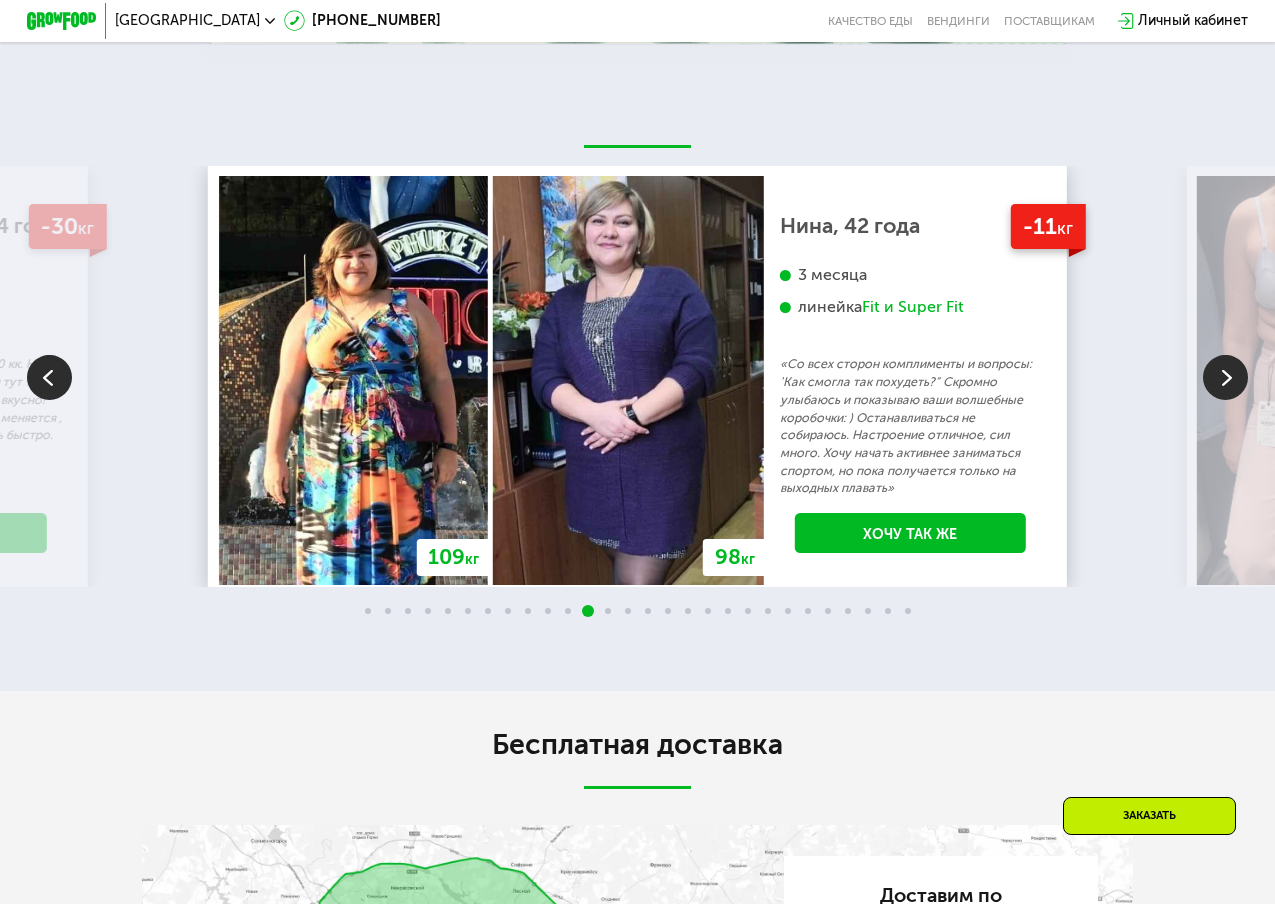 click at bounding box center [1225, 377] 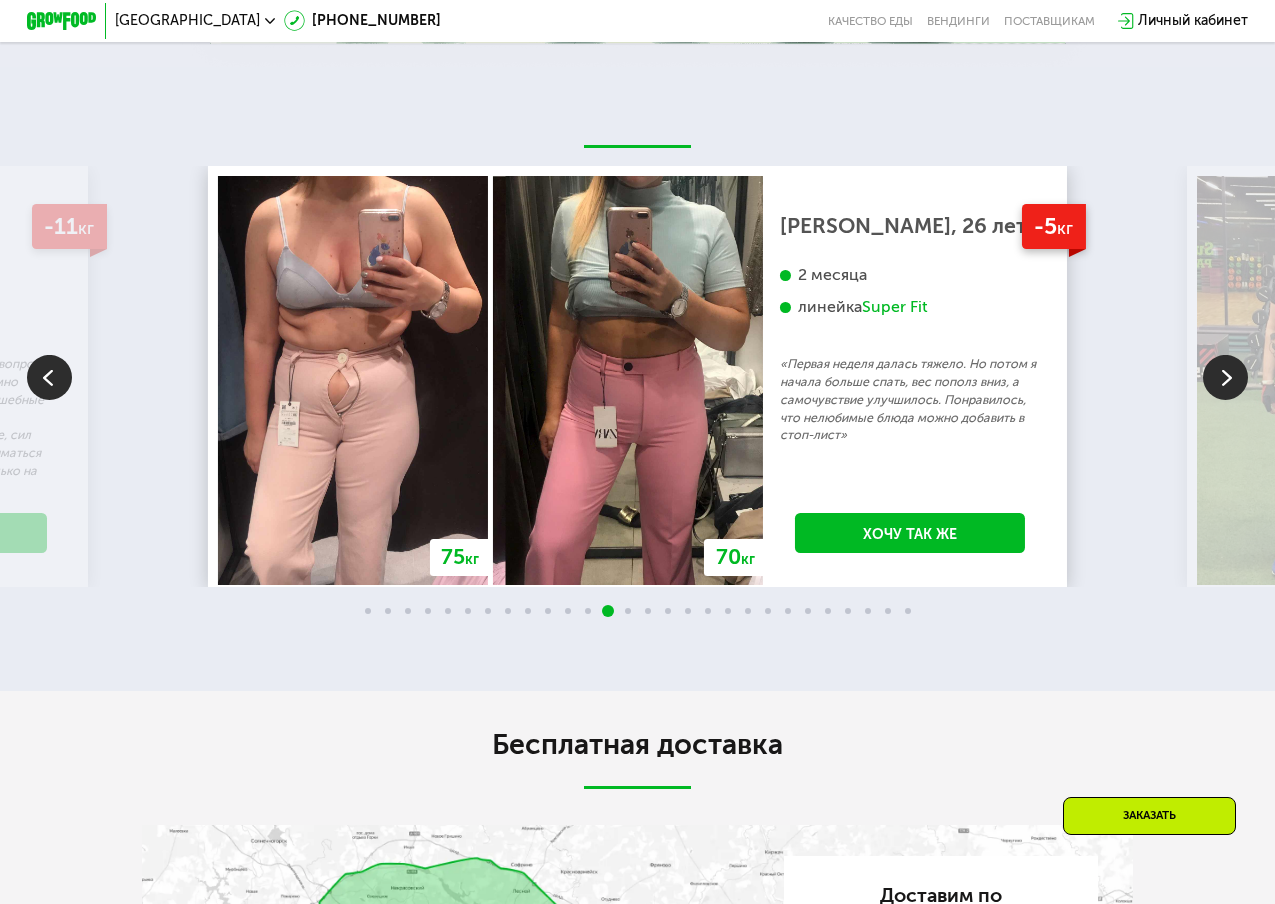 click at bounding box center (1225, 377) 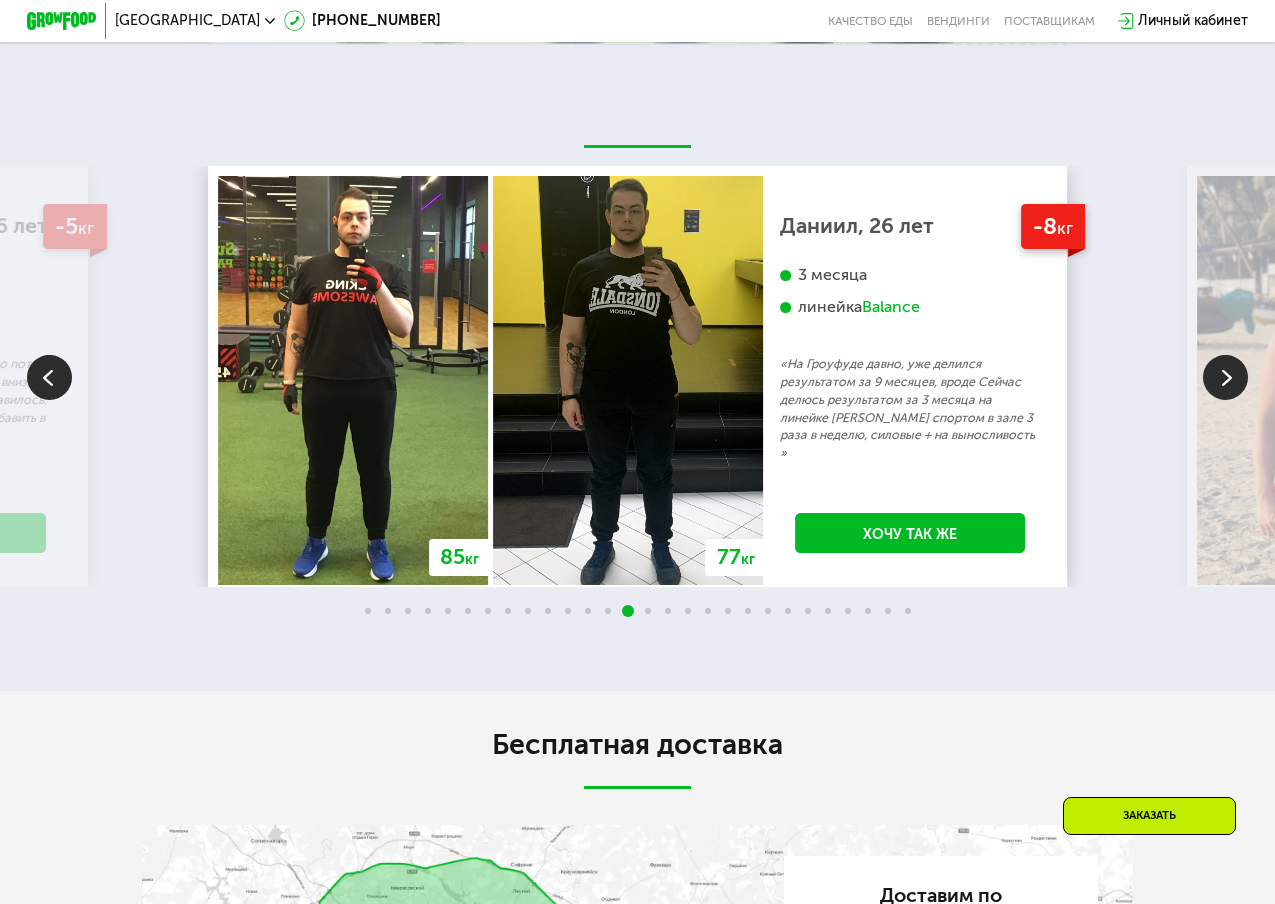click at bounding box center [1225, 377] 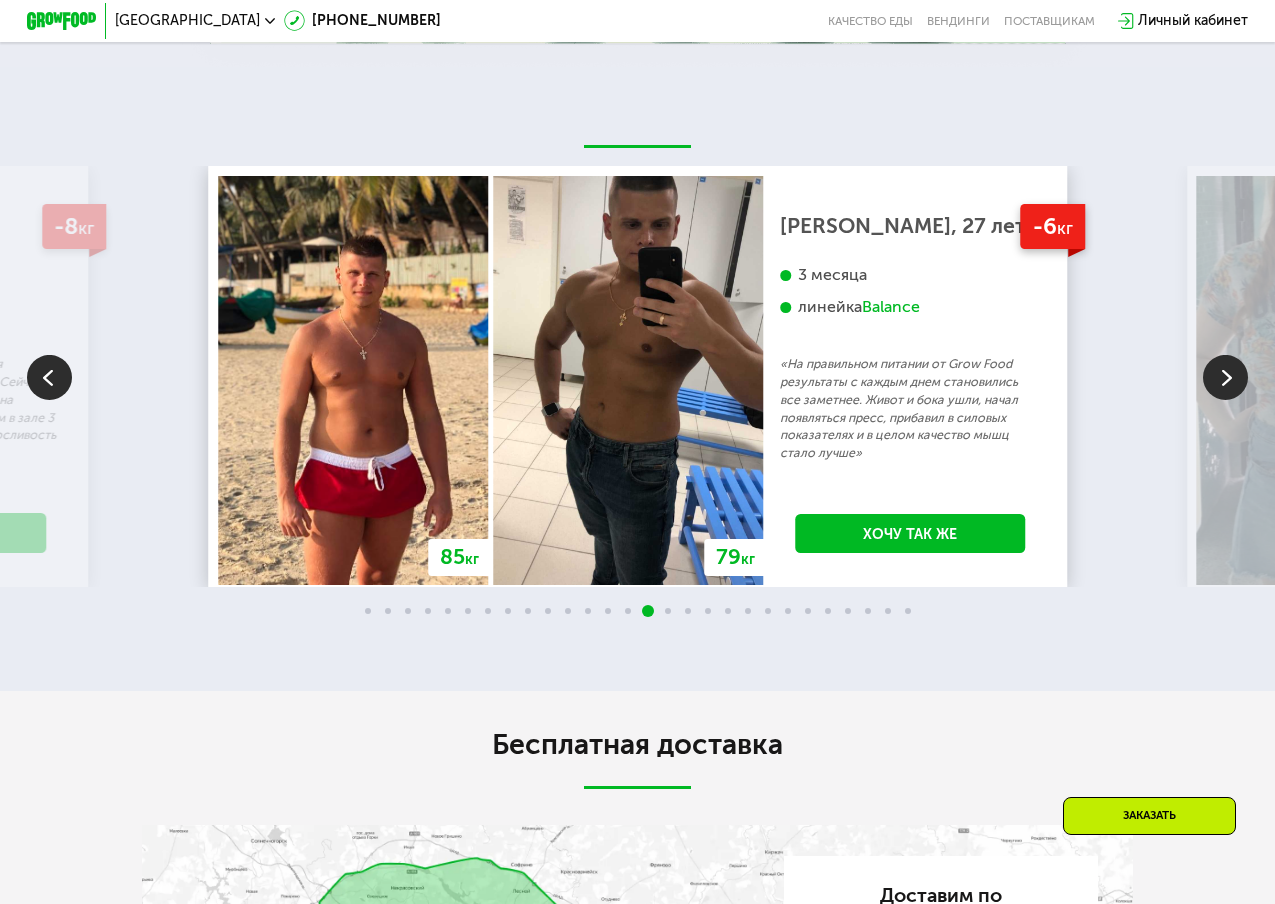 click at bounding box center (1225, 377) 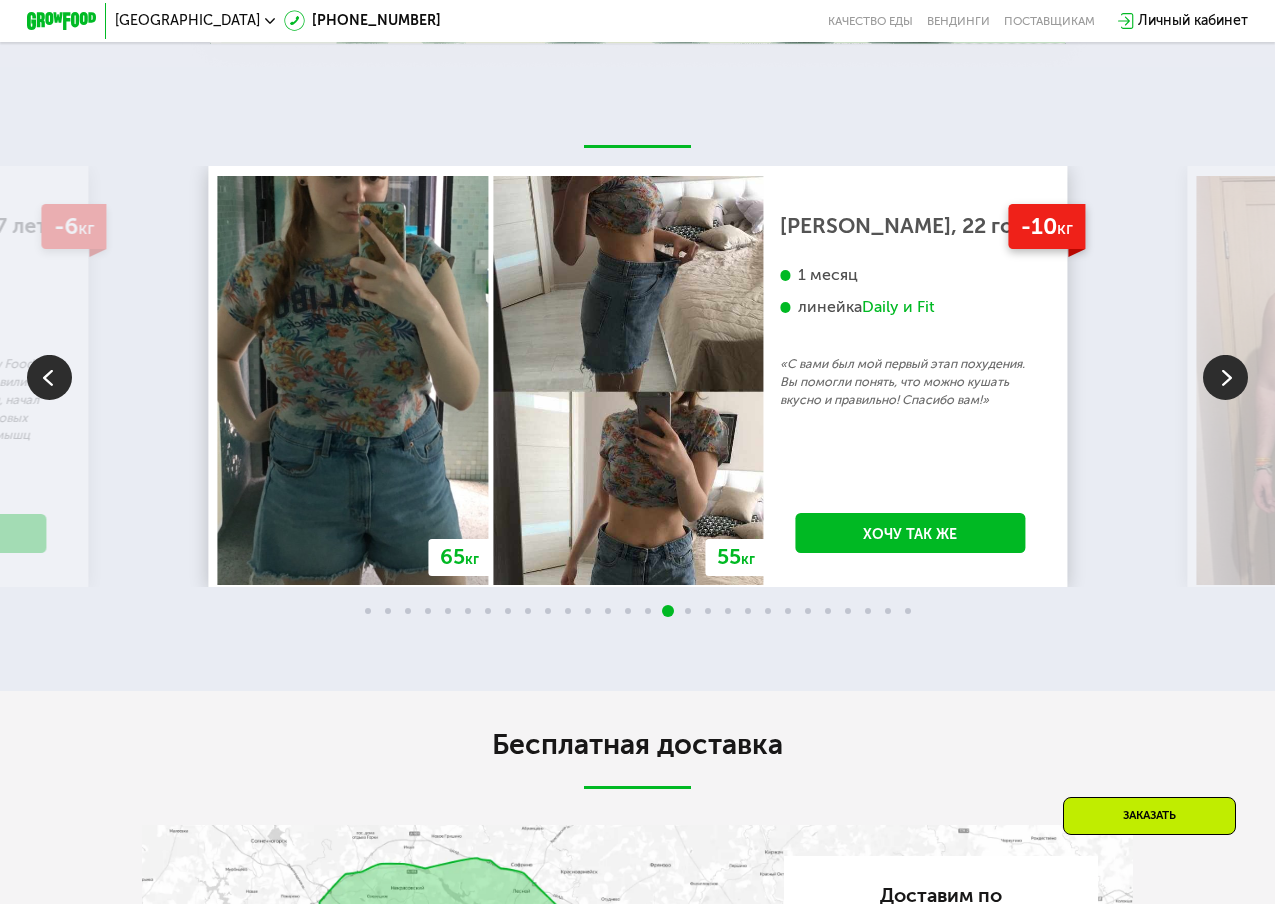 click at bounding box center (1225, 377) 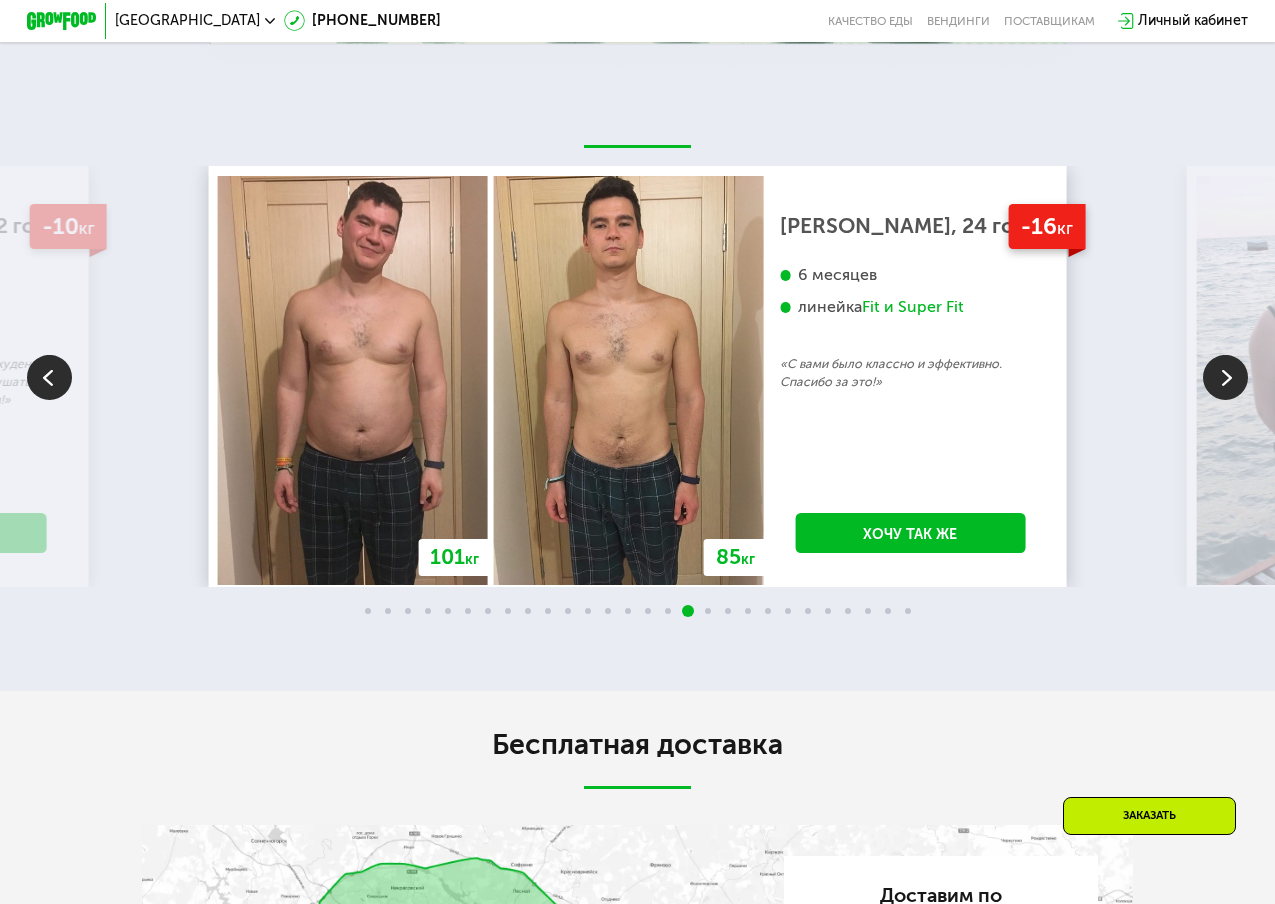 click at bounding box center (1225, 377) 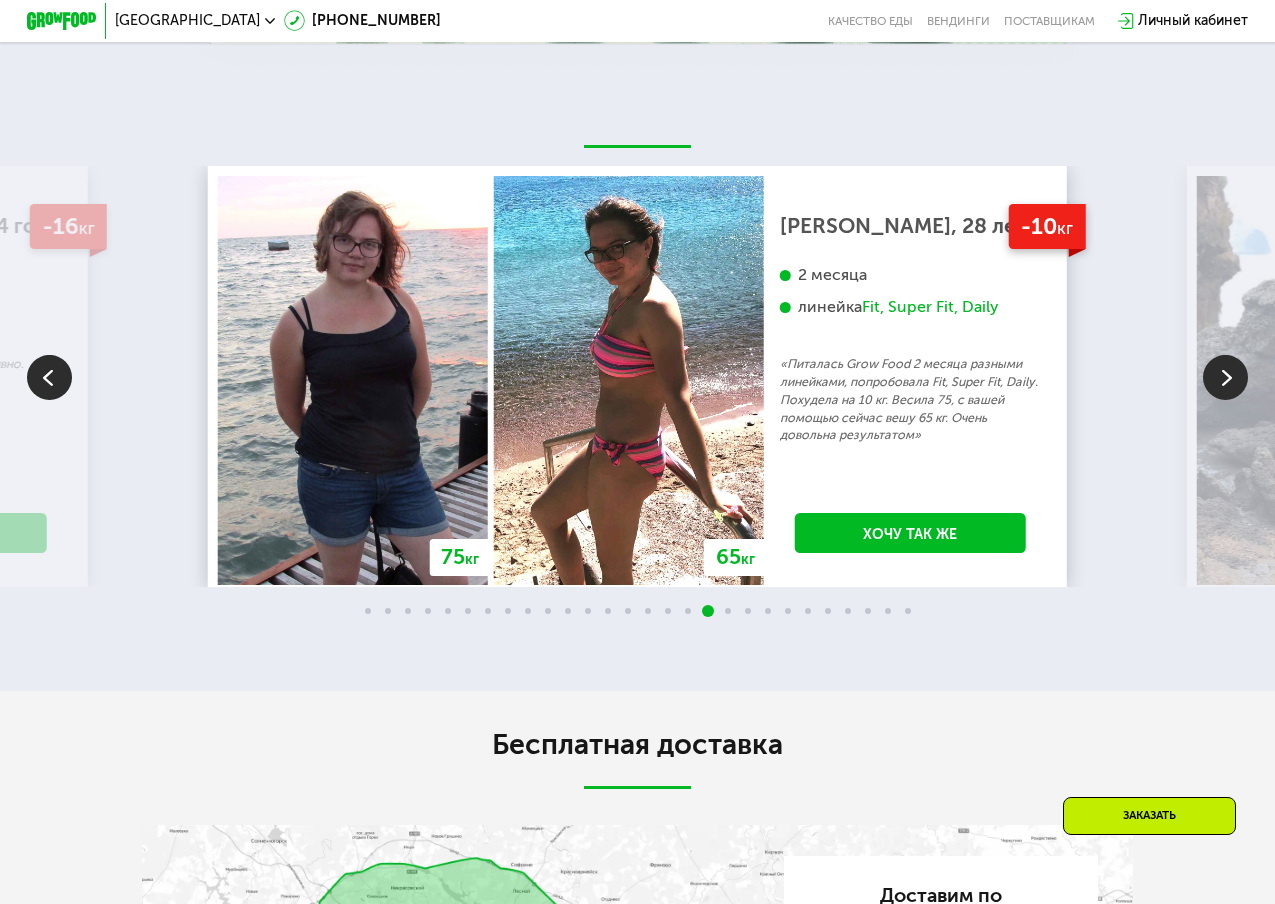click at bounding box center (1225, 377) 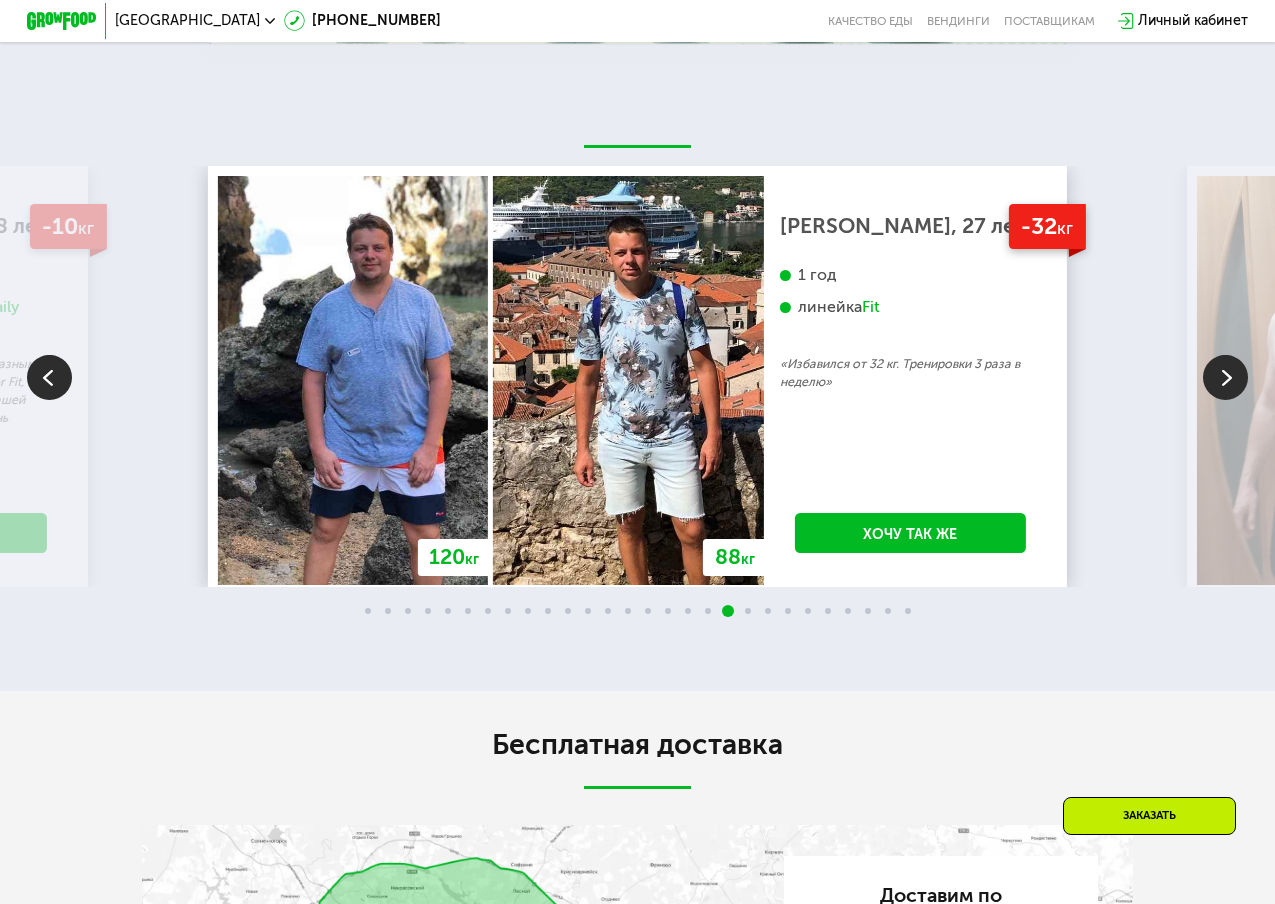 click at bounding box center [1225, 377] 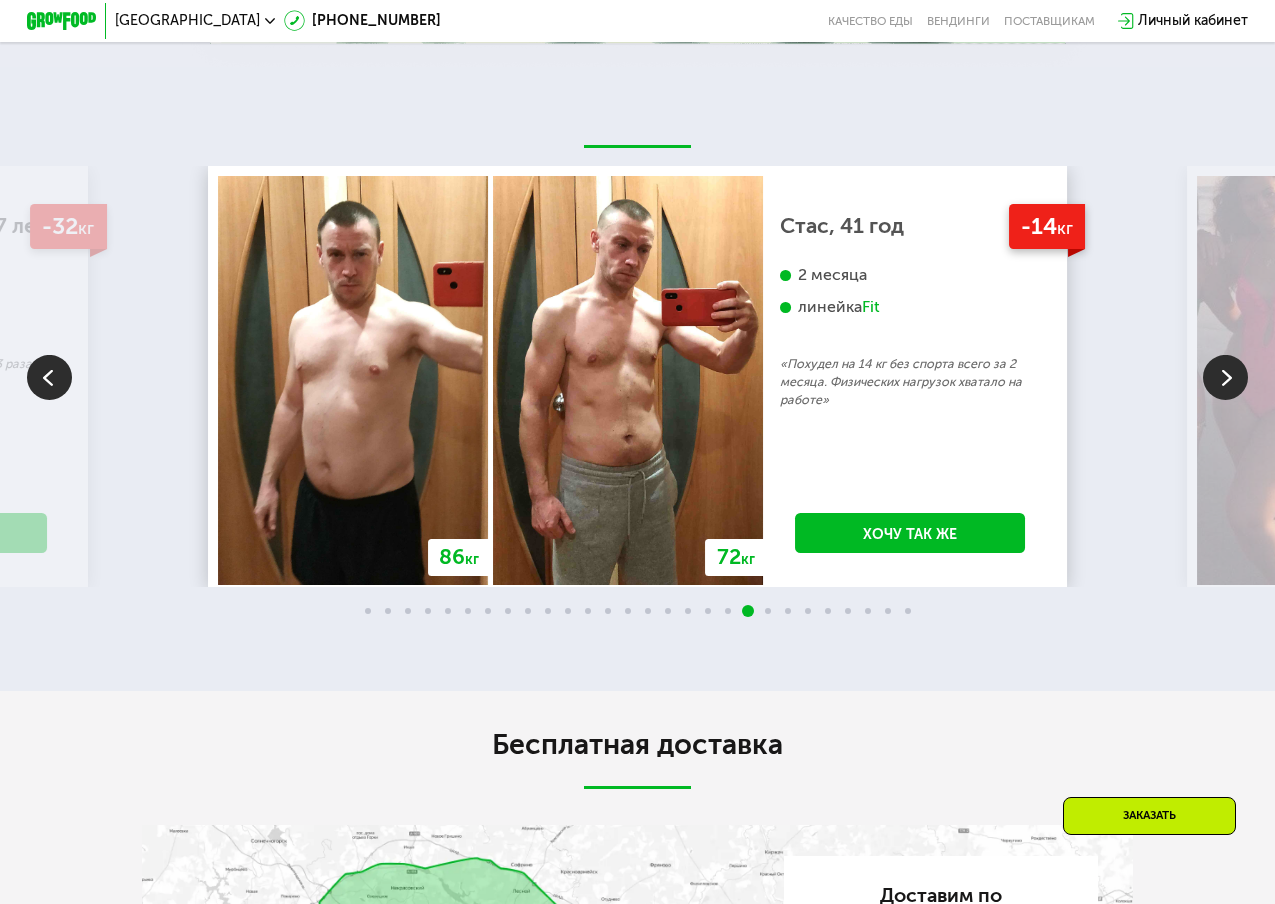 click at bounding box center [1225, 377] 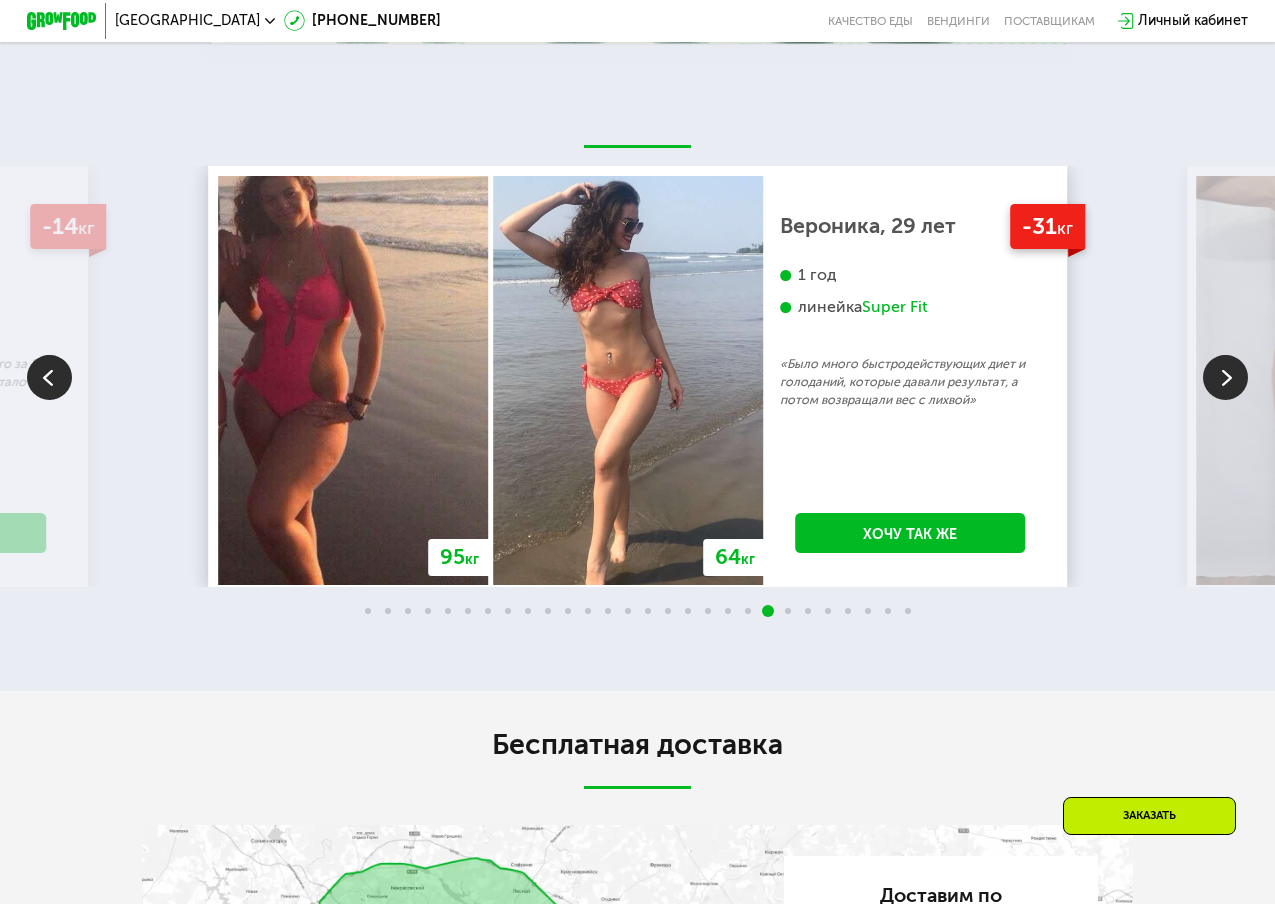 click at bounding box center [1225, 377] 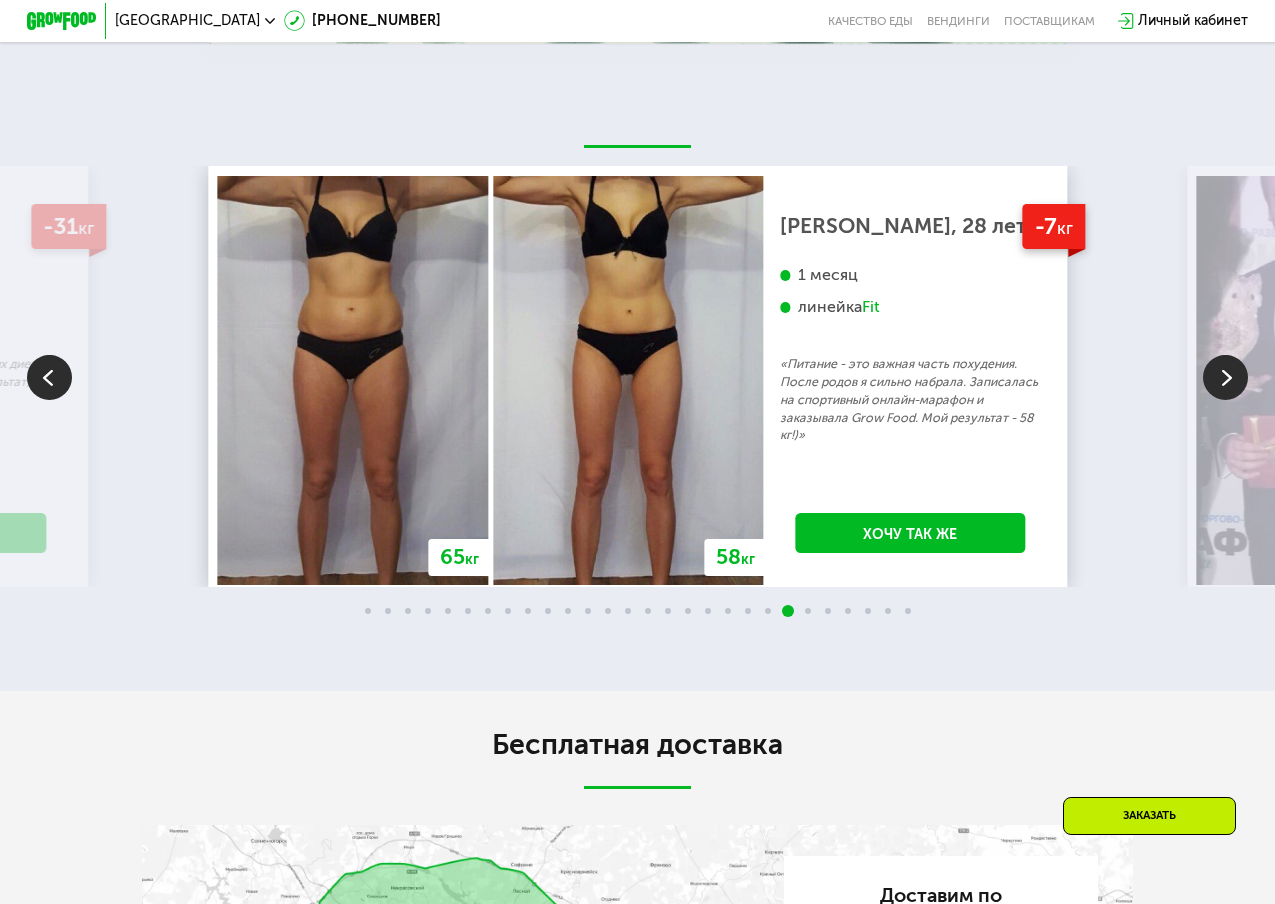 click at bounding box center [1225, 377] 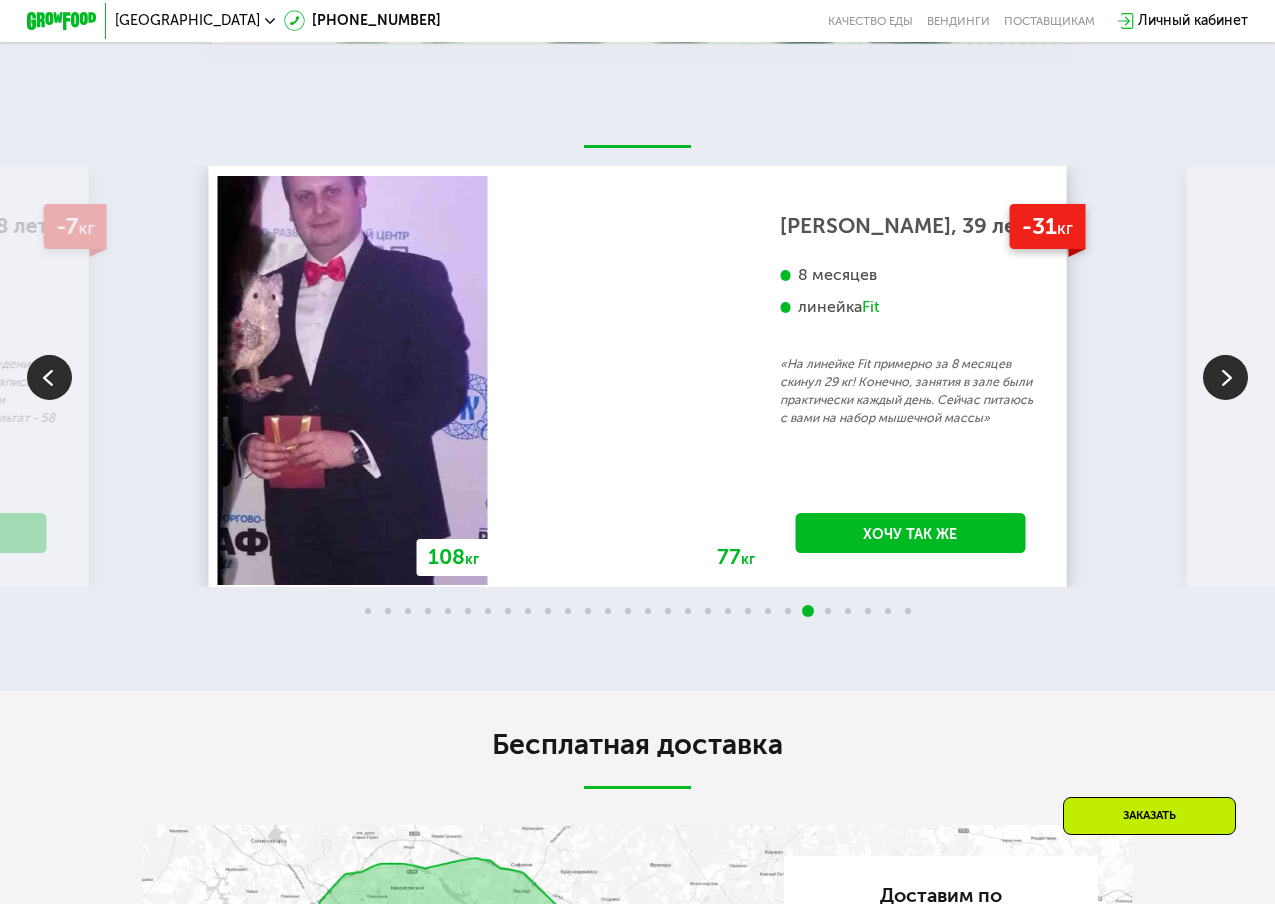 click at bounding box center (1225, 377) 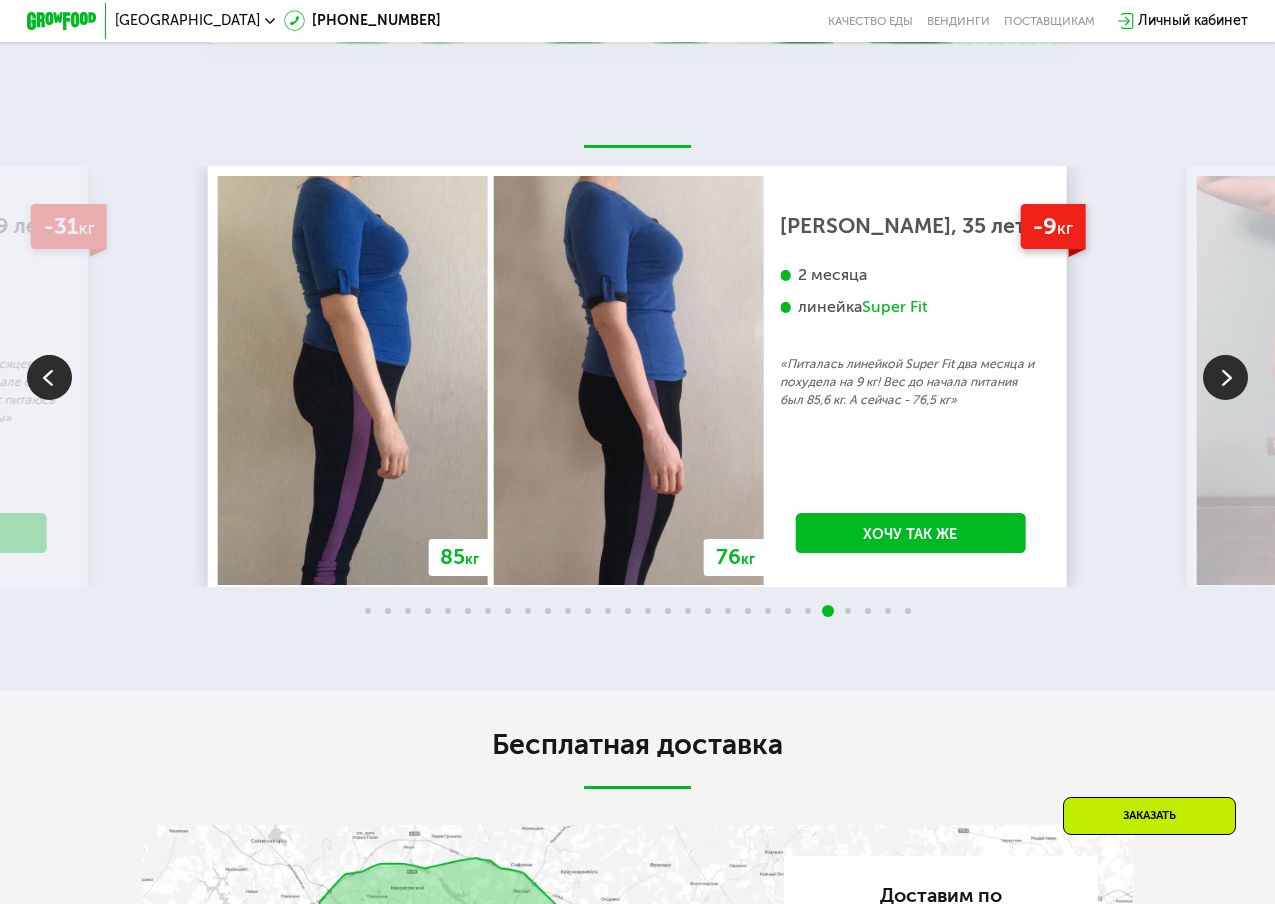 click at bounding box center [1225, 377] 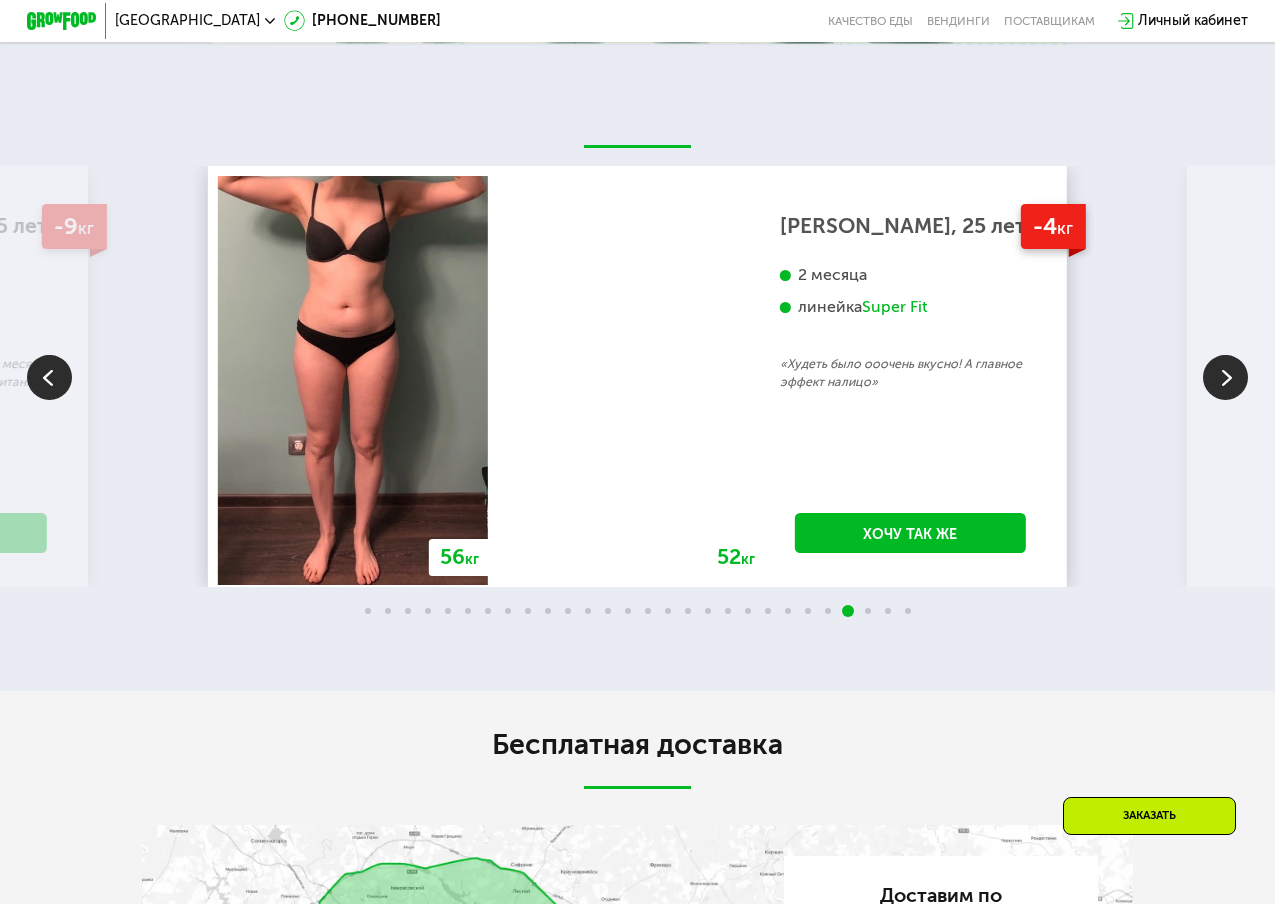 click at bounding box center (1225, 377) 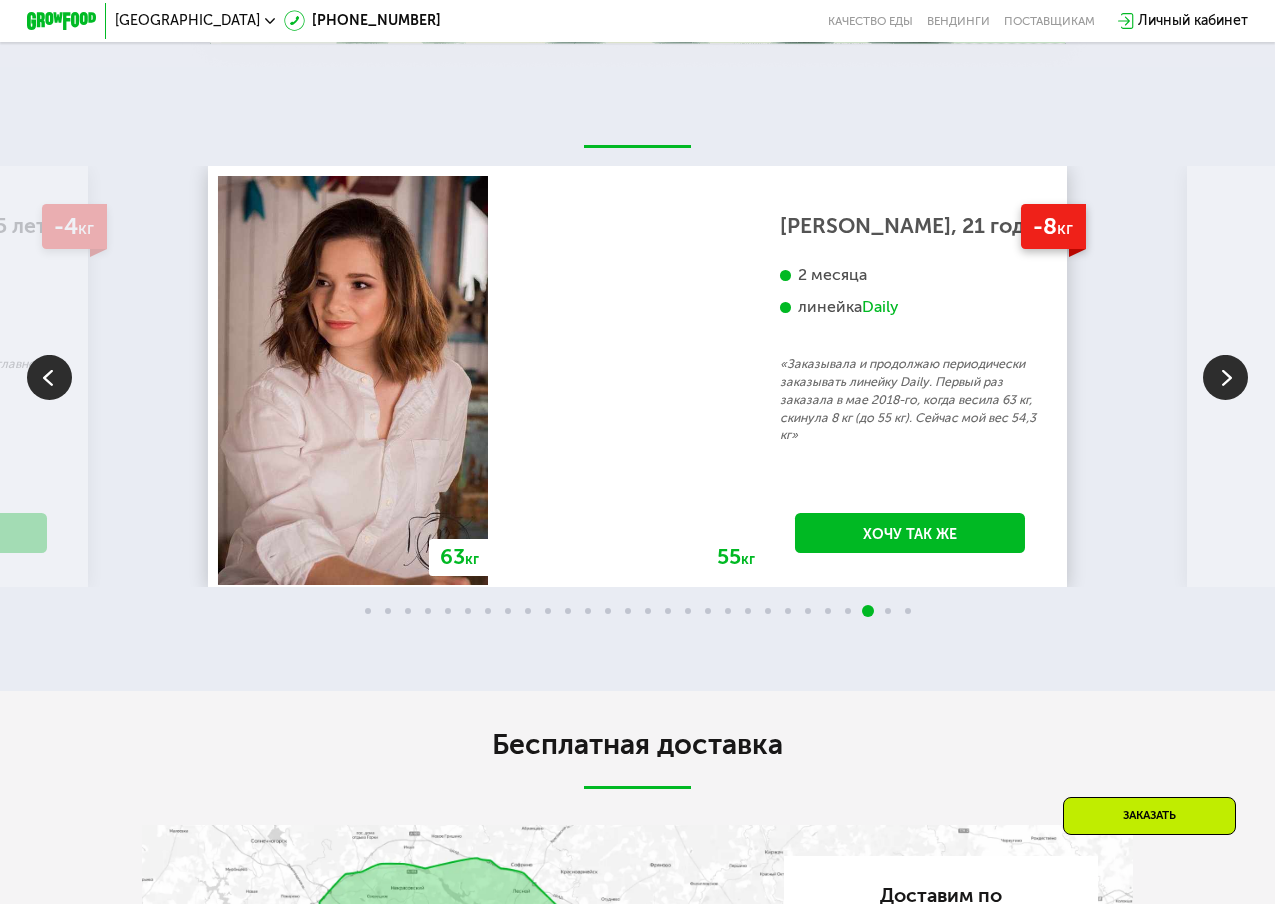 click at bounding box center (1225, 377) 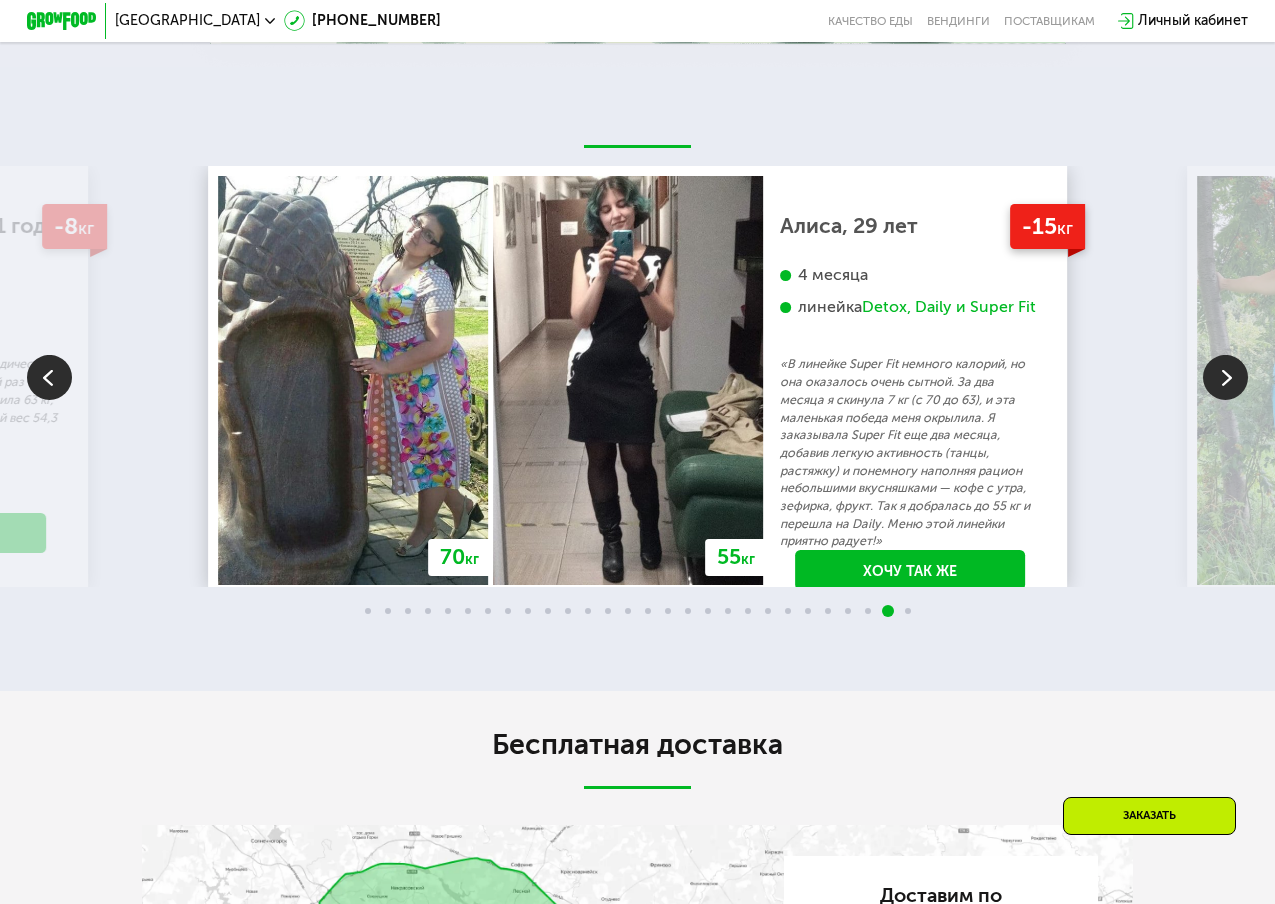click at bounding box center (1225, 377) 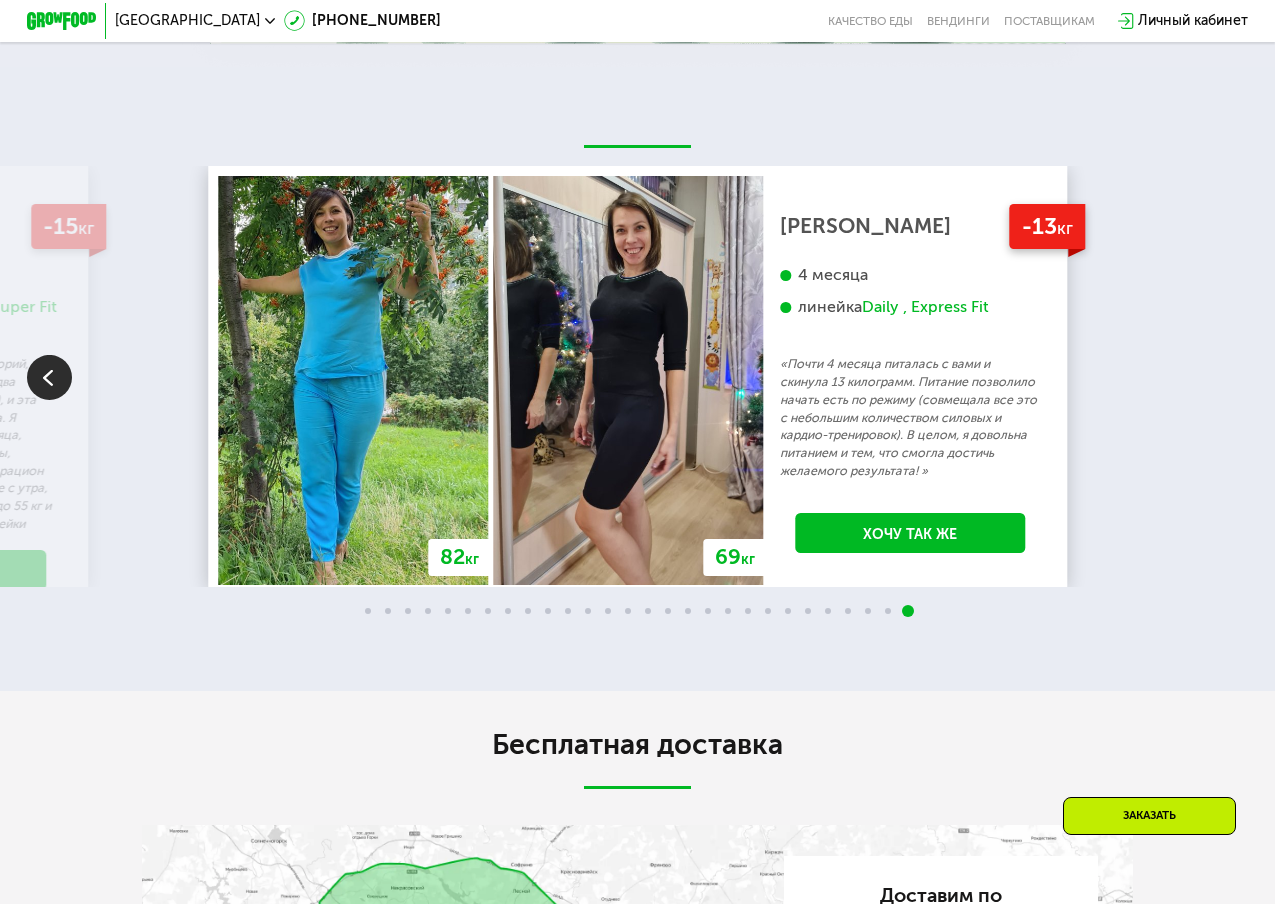 click on "70  кг 64  кг  -6  кг [PERSON_NAME], 31 год 3 месяца  линейка   Fit, Super Fit «Питалась только Grow Food и кофе) Занималась с тренером два раза в неделю» Хочу так же 118  кг 113  кг  -5  кг [PERSON_NAME], 56 лет 3 недели «Каждый день просыпался и мне казалось что хотя бы 50 или 100 грамм веса уходило.  И состояние мое было прекрасным от того что я реально видел эффект. В общем через недели три я весил 113.8 кг.  Это для меня очень хороший результат.  Я считаю что надо использовать это питание на постоянной основе» Хочу так же 67  кг 59  кг  -8  кг [PERSON_NAME], 24 года 2,5 месяца  линейка  Daily Хочу так же 76  кг 71  кг  -5  кг 66" at bounding box center (637, 376) 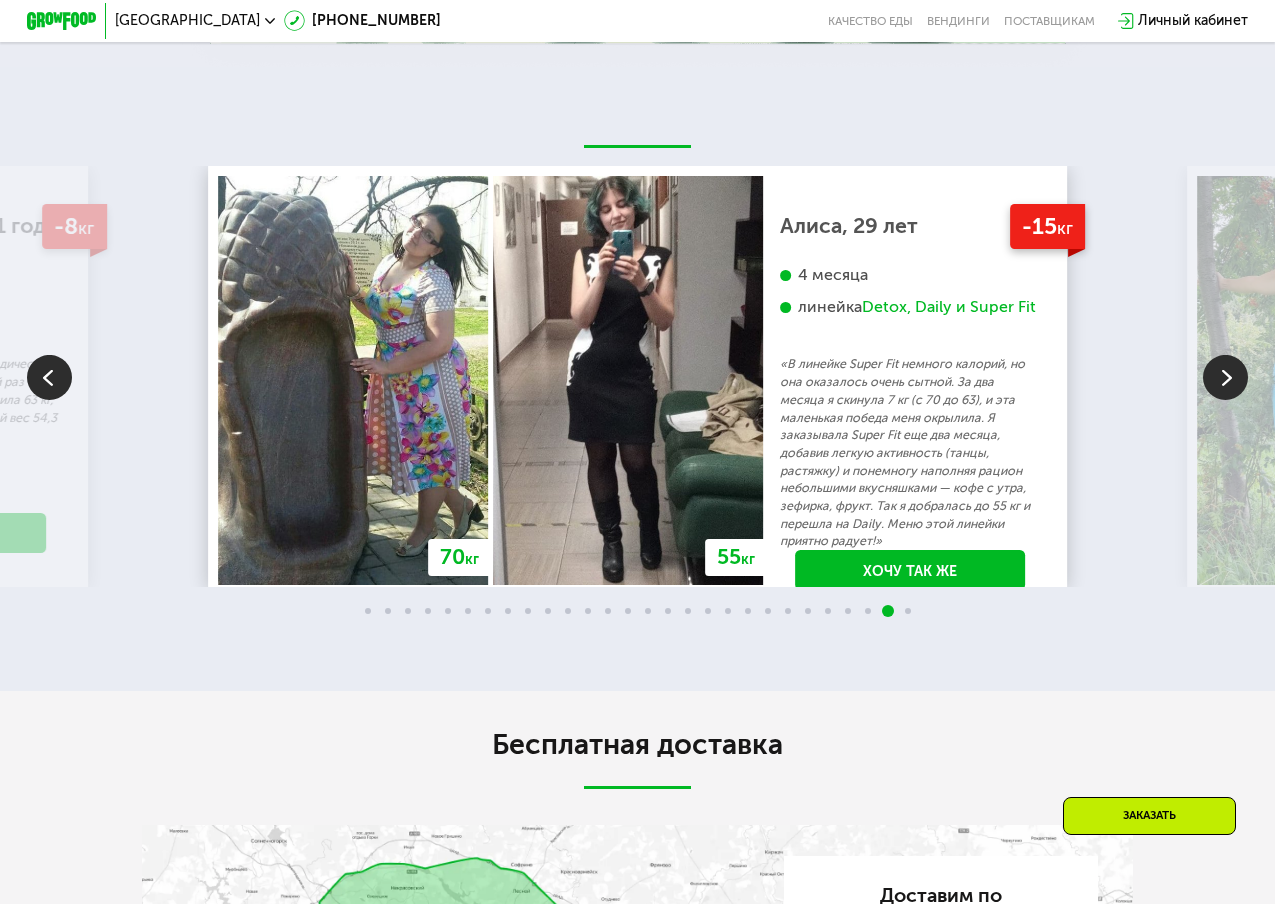 click at bounding box center (49, 377) 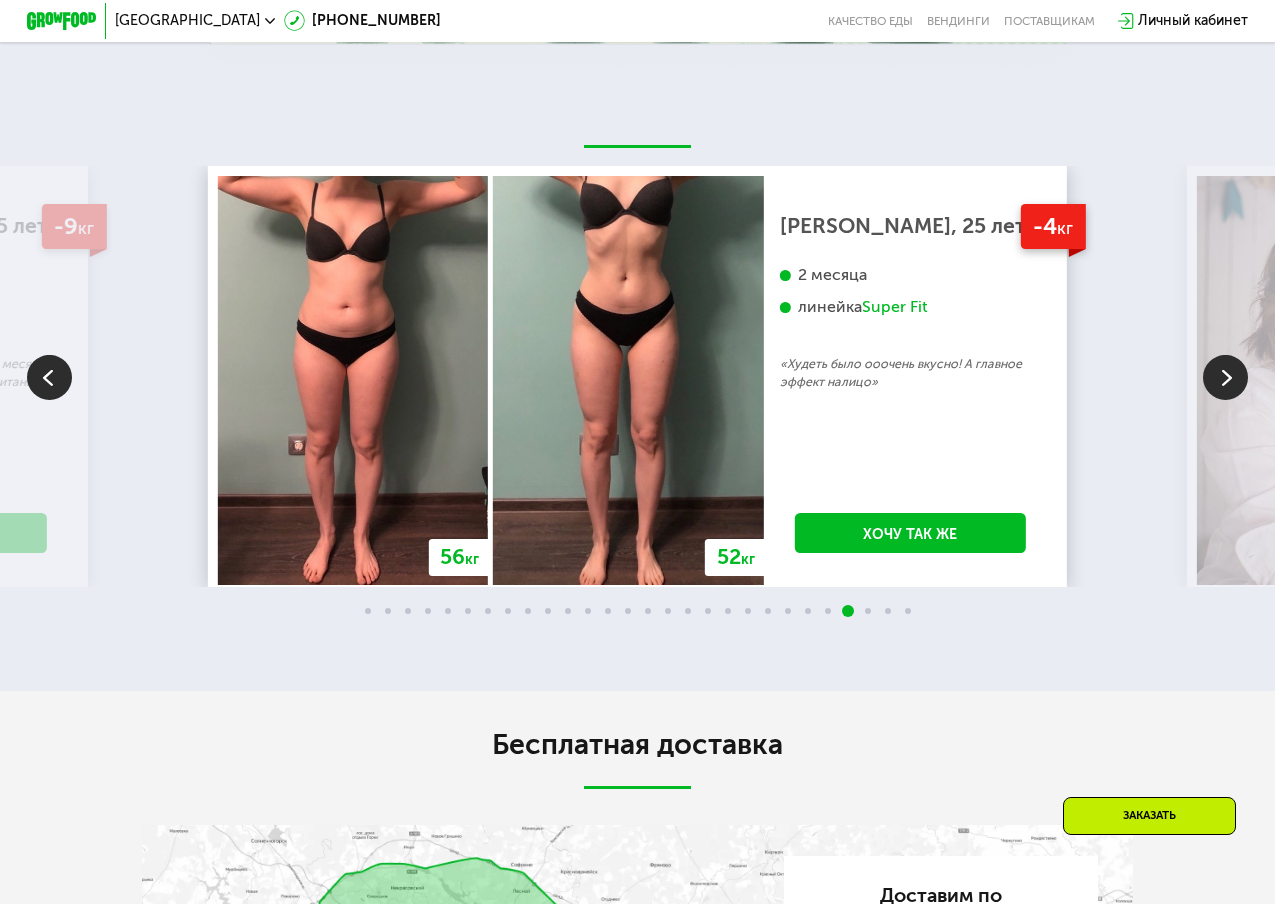 click at bounding box center (49, 377) 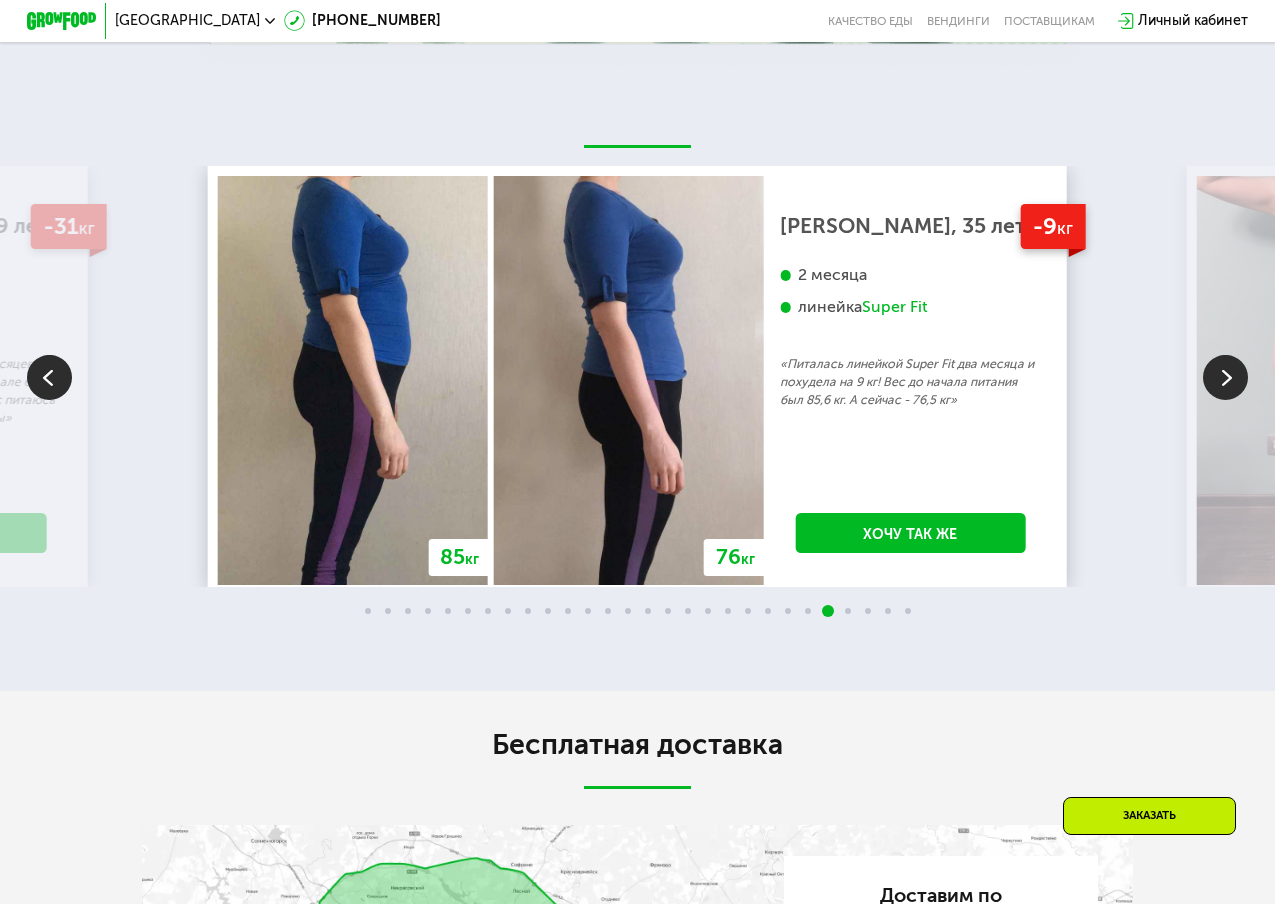 click at bounding box center (49, 377) 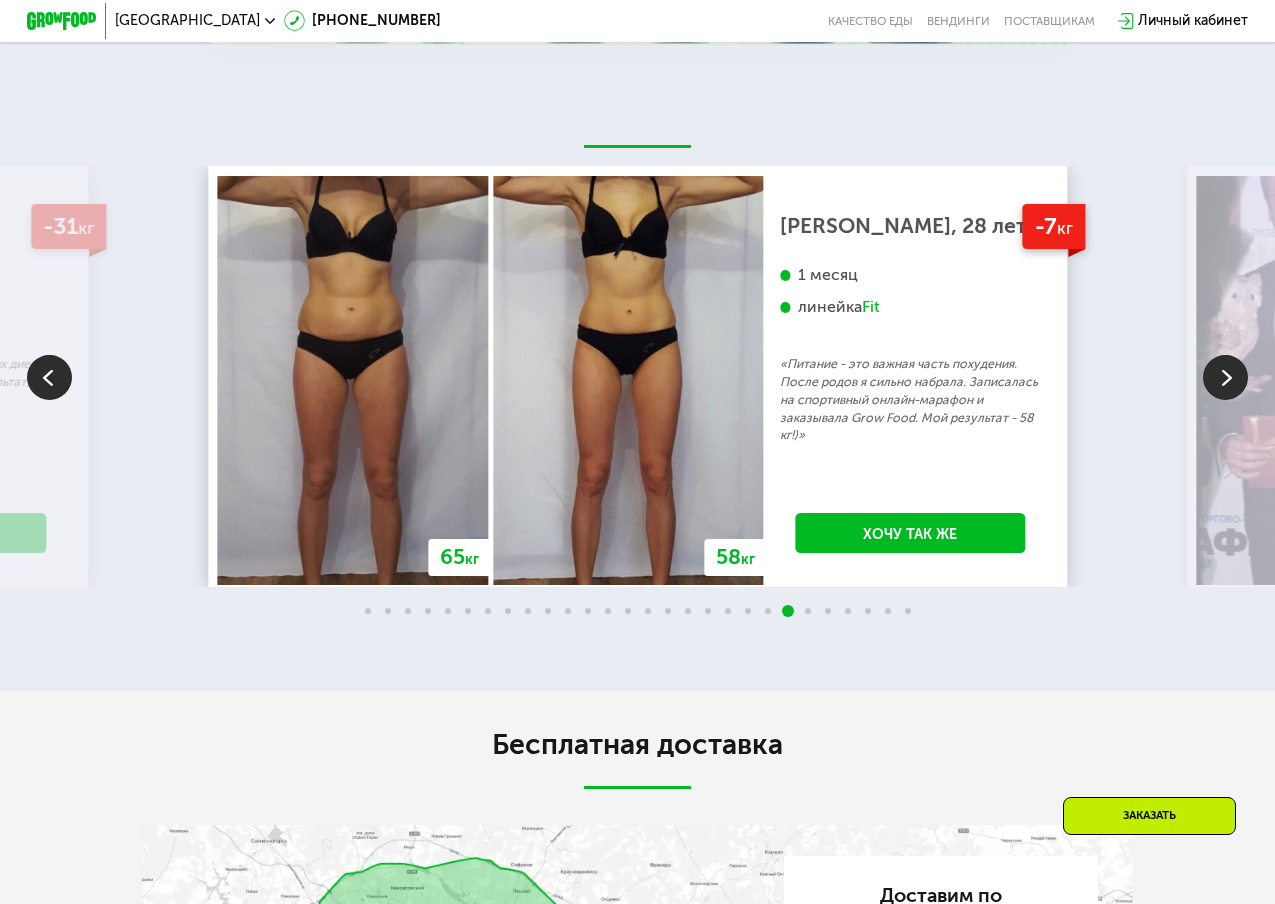 click at bounding box center (49, 377) 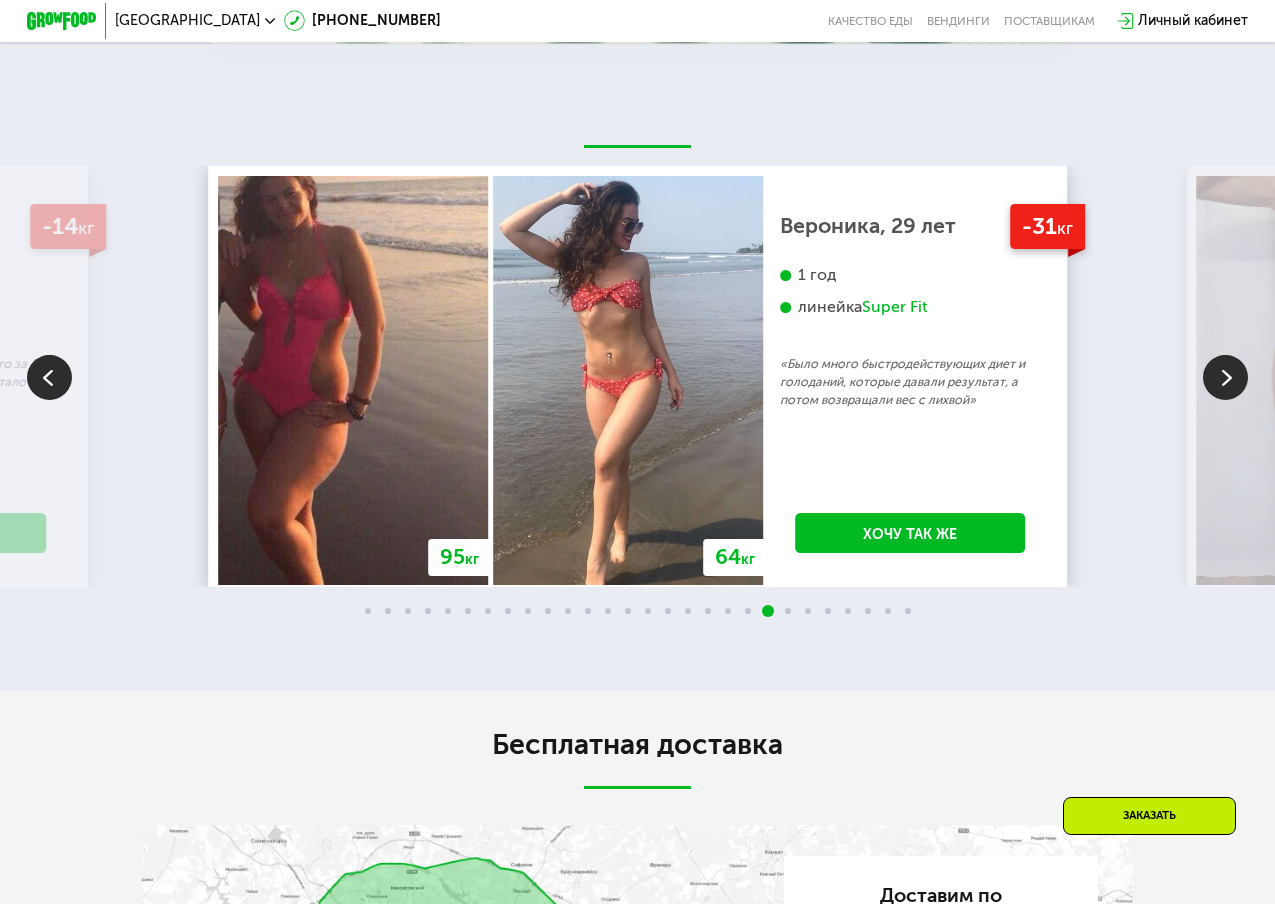 click at bounding box center (49, 377) 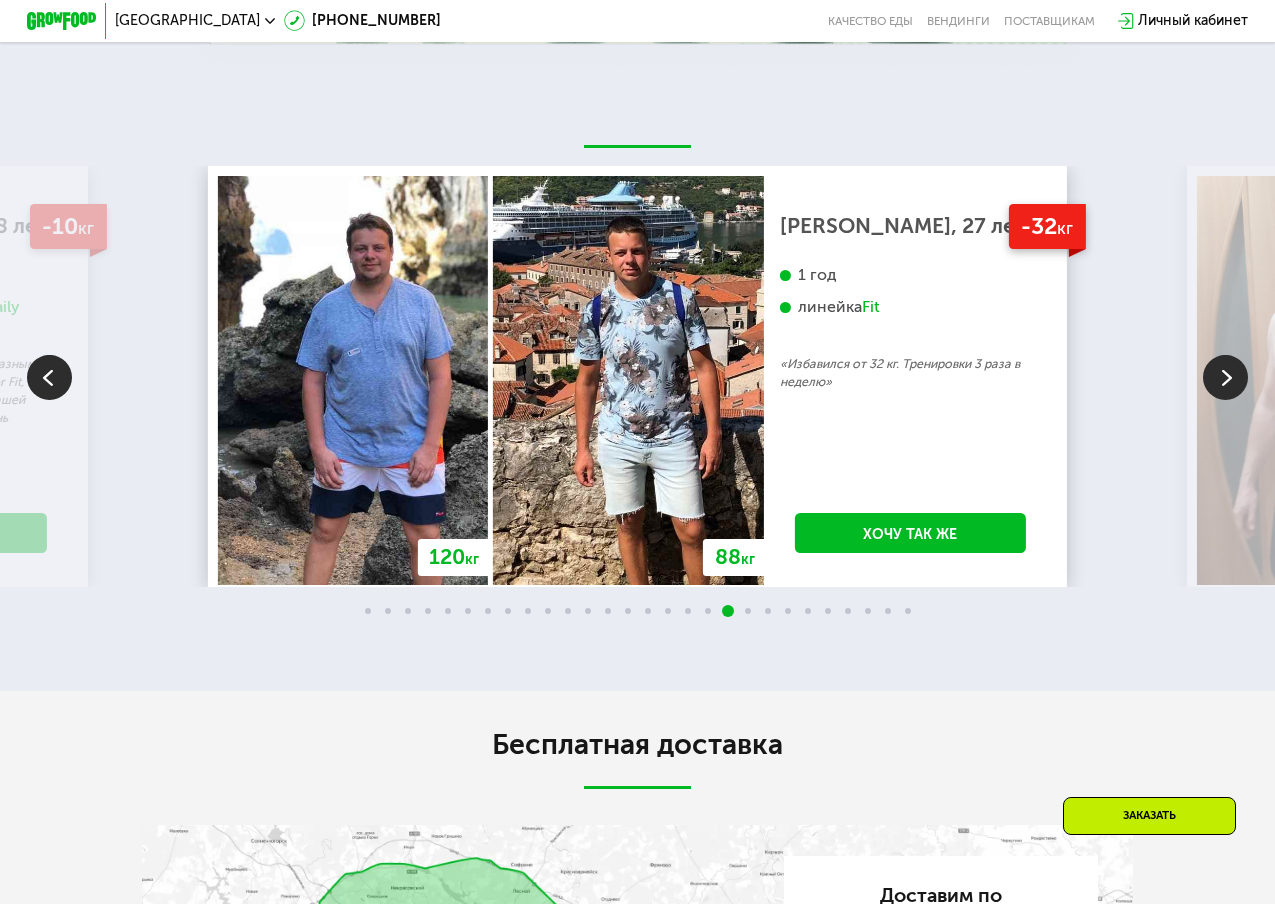 click at bounding box center (49, 377) 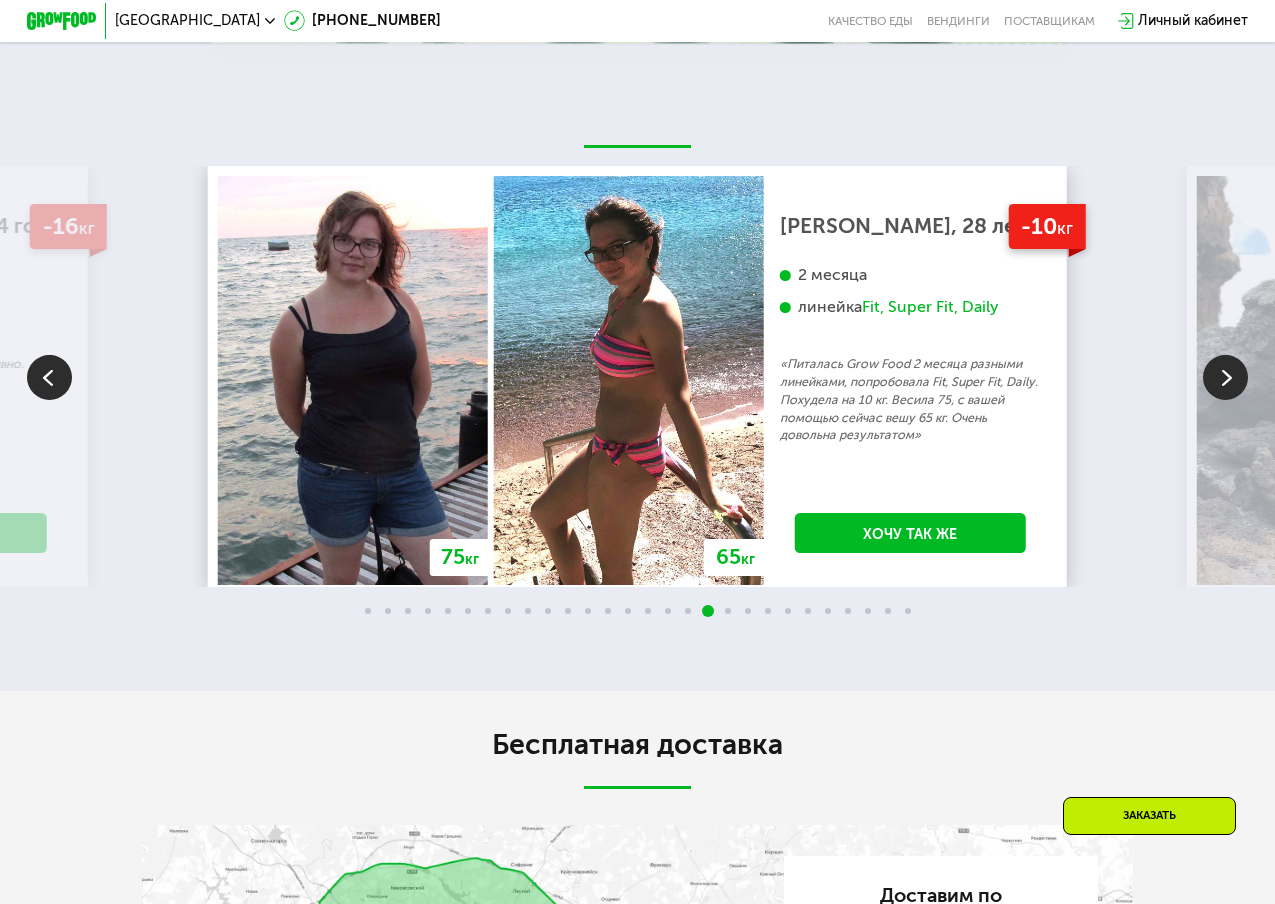 click at bounding box center (49, 377) 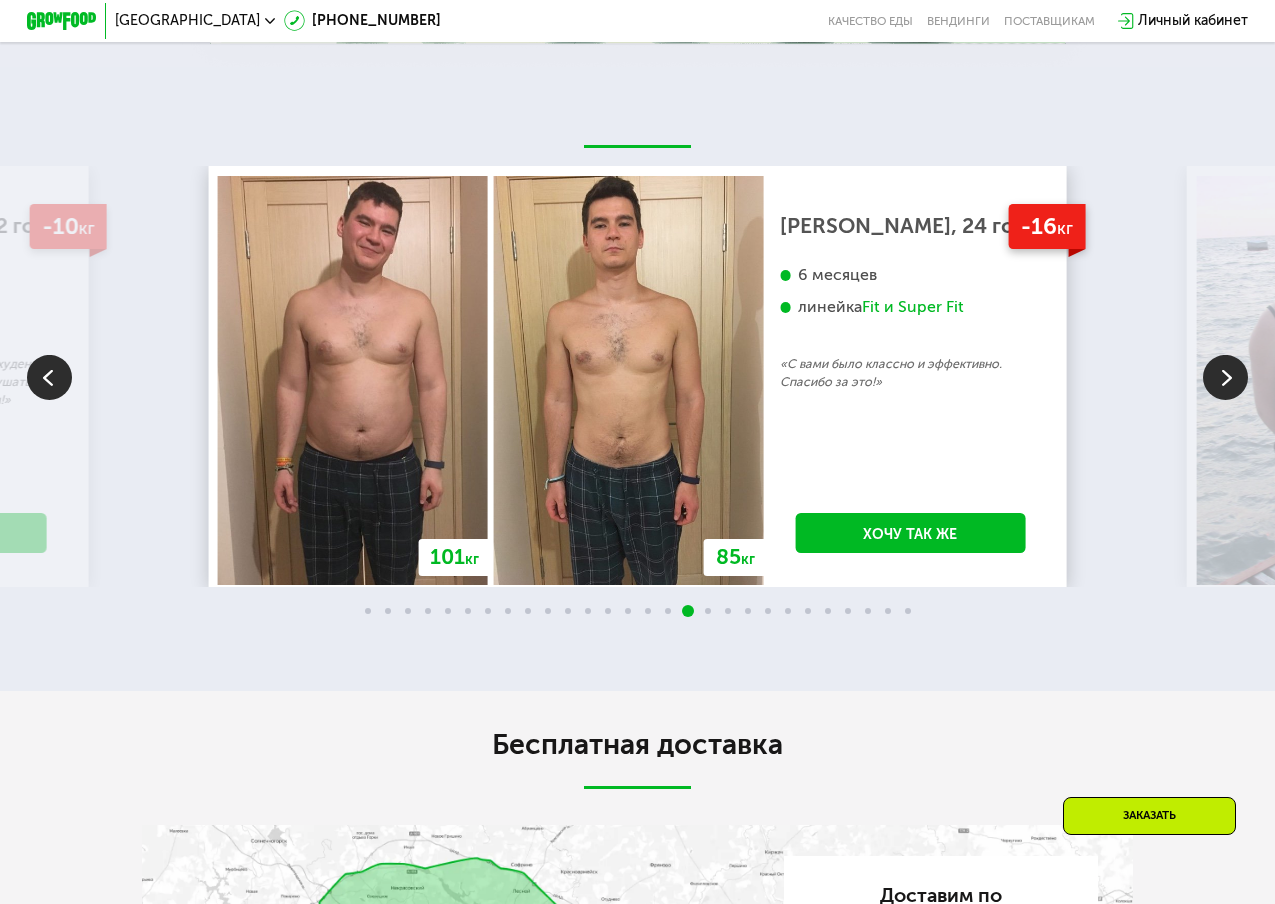 click at bounding box center [49, 377] 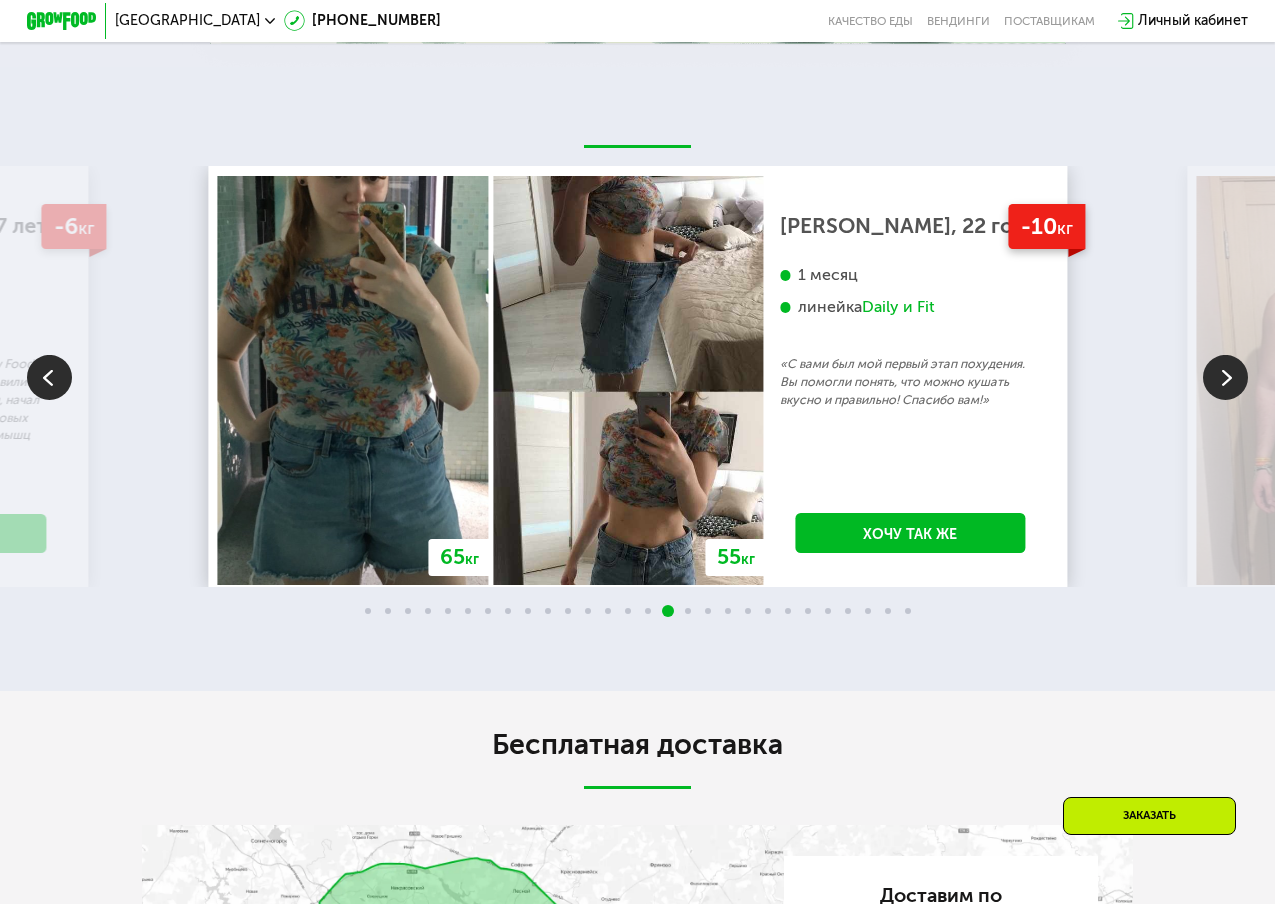 click at bounding box center [49, 377] 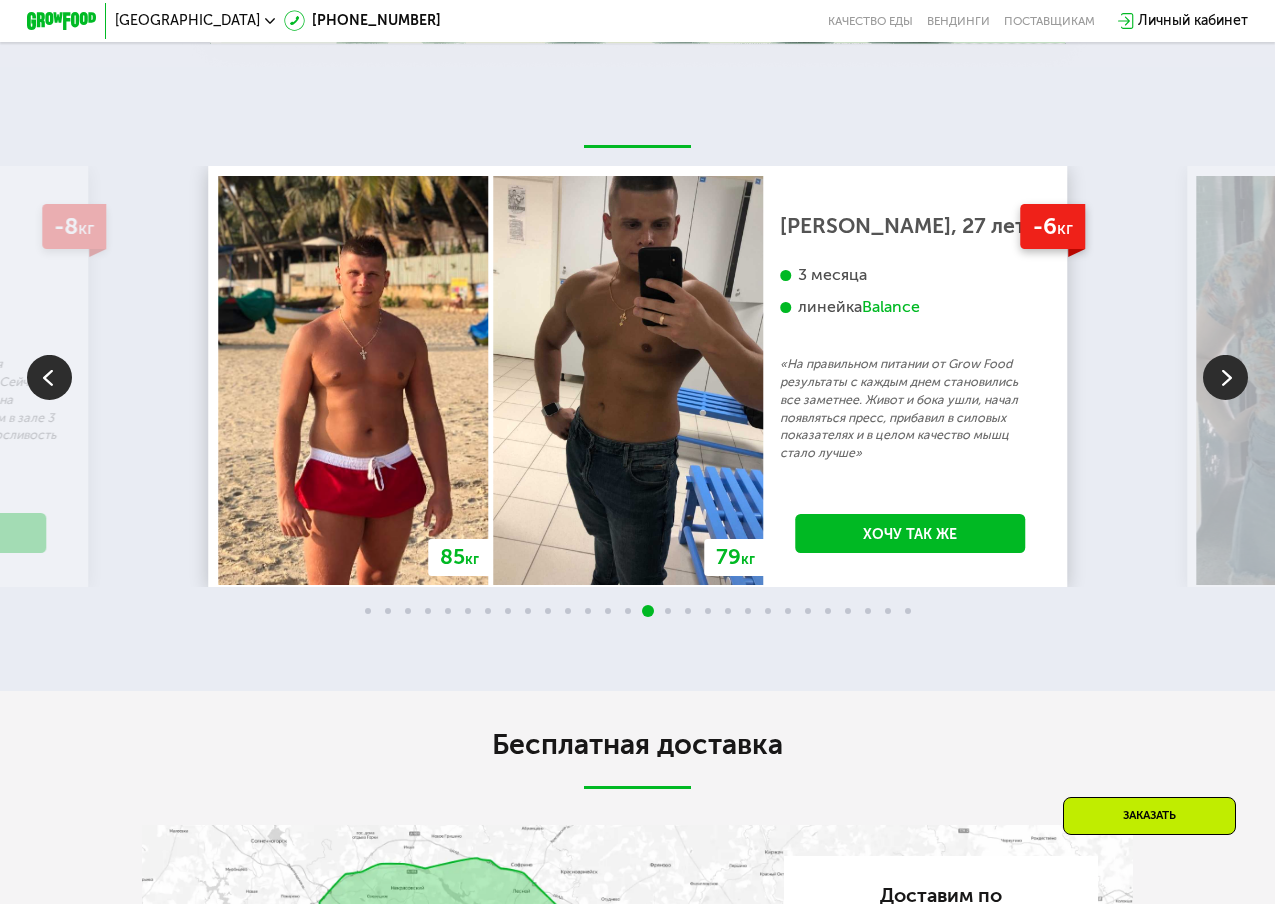 click at bounding box center [49, 377] 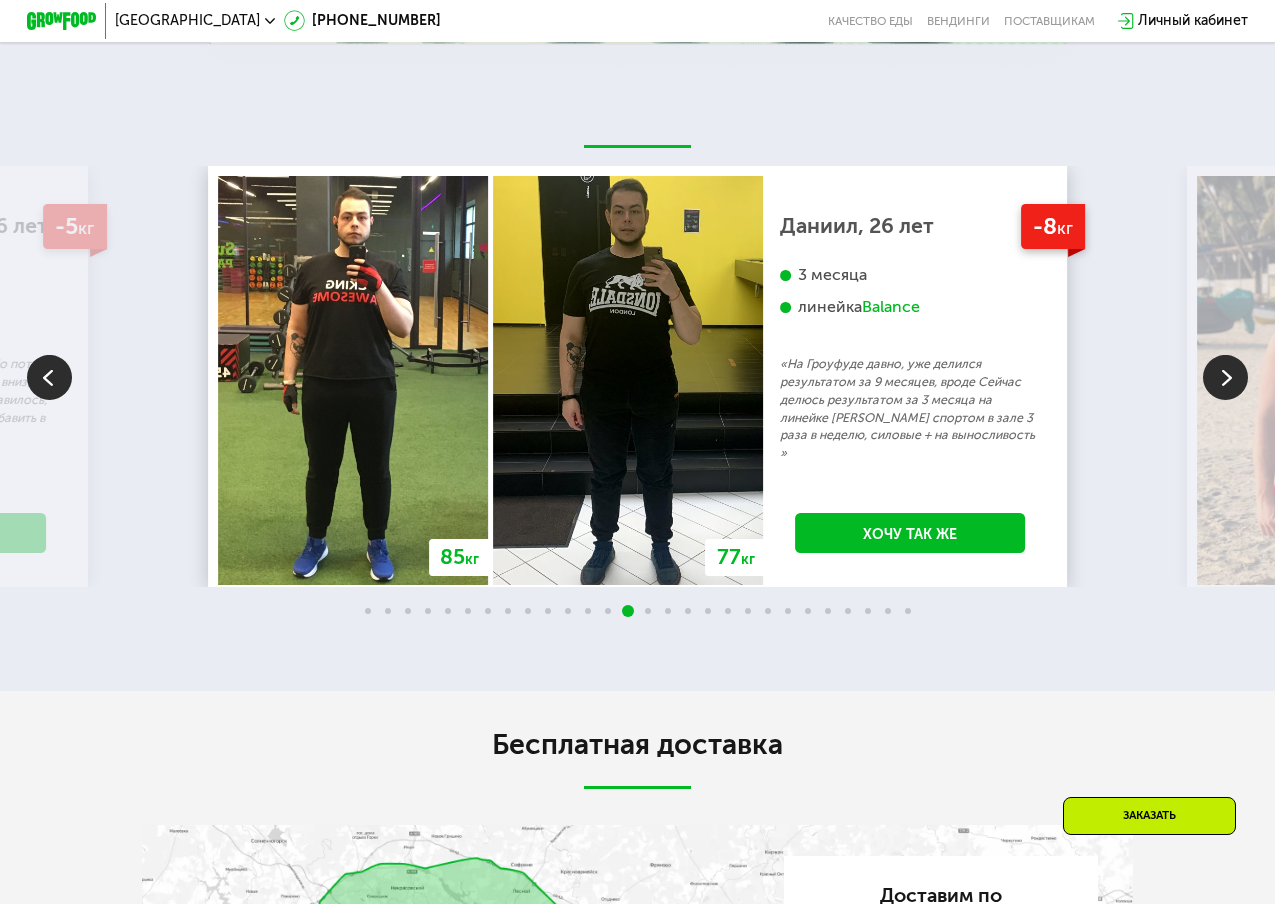 click at bounding box center (49, 377) 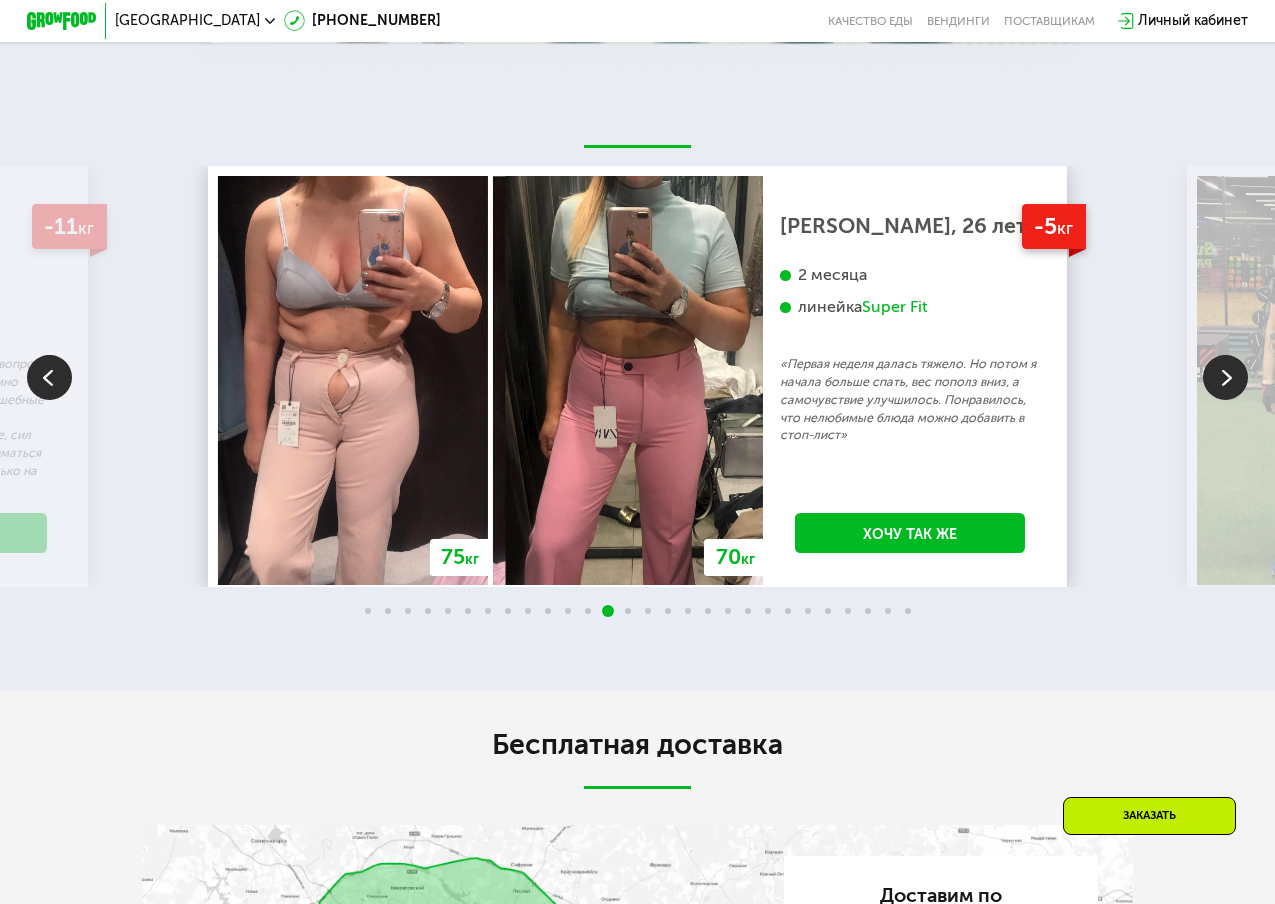 click at bounding box center [49, 377] 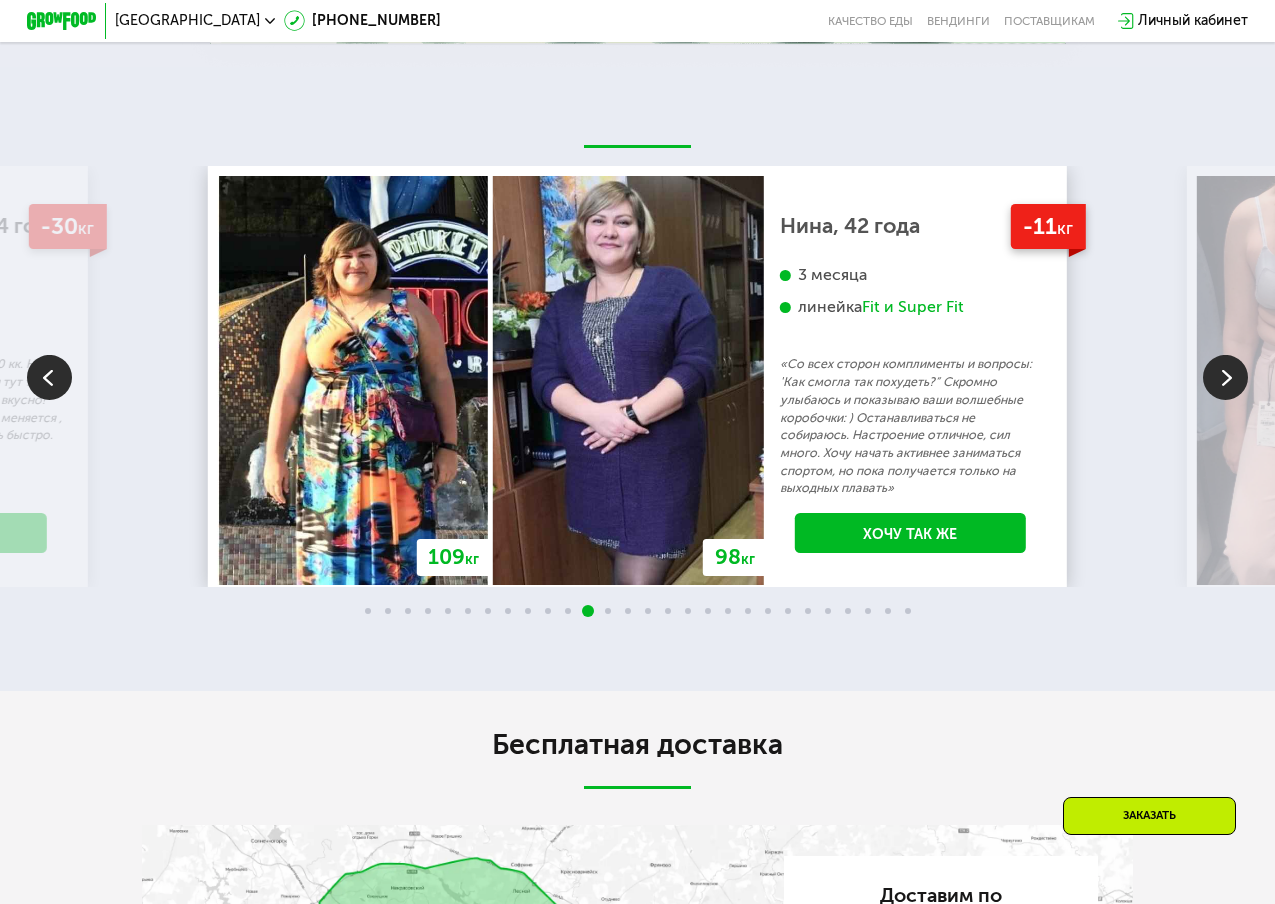 click at bounding box center [49, 377] 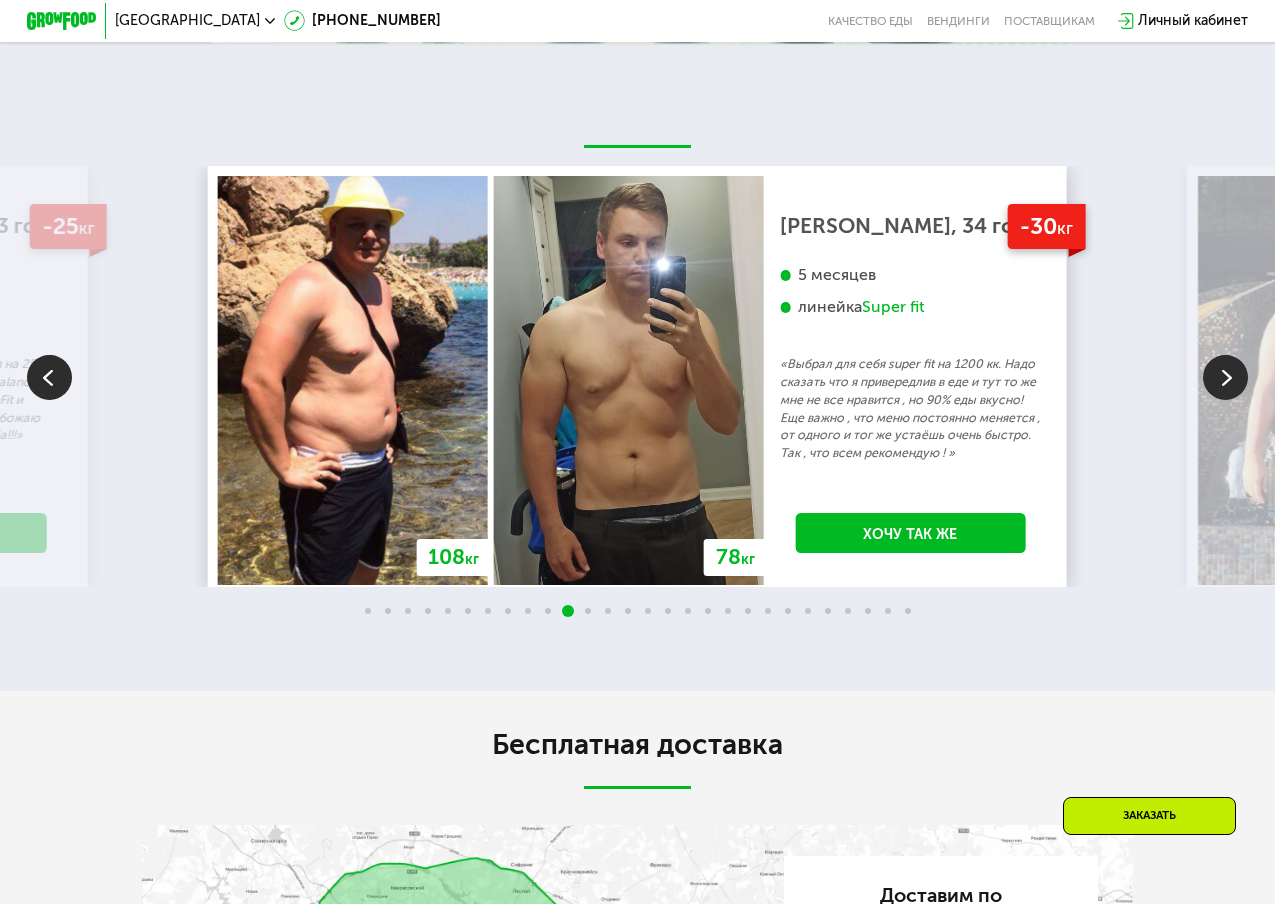 click at bounding box center (49, 377) 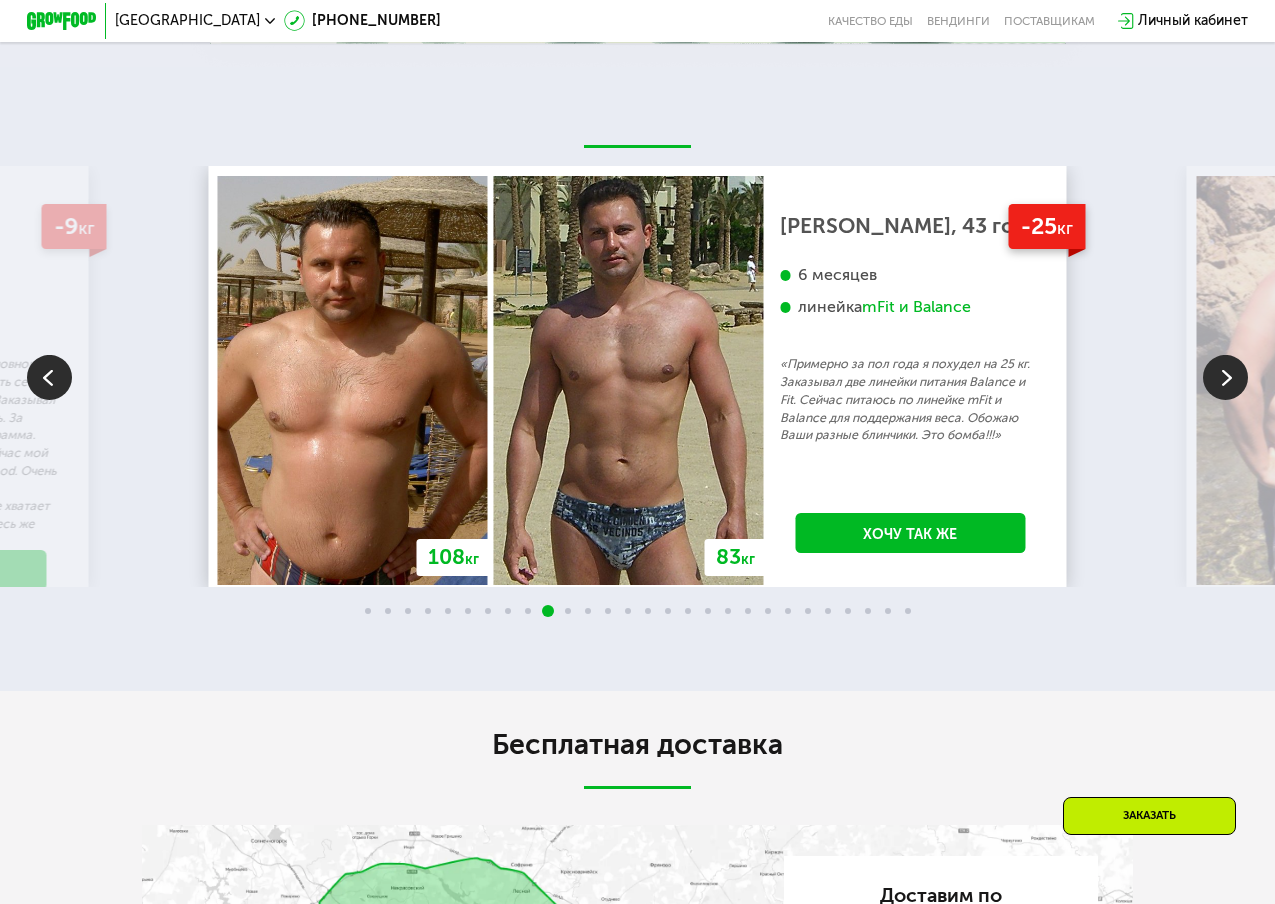 click at bounding box center [49, 377] 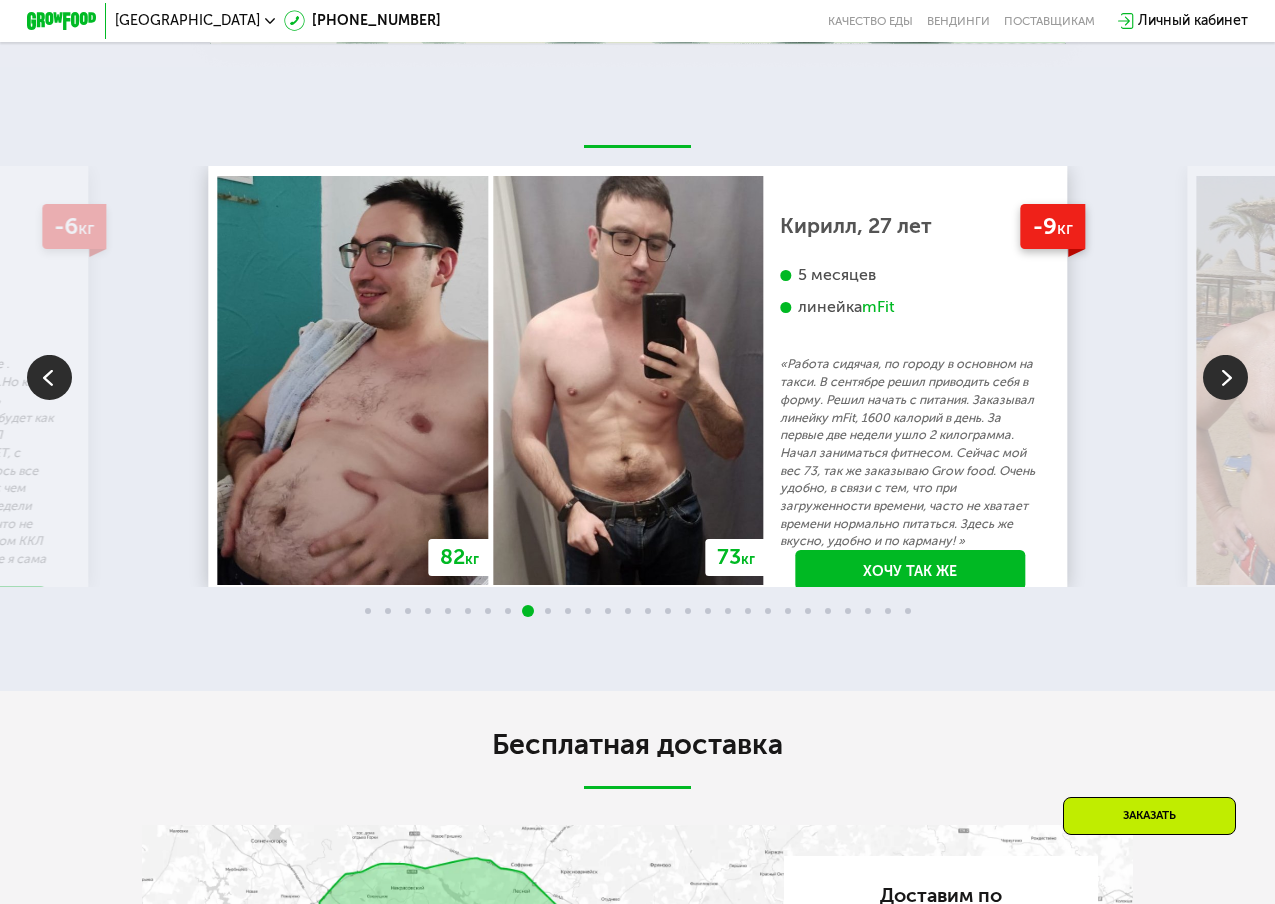 click at bounding box center (49, 377) 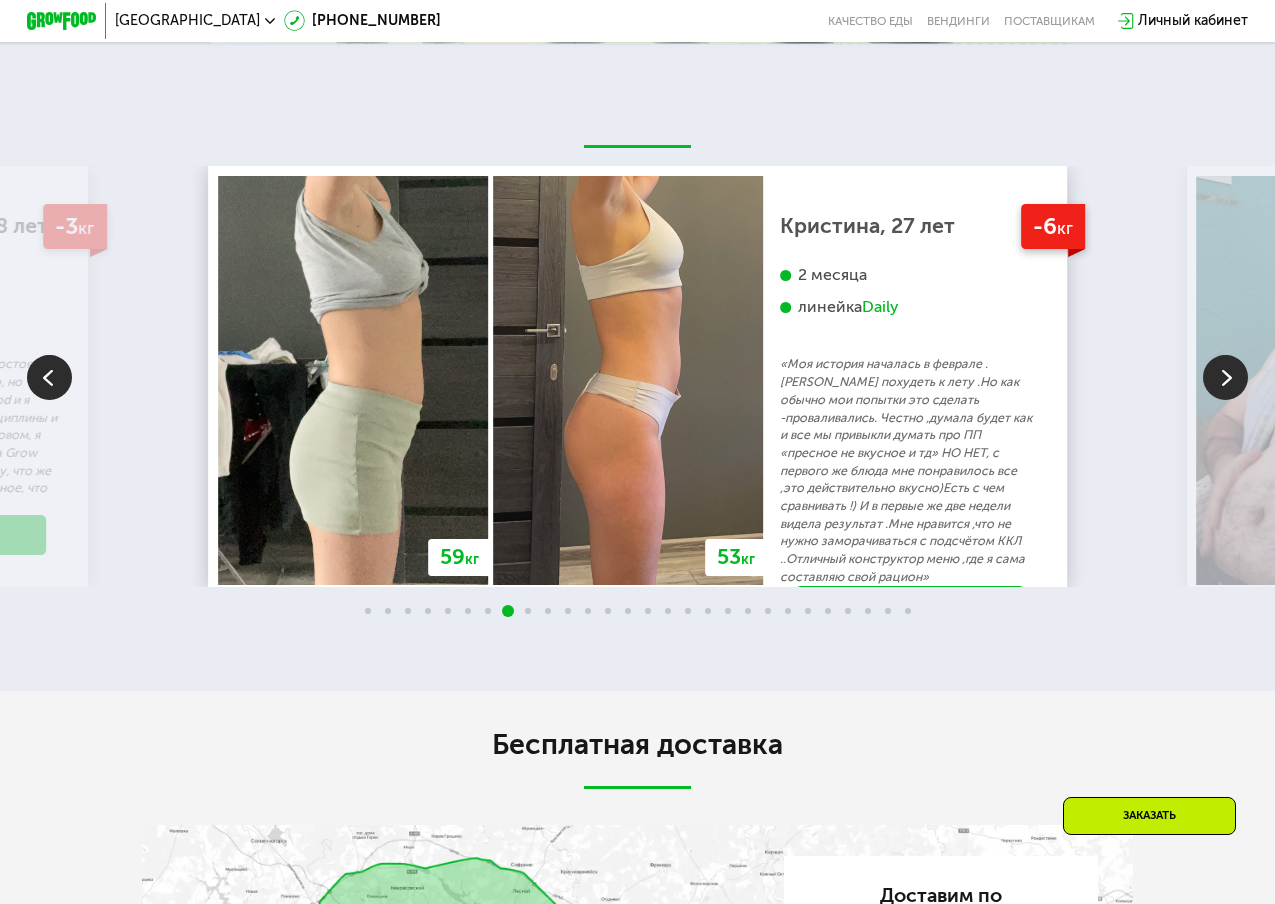 click at bounding box center (49, 377) 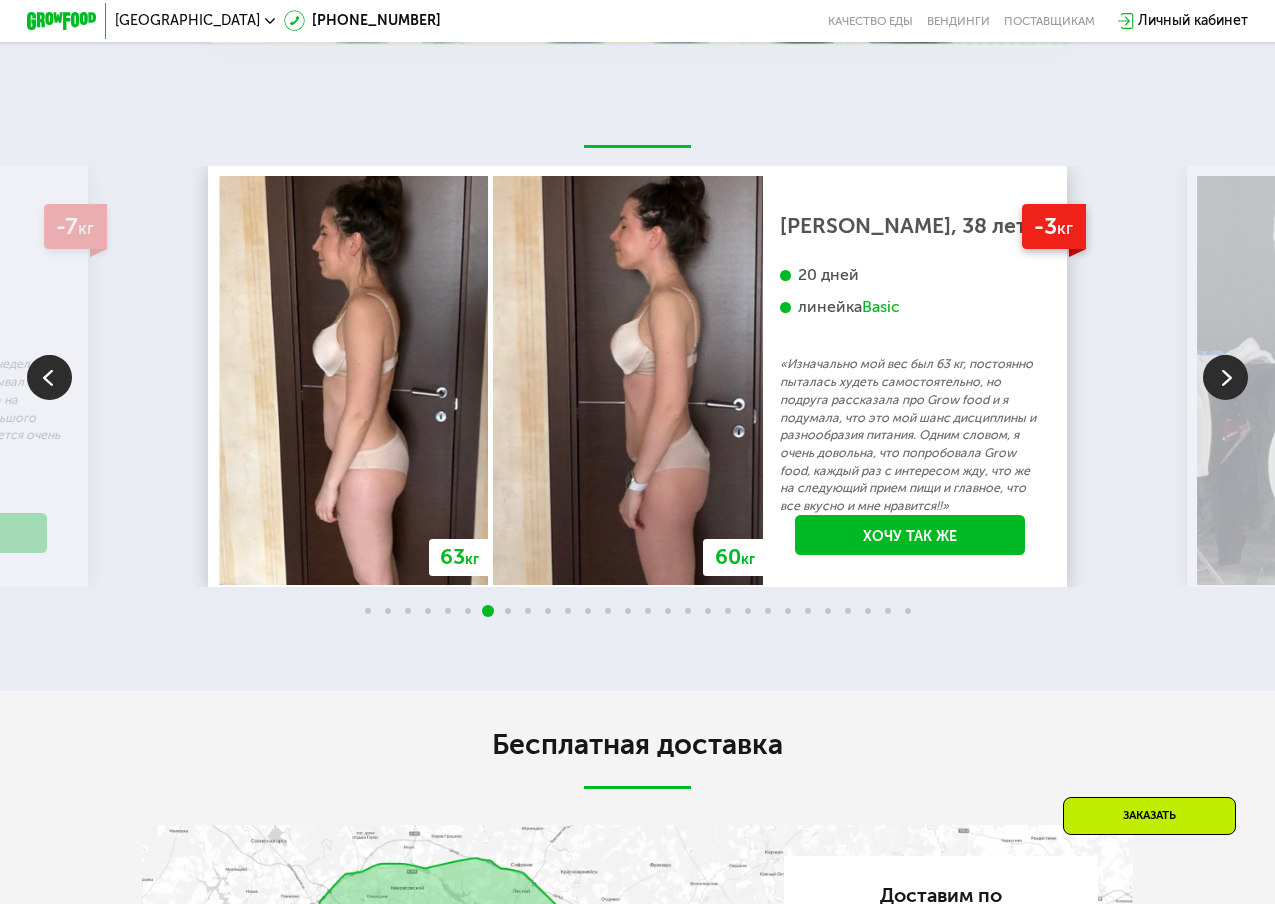 click at bounding box center (49, 377) 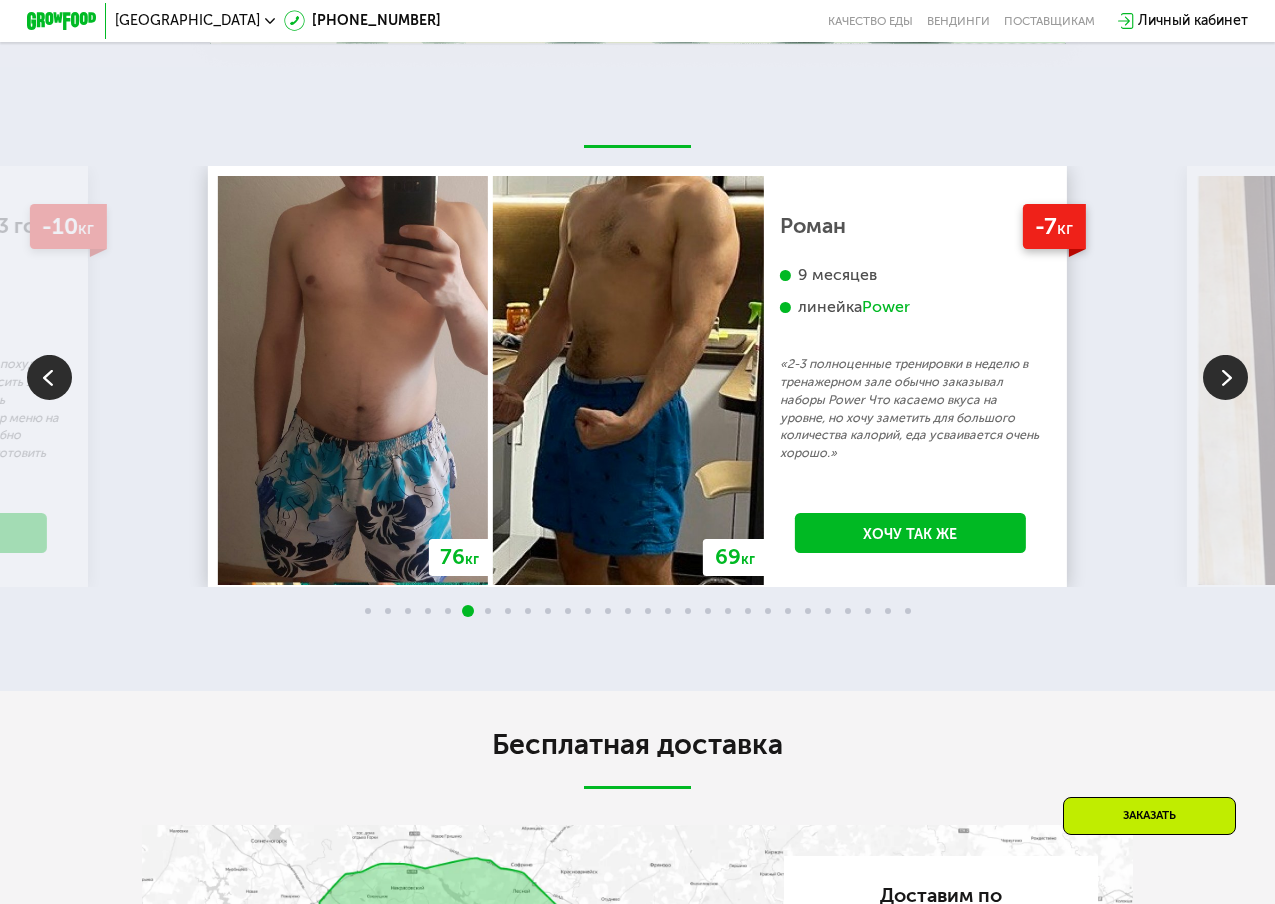 click at bounding box center (49, 377) 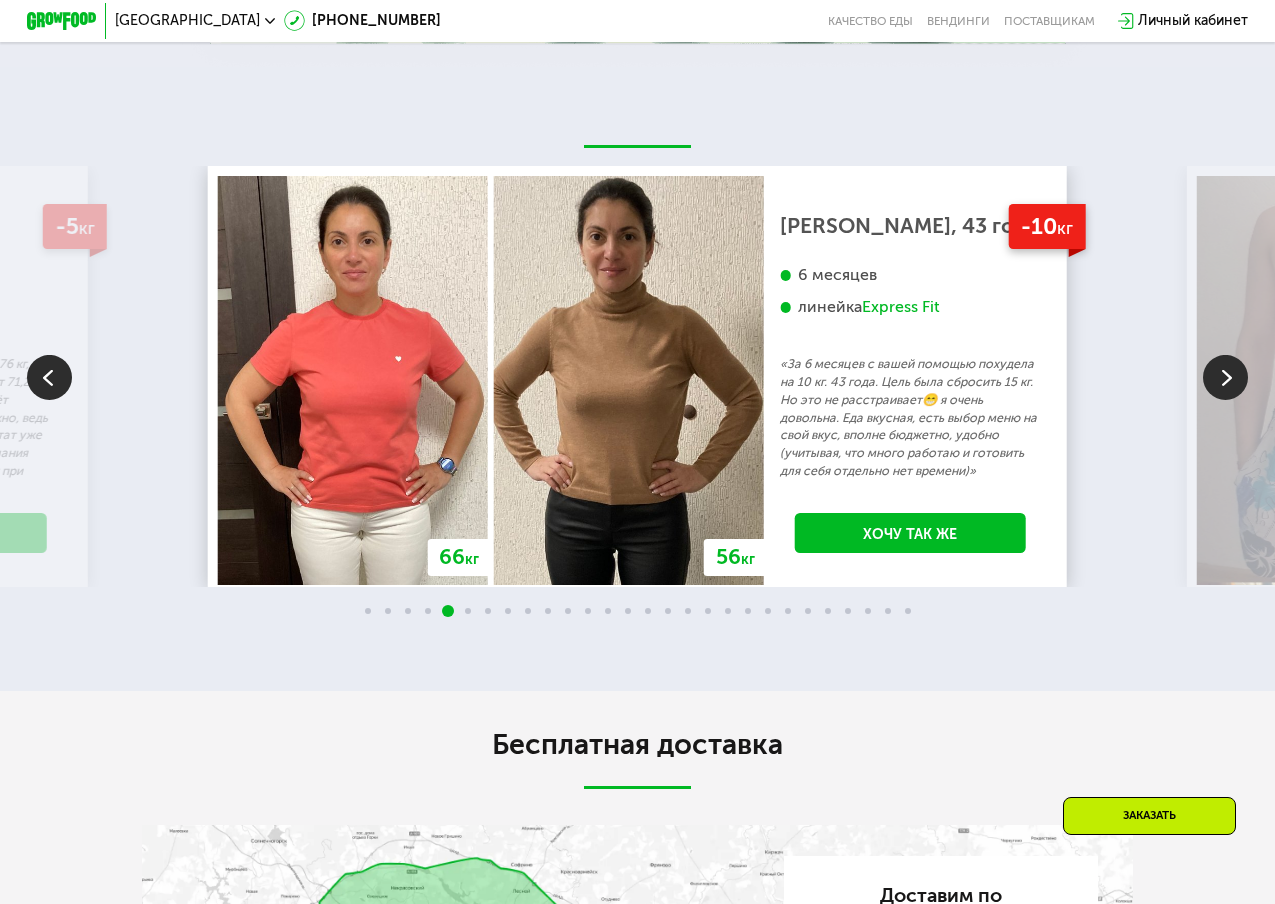 click at bounding box center (49, 377) 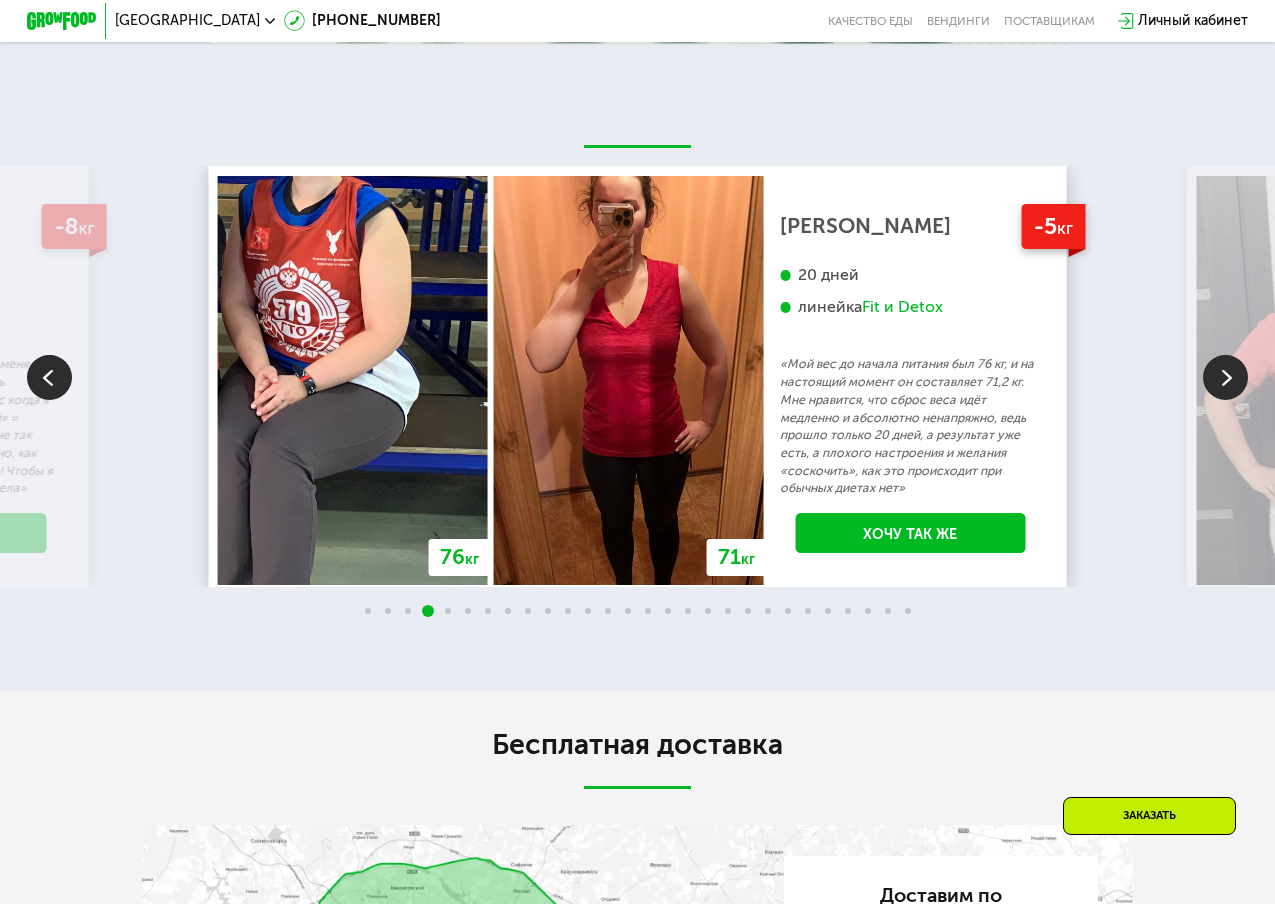 click at bounding box center [49, 377] 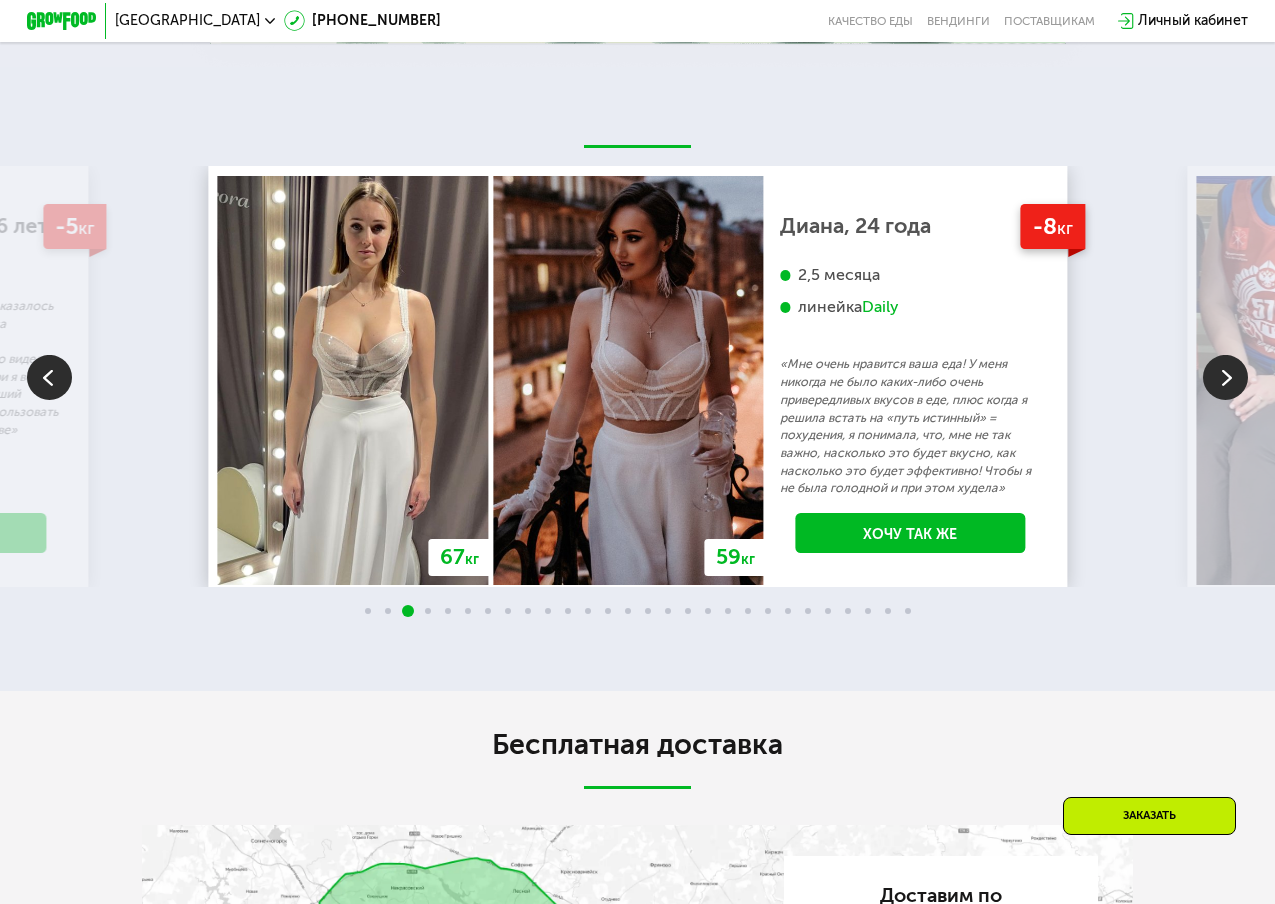 click at bounding box center [49, 377] 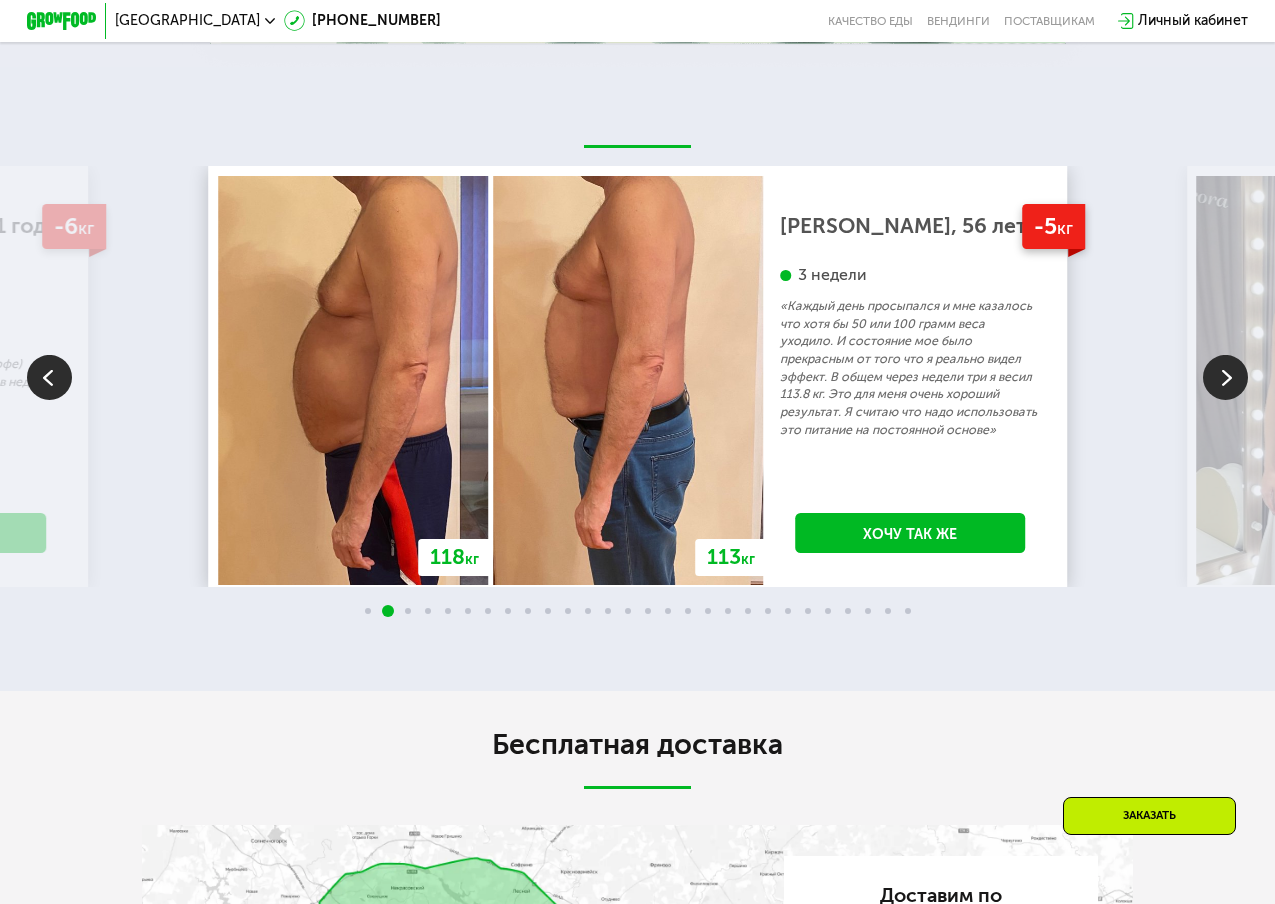 click at bounding box center (49, 377) 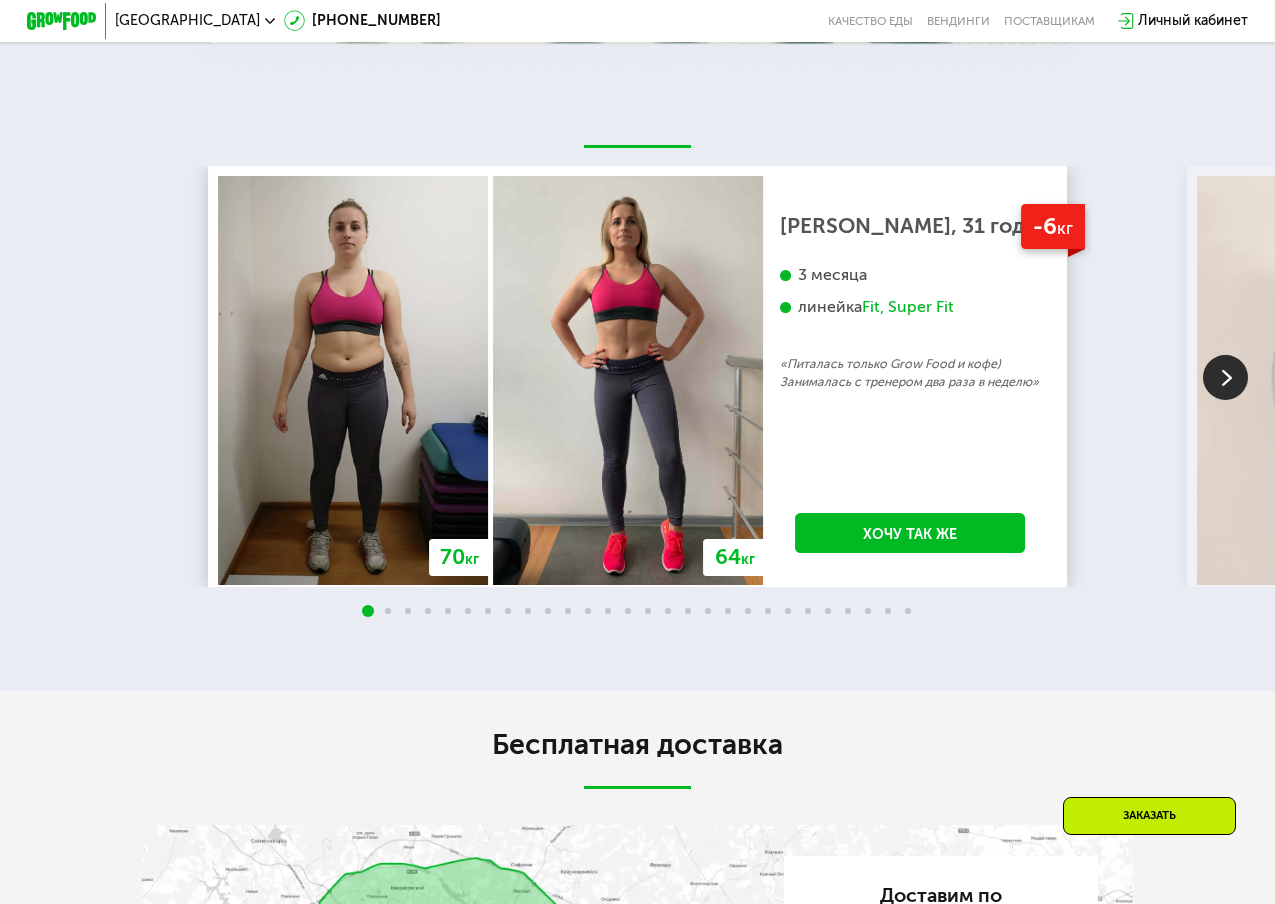 click on "70  кг 64  кг  -6  кг [PERSON_NAME], 31 год 3 месяца  линейка   Fit, Super Fit «Питалась только Grow Food и кофе) Занималась с тренером два раза в неделю» Хочу так же 118  кг 113  кг  -5  кг [PERSON_NAME], 56 лет 3 недели «Каждый день просыпался и мне казалось что хотя бы 50 или 100 грамм веса уходило.  И состояние мое было прекрасным от того что я реально видел эффект. В общем через недели три я весил 113.8 кг.  Это для меня очень хороший результат.  Я считаю что надо использовать это питание на постоянной основе» Хочу так же 67  кг 59  кг  -8  кг [PERSON_NAME], 24 года 2,5 месяца  линейка  Daily Хочу так же 76  кг 71  кг  -5  кг 66" at bounding box center (637, 376) 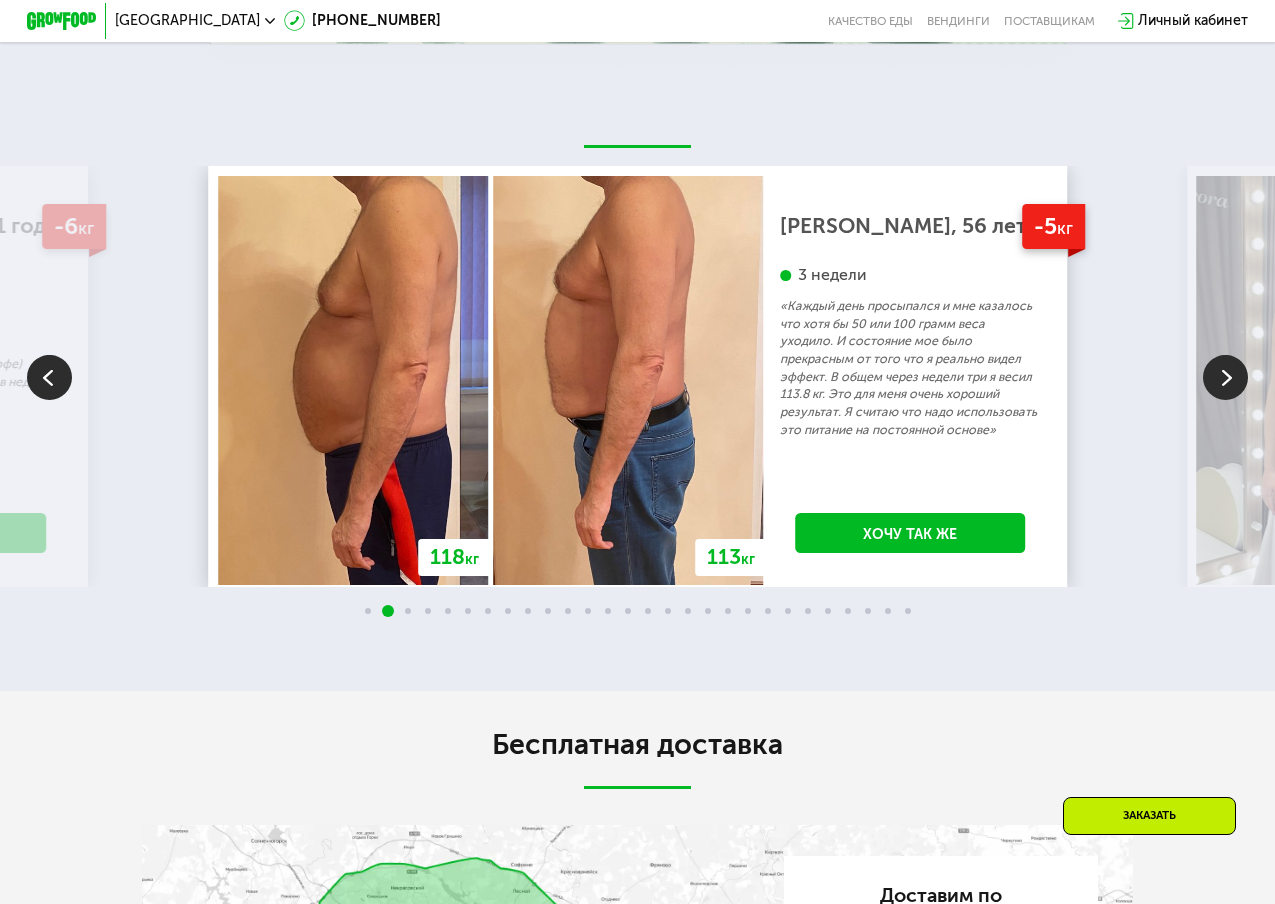 click at bounding box center [1225, 377] 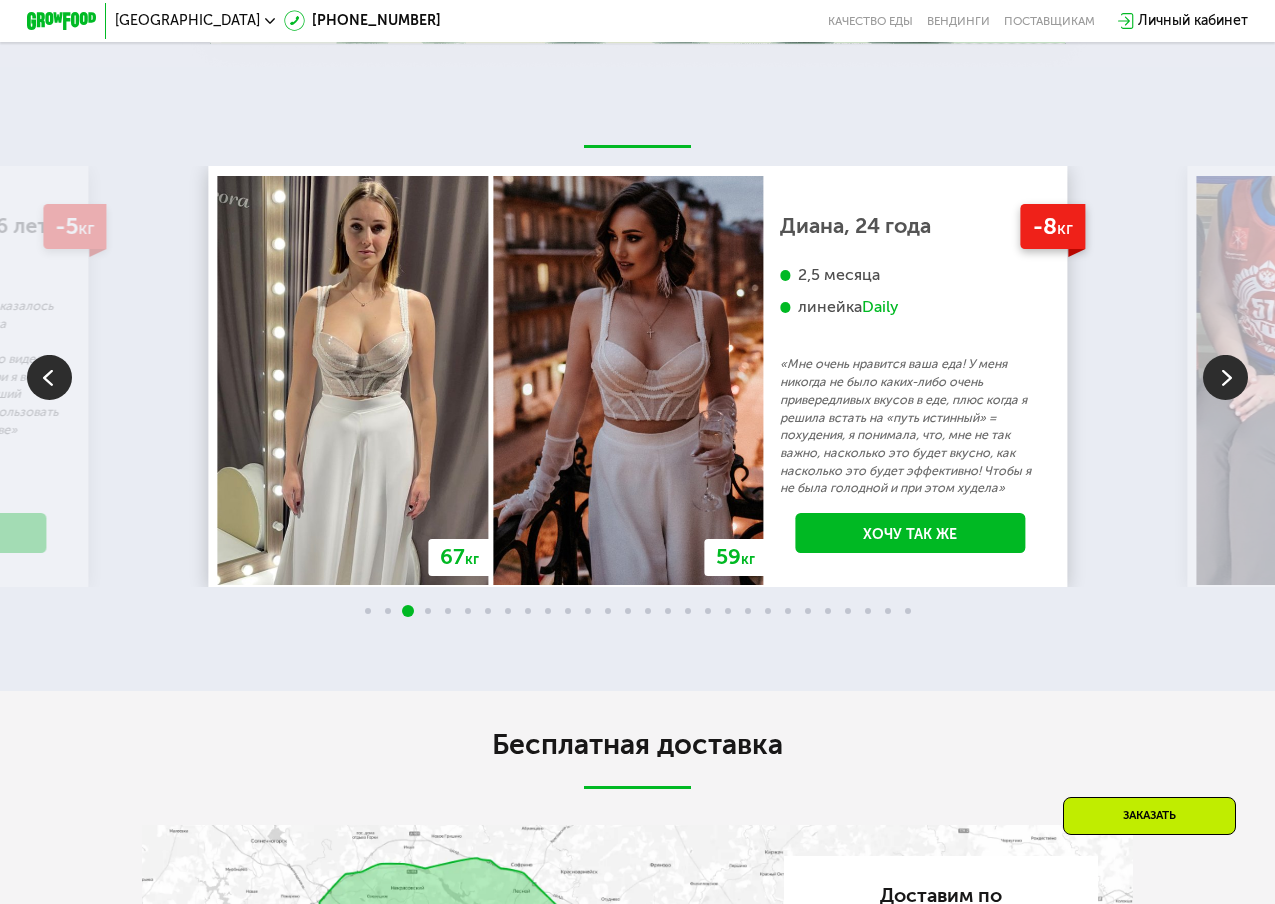 click at bounding box center (1225, 377) 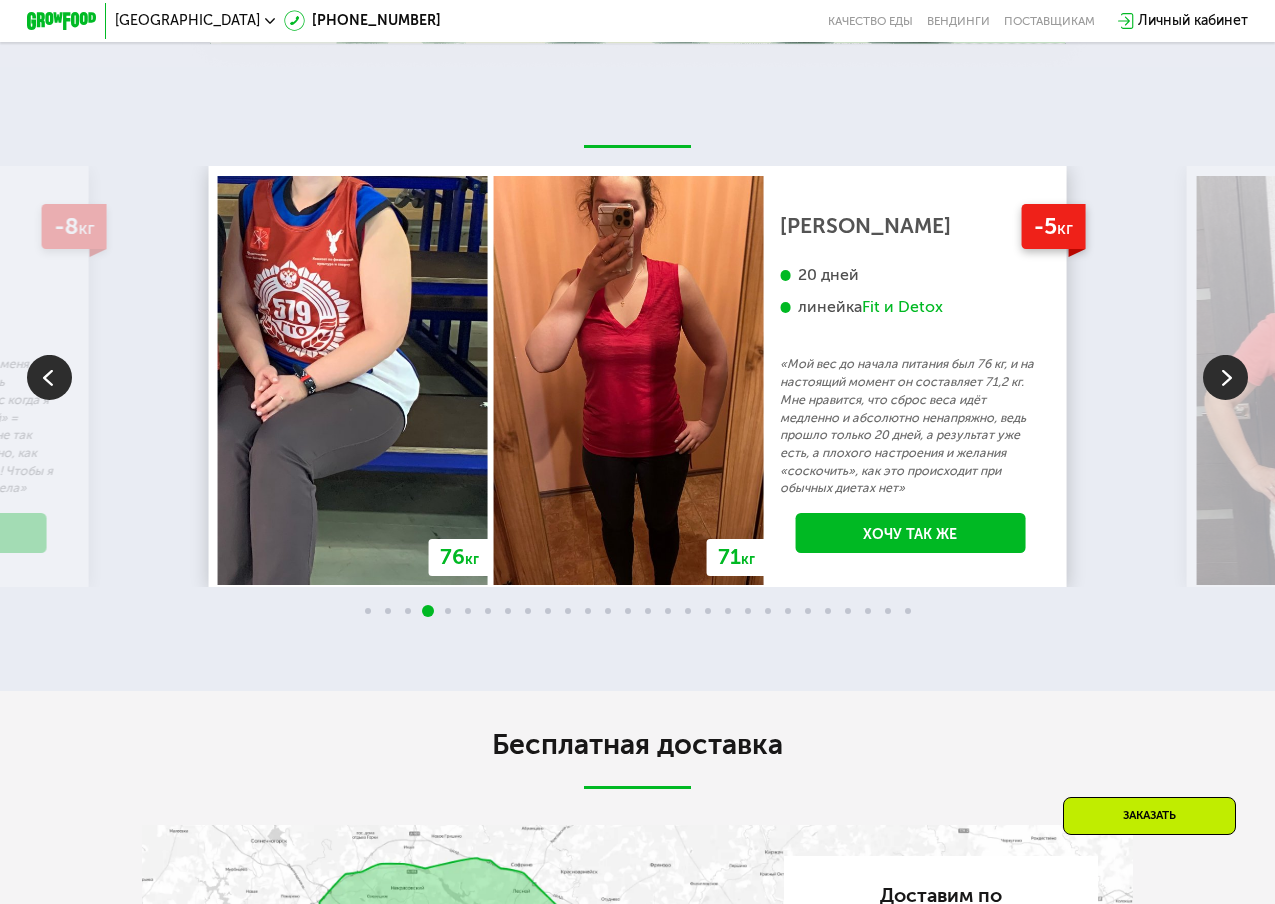 click at bounding box center (1225, 377) 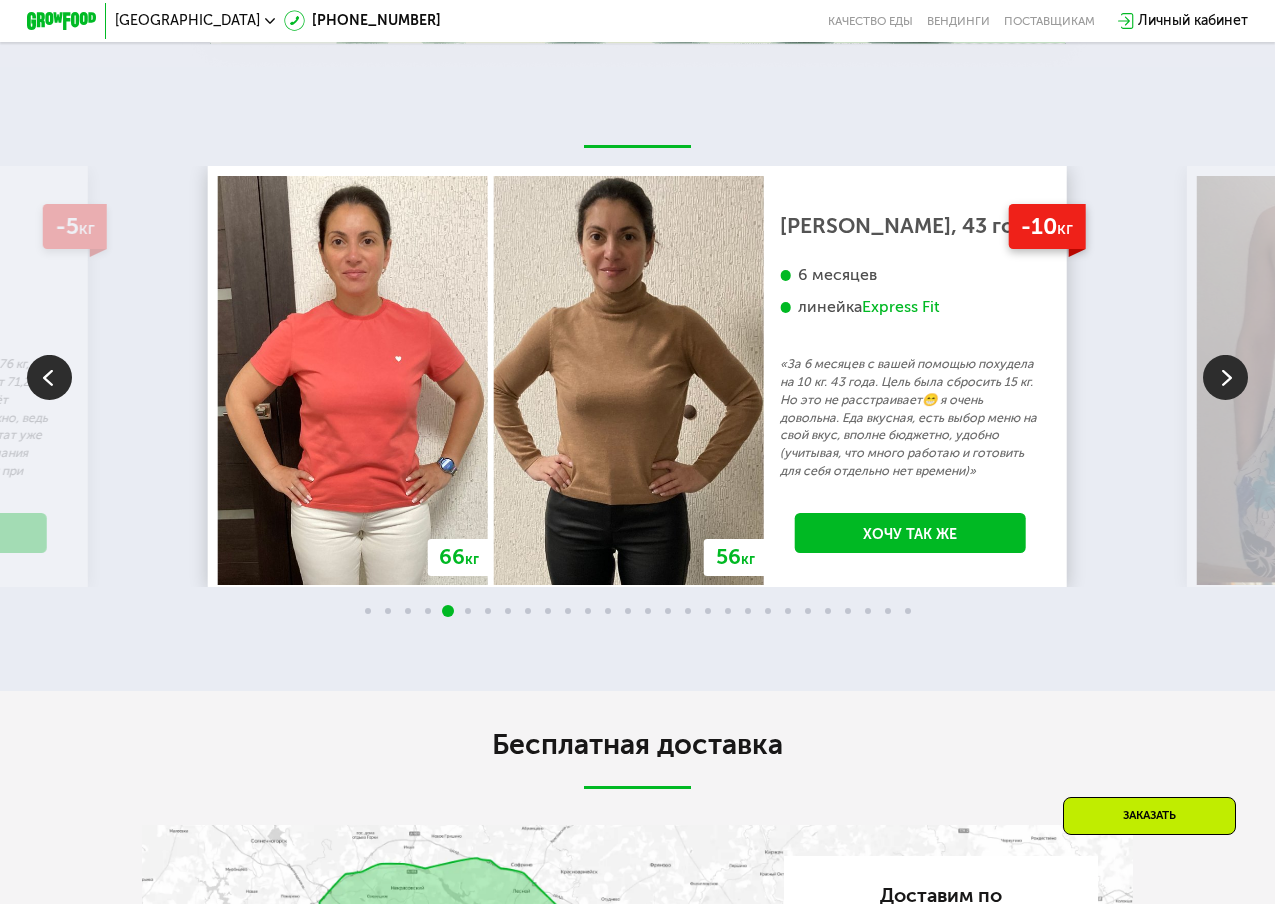click at bounding box center (1225, 377) 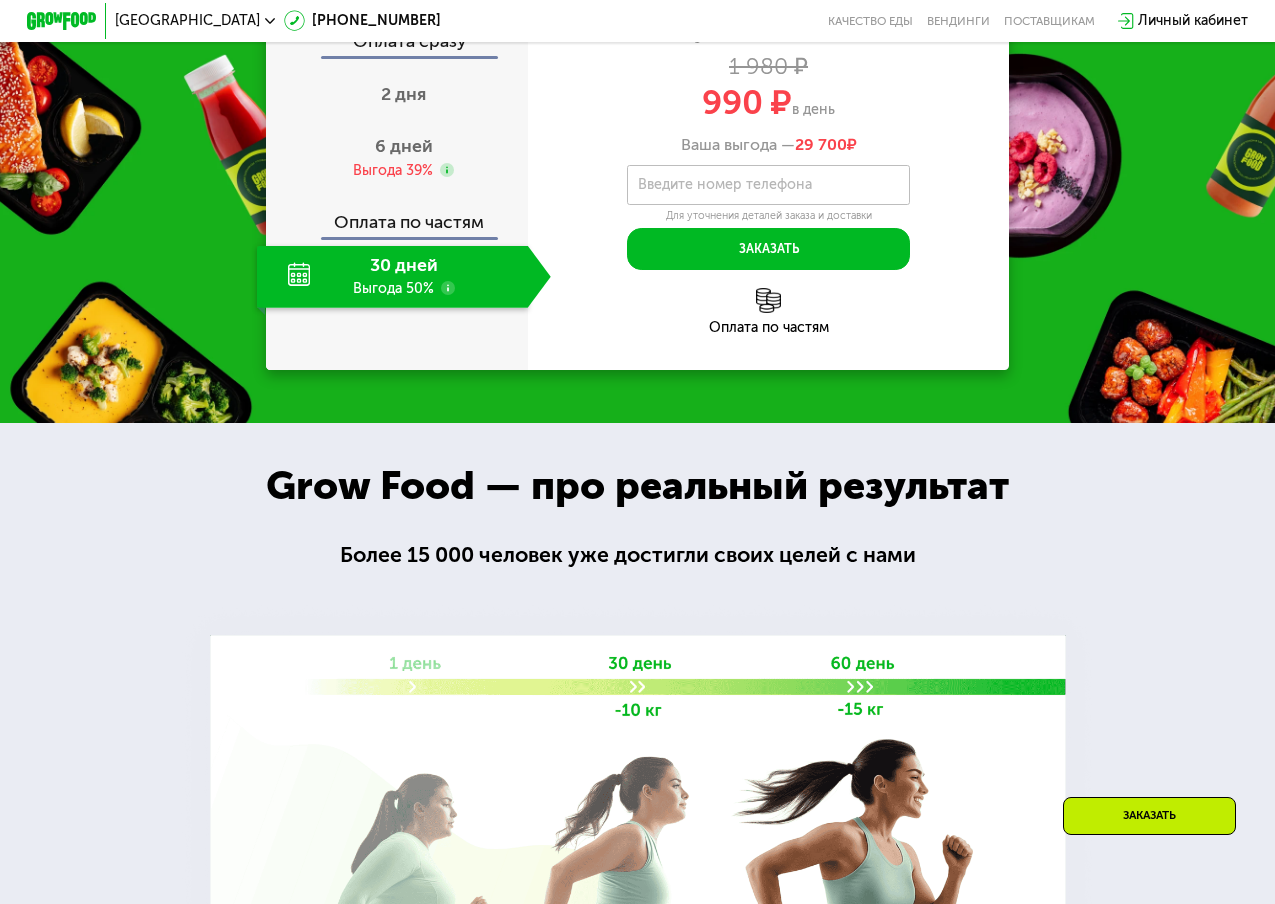 scroll, scrollTop: 1947, scrollLeft: 0, axis: vertical 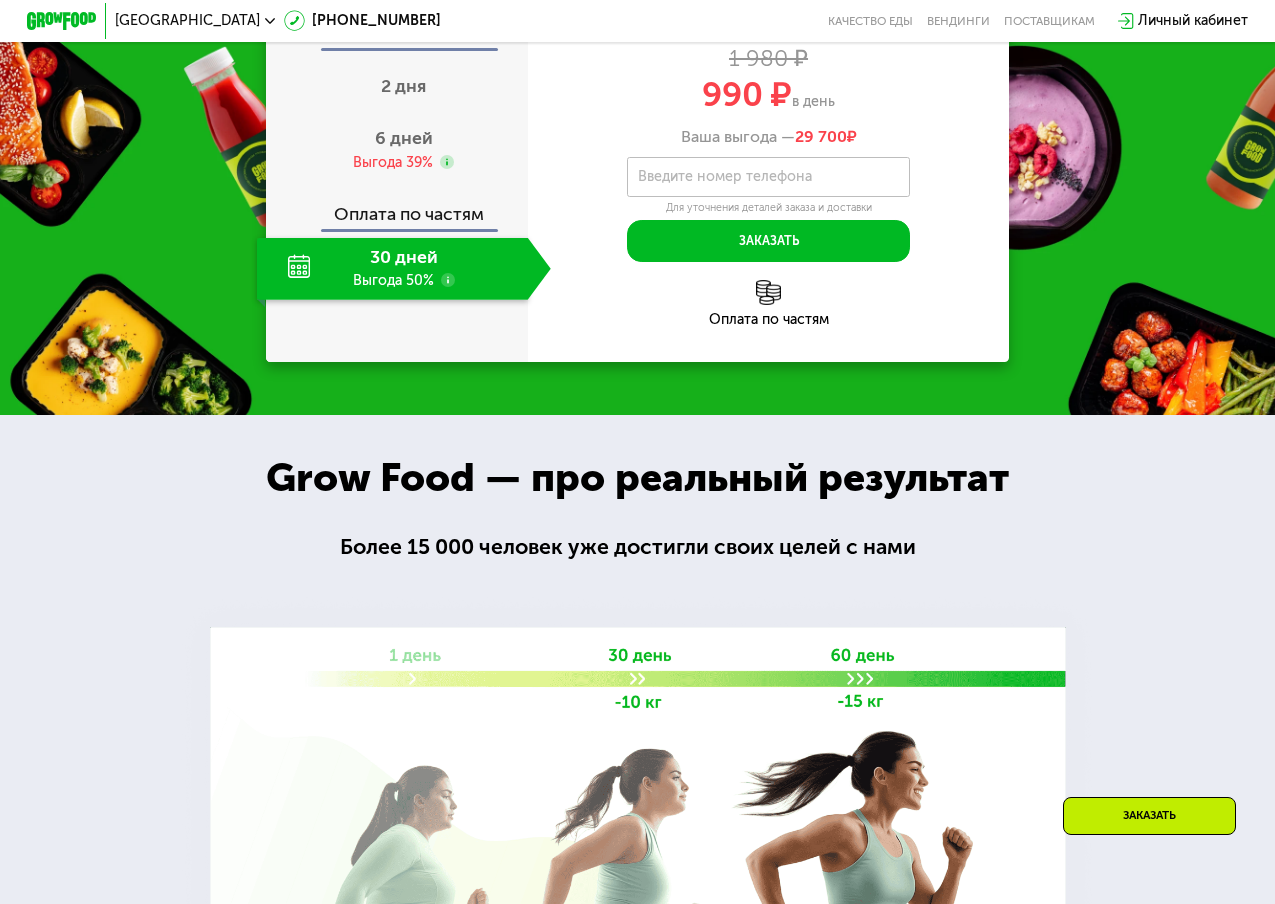 click on "30 дней Выгода 50%" 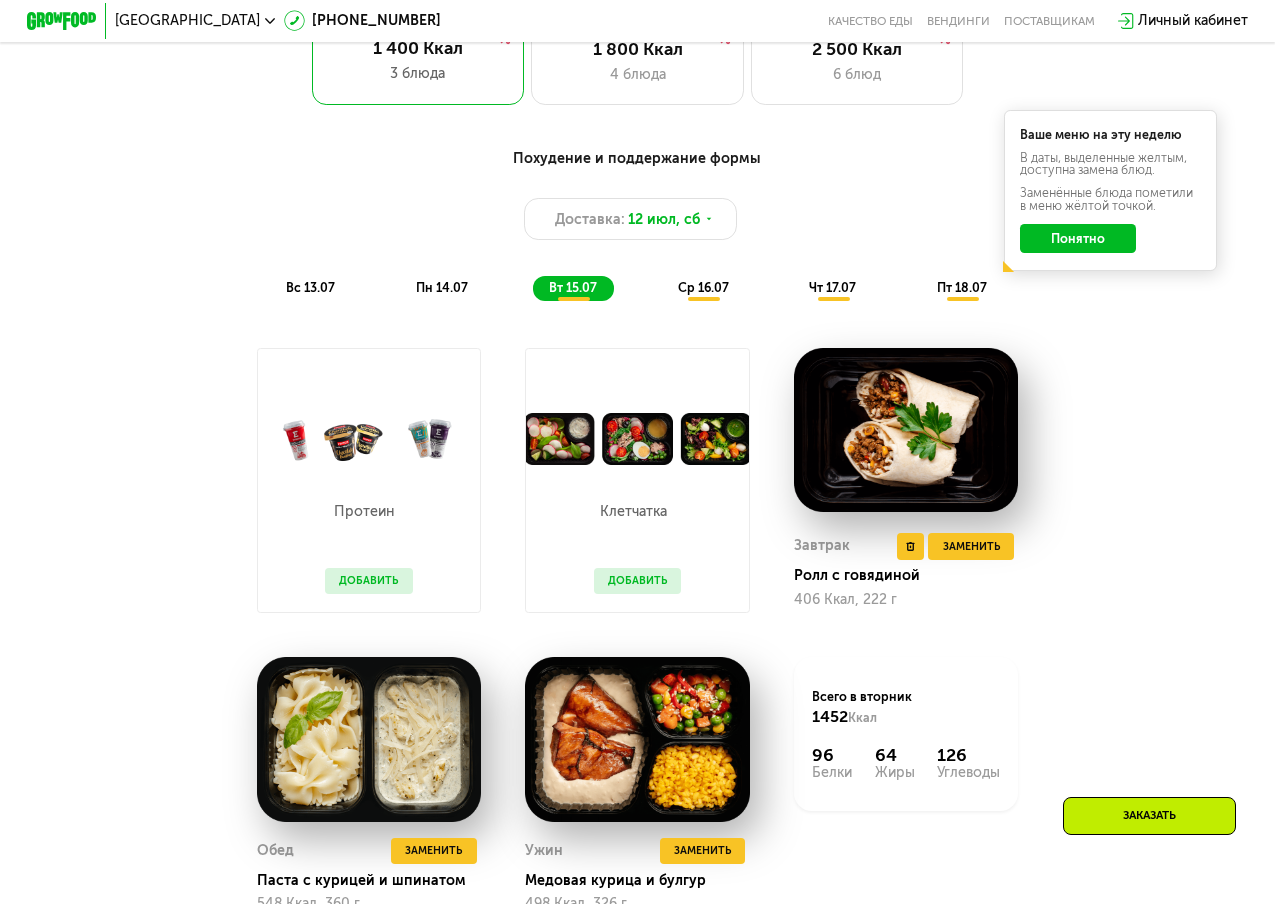 scroll, scrollTop: 857, scrollLeft: 0, axis: vertical 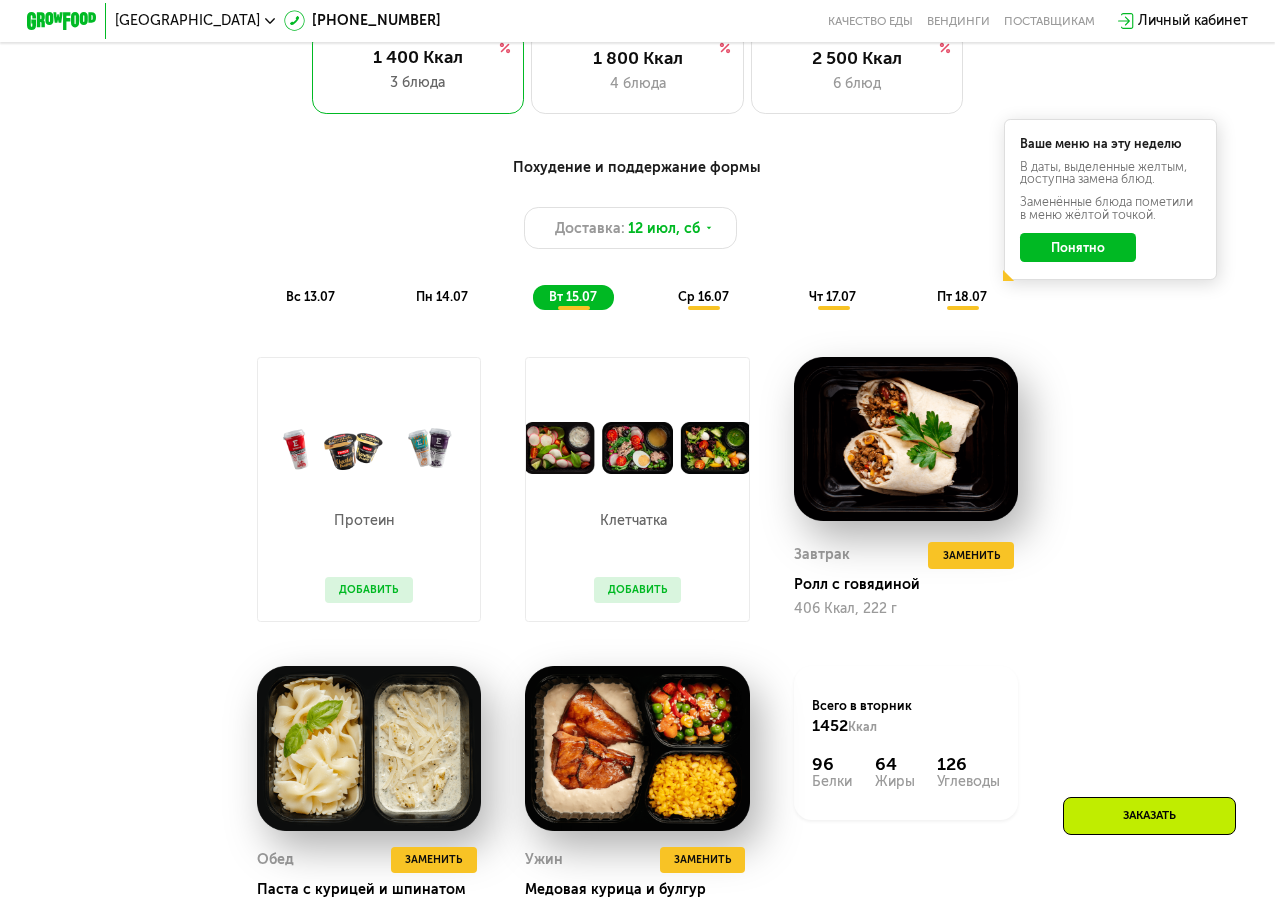 click on "Понятно" 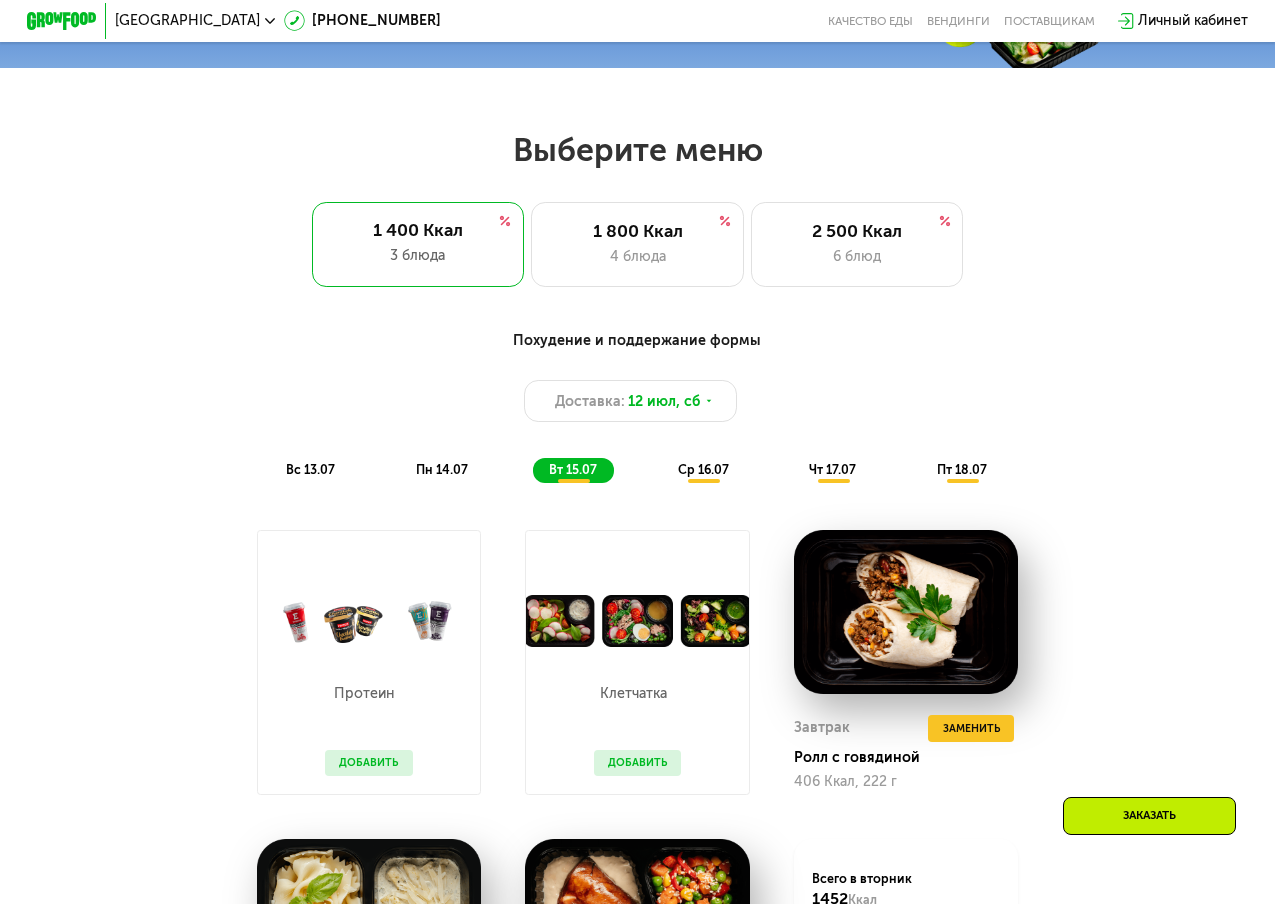 scroll, scrollTop: 661, scrollLeft: 0, axis: vertical 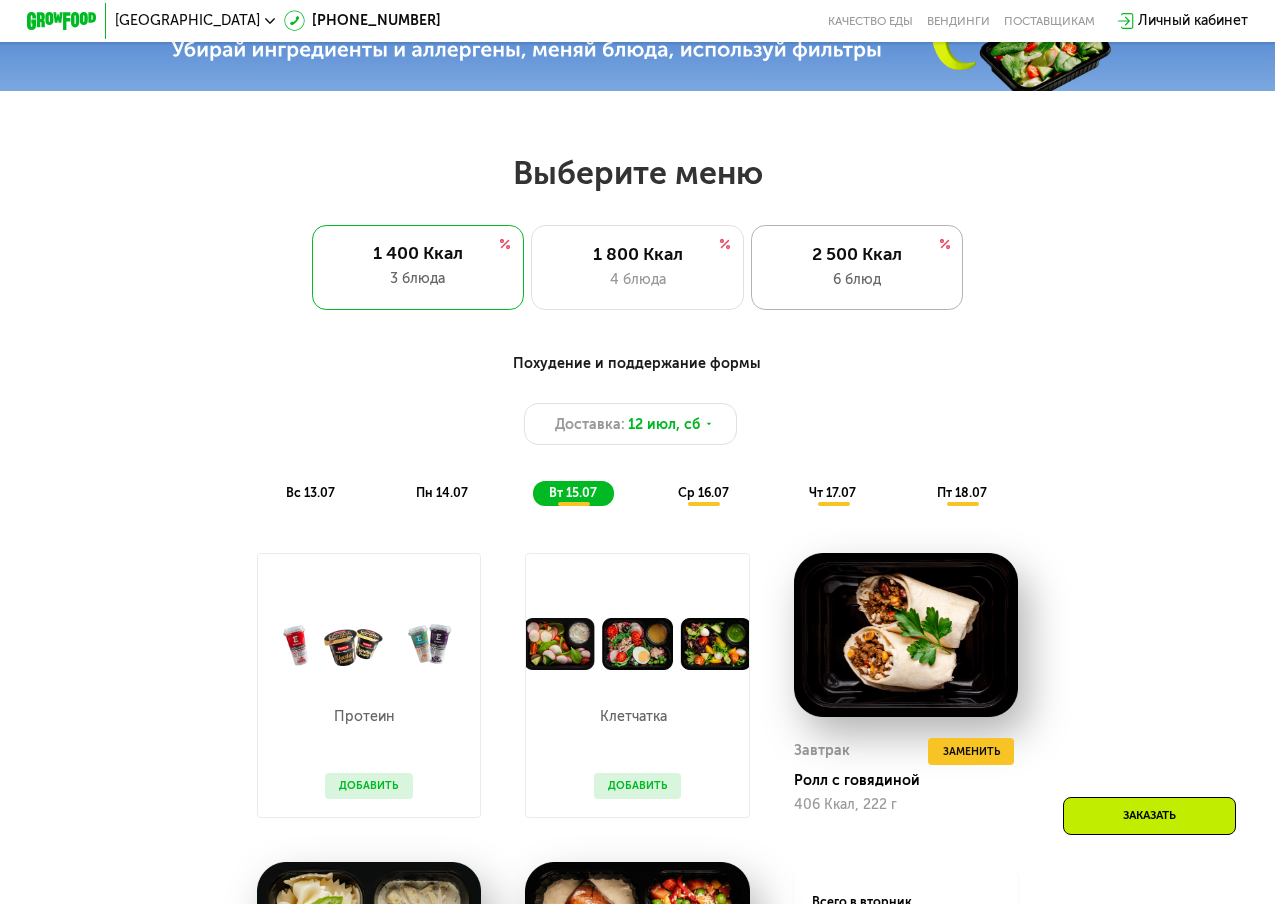 click on "2 500 Ккал" at bounding box center [857, 254] 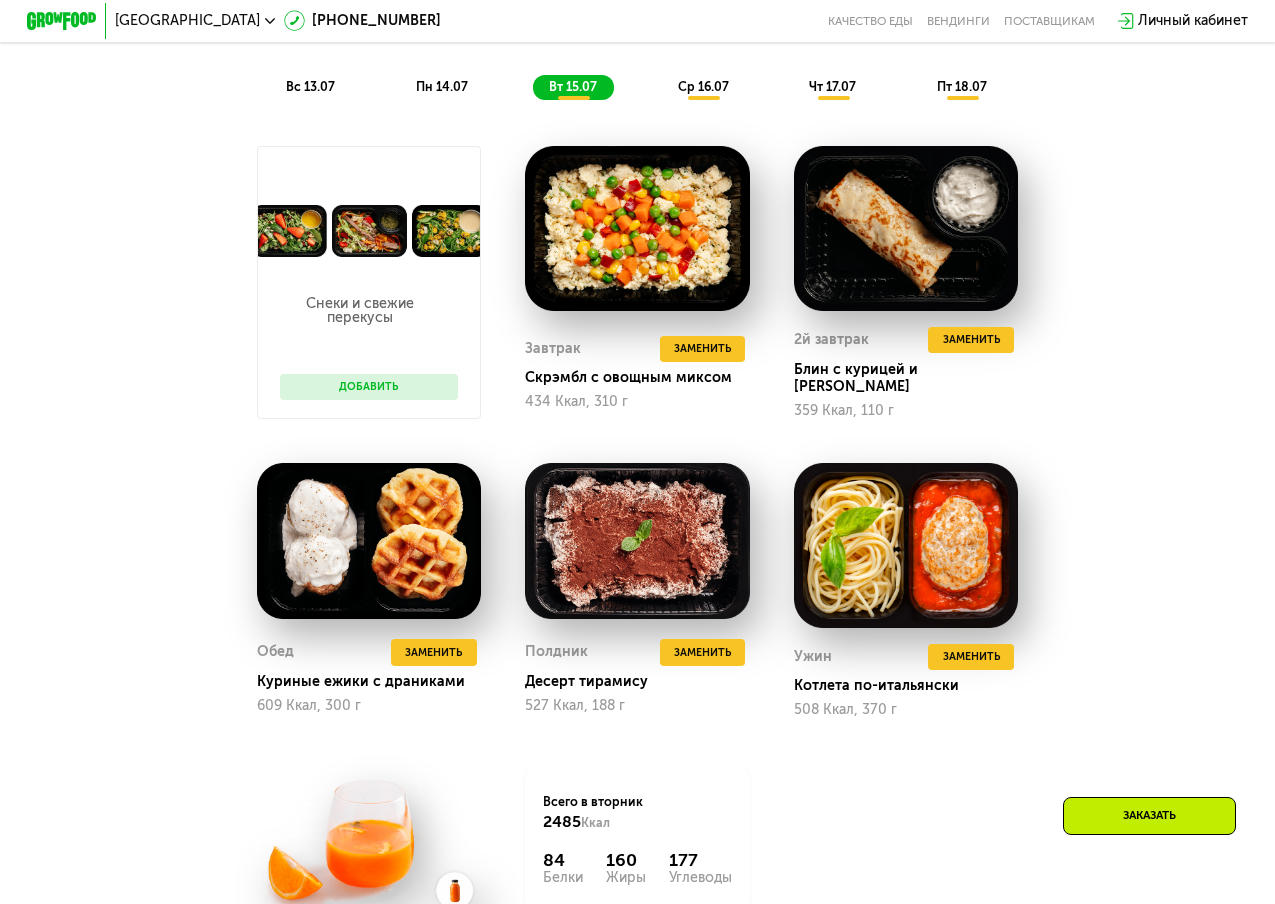 scroll, scrollTop: 963, scrollLeft: 0, axis: vertical 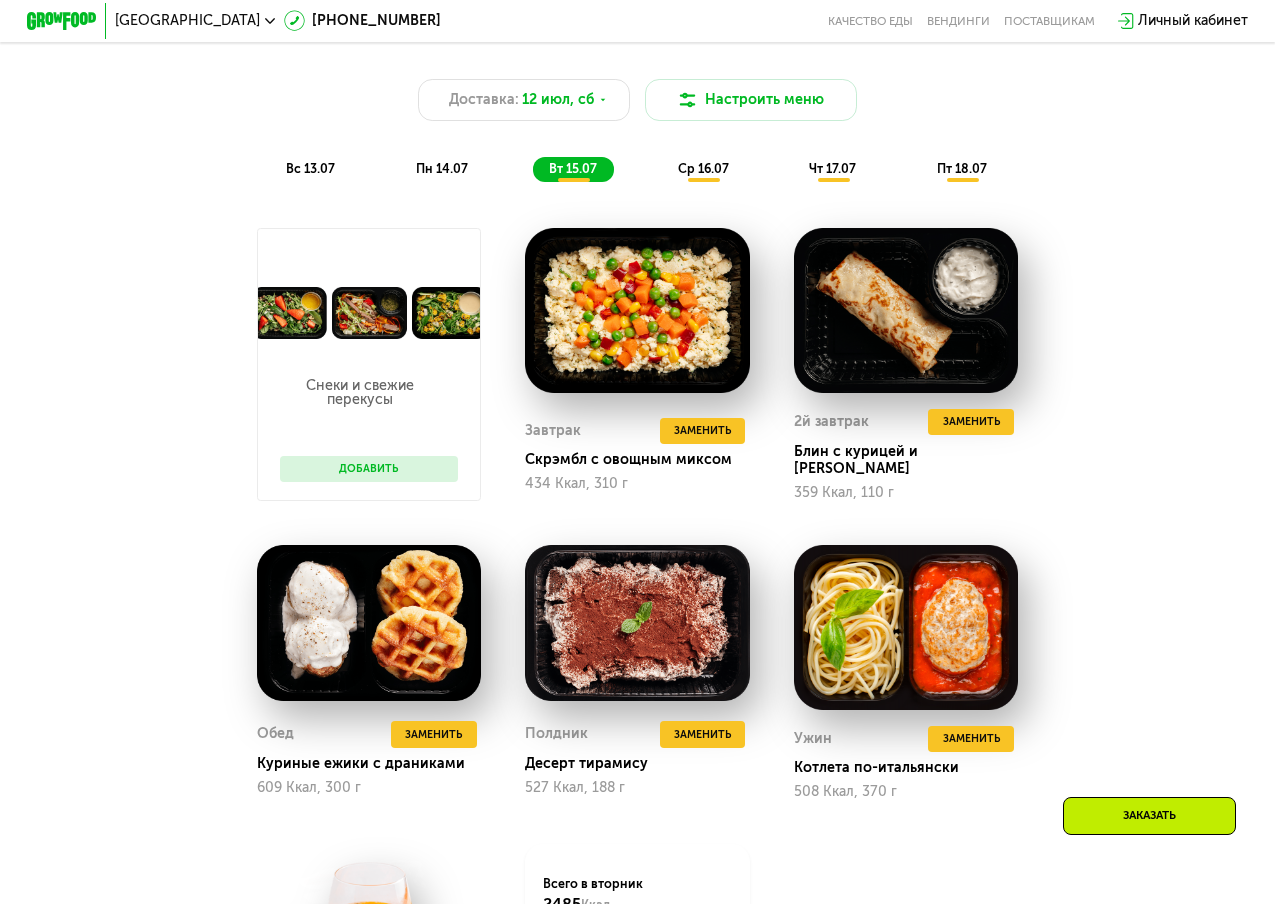 click on "ср 16.07" at bounding box center [703, 168] 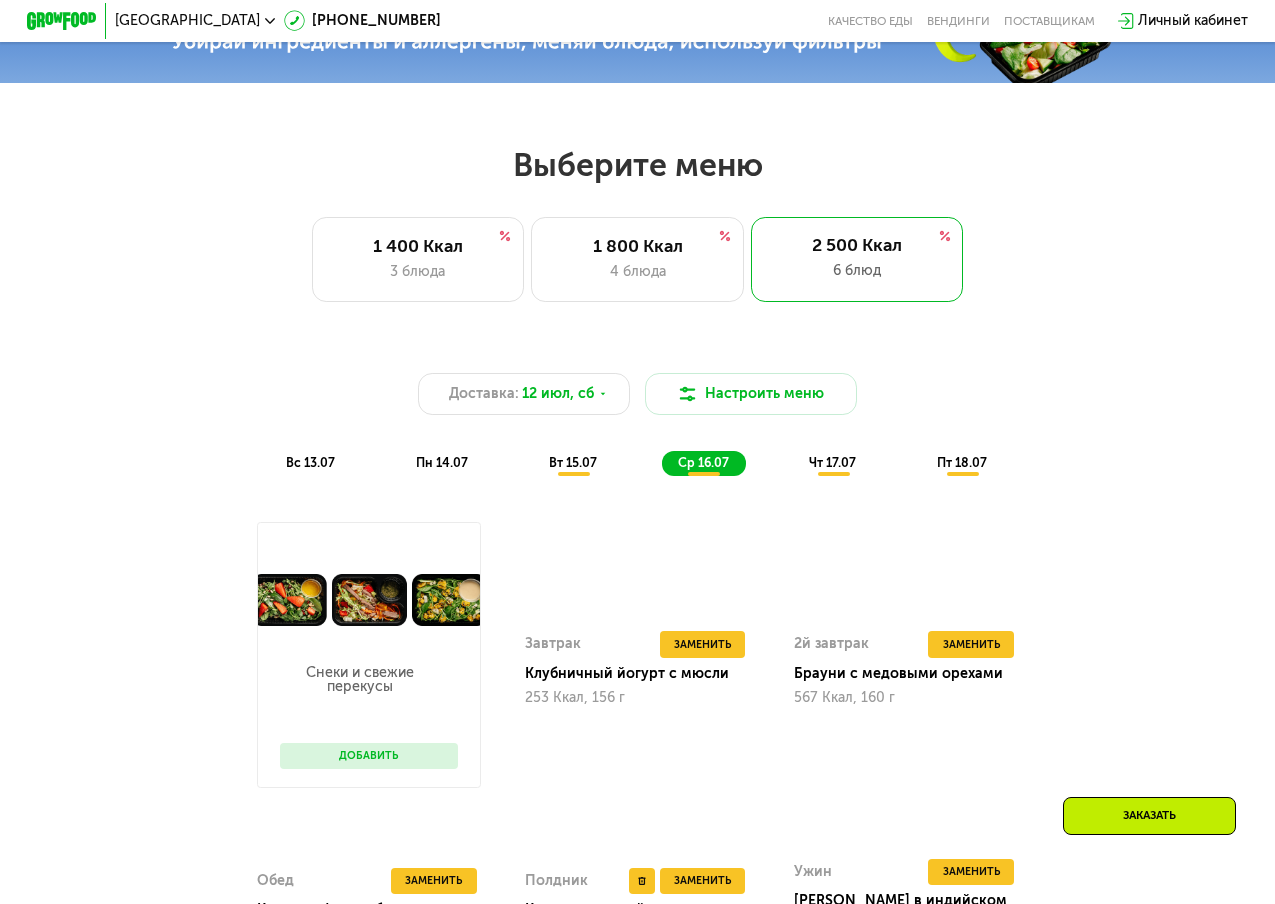 scroll, scrollTop: 655, scrollLeft: 0, axis: vertical 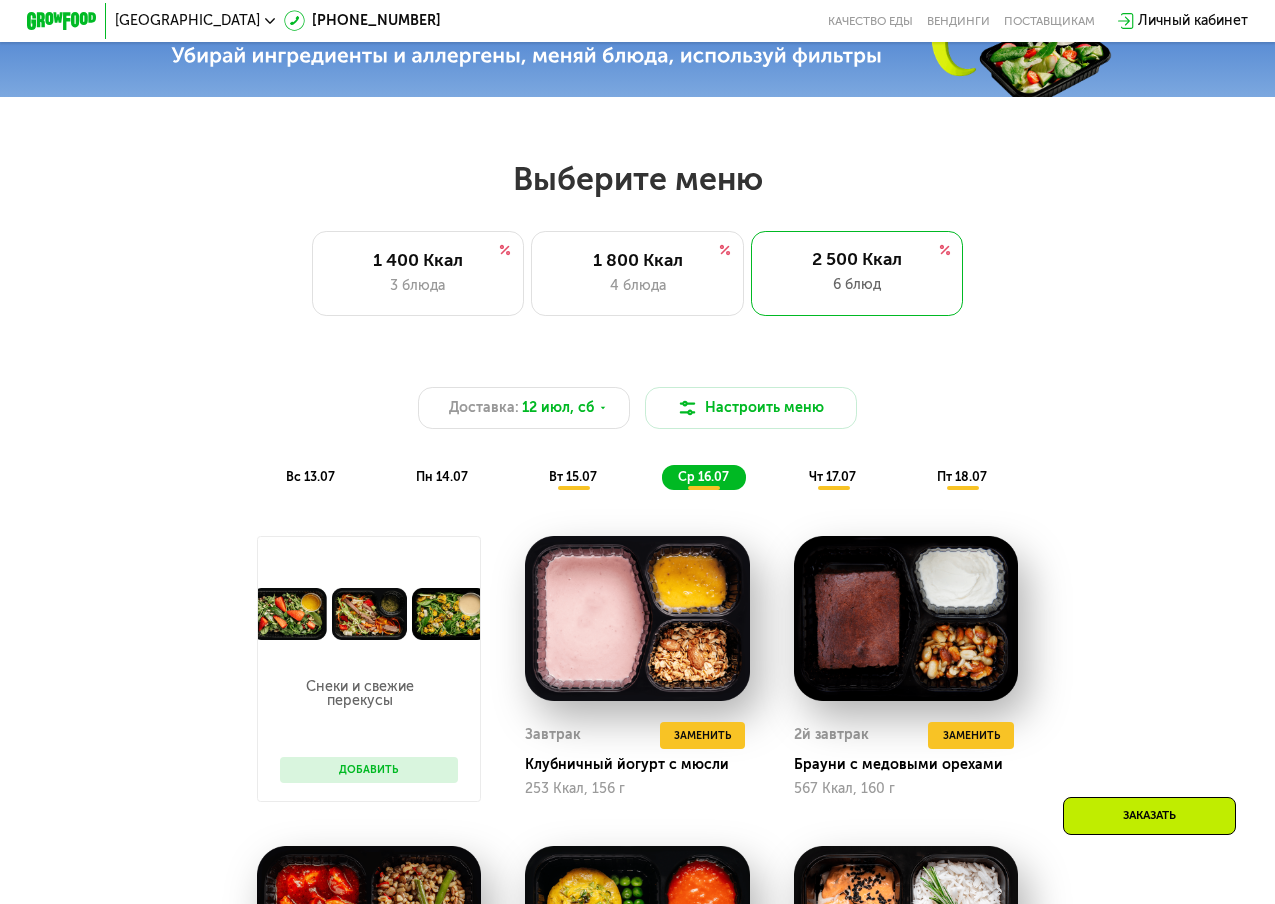 click on "чт 17.07" 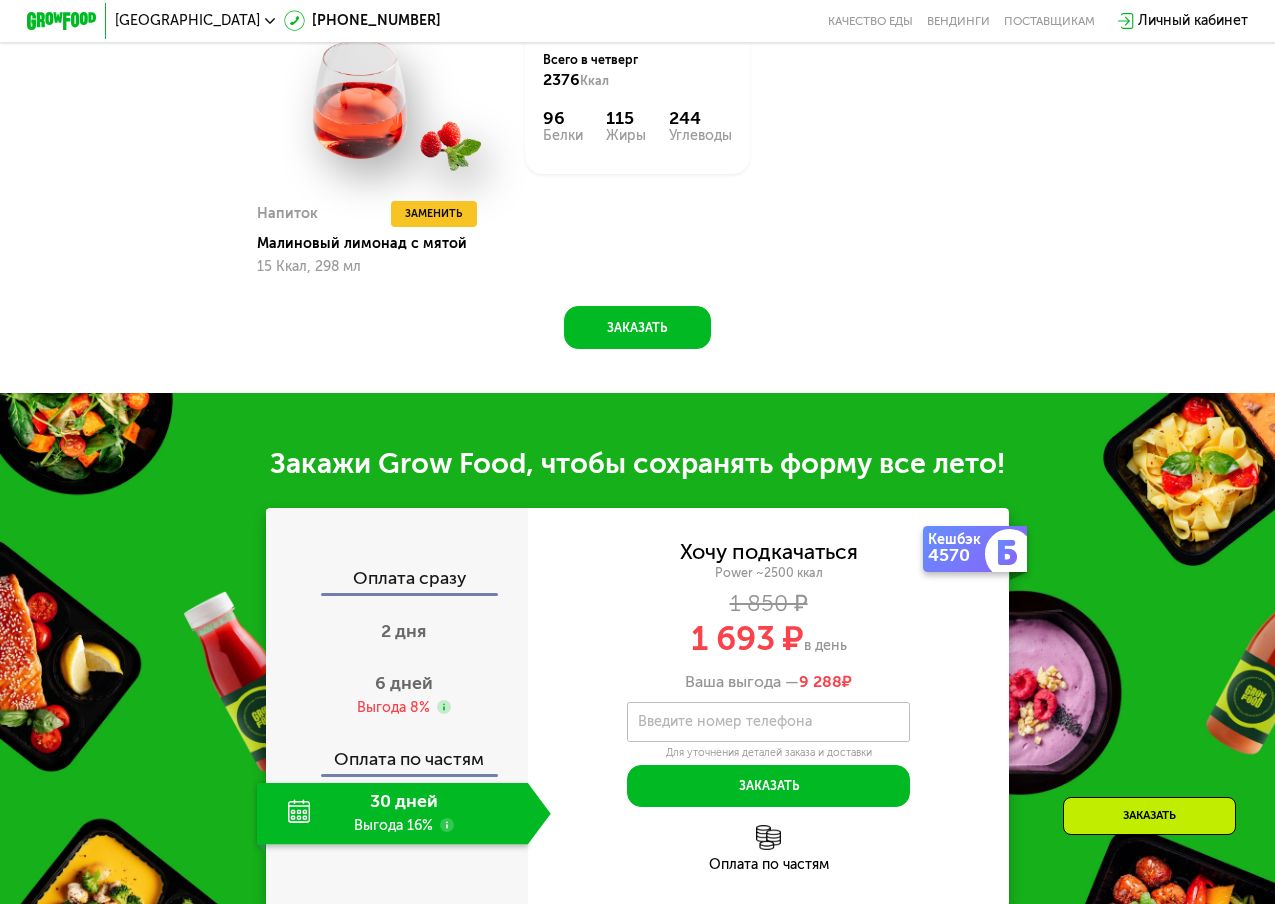 scroll, scrollTop: 1790, scrollLeft: 0, axis: vertical 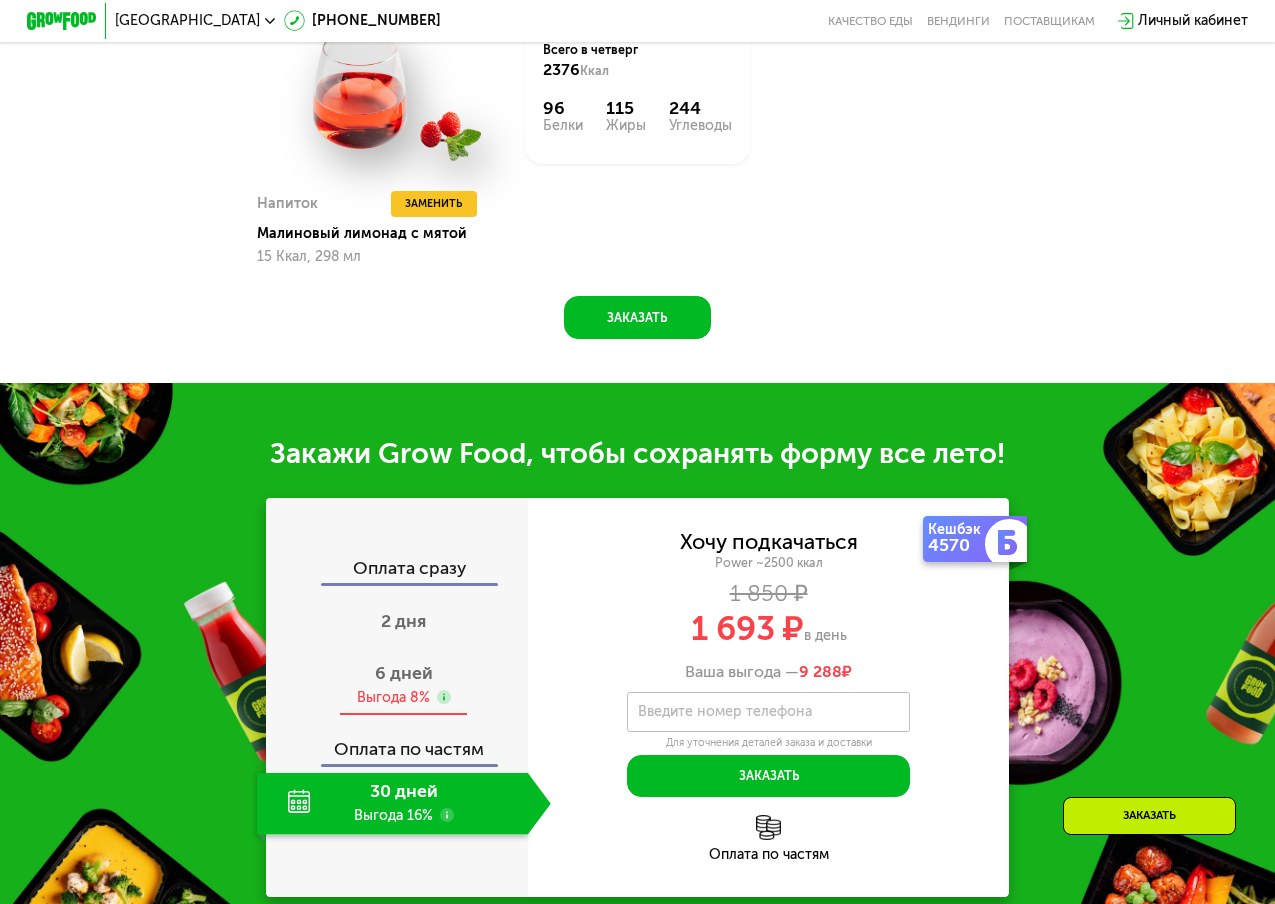 click on "Выгода 8%" at bounding box center [393, 698] 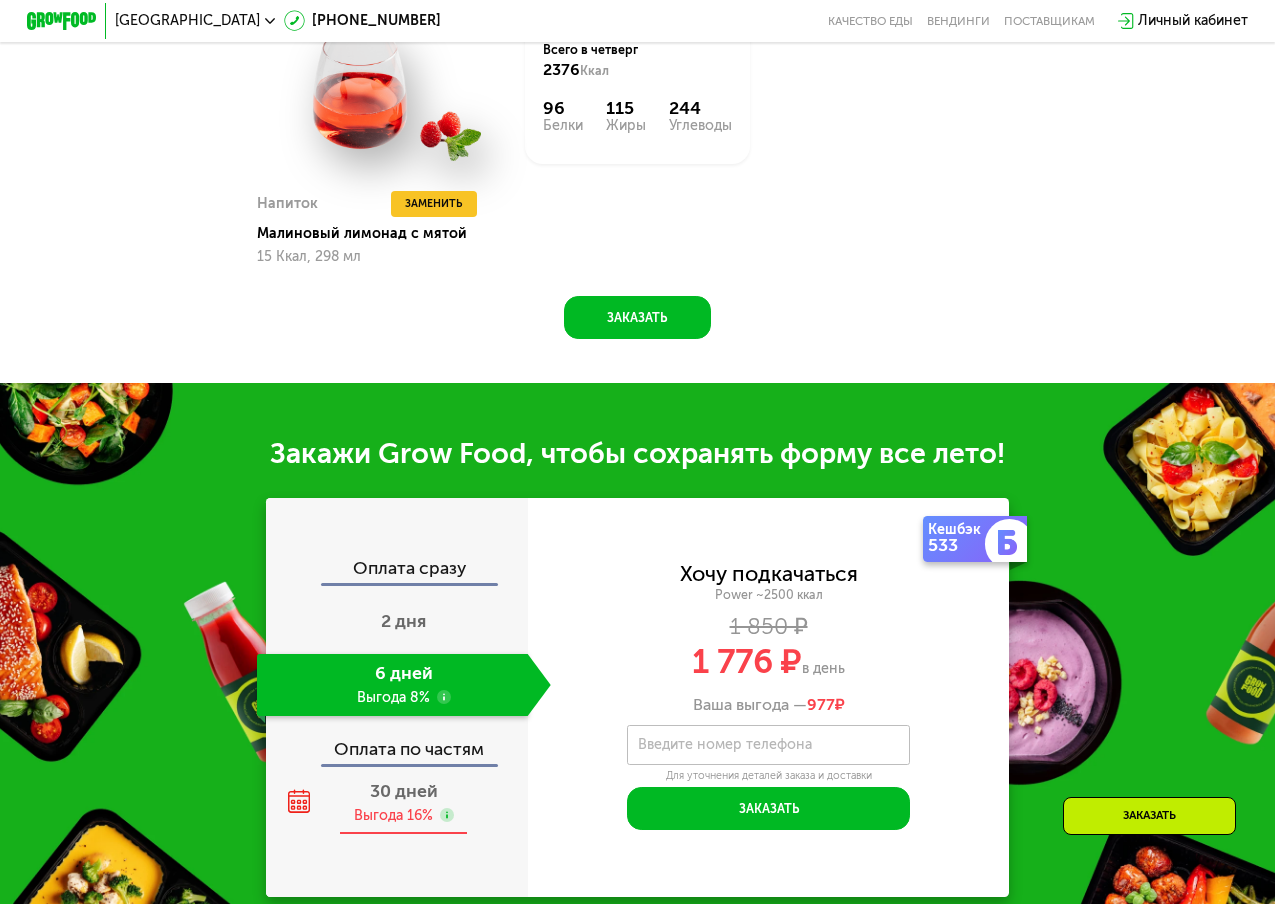 click on "30 дней Выгода 16%" at bounding box center [404, 804] 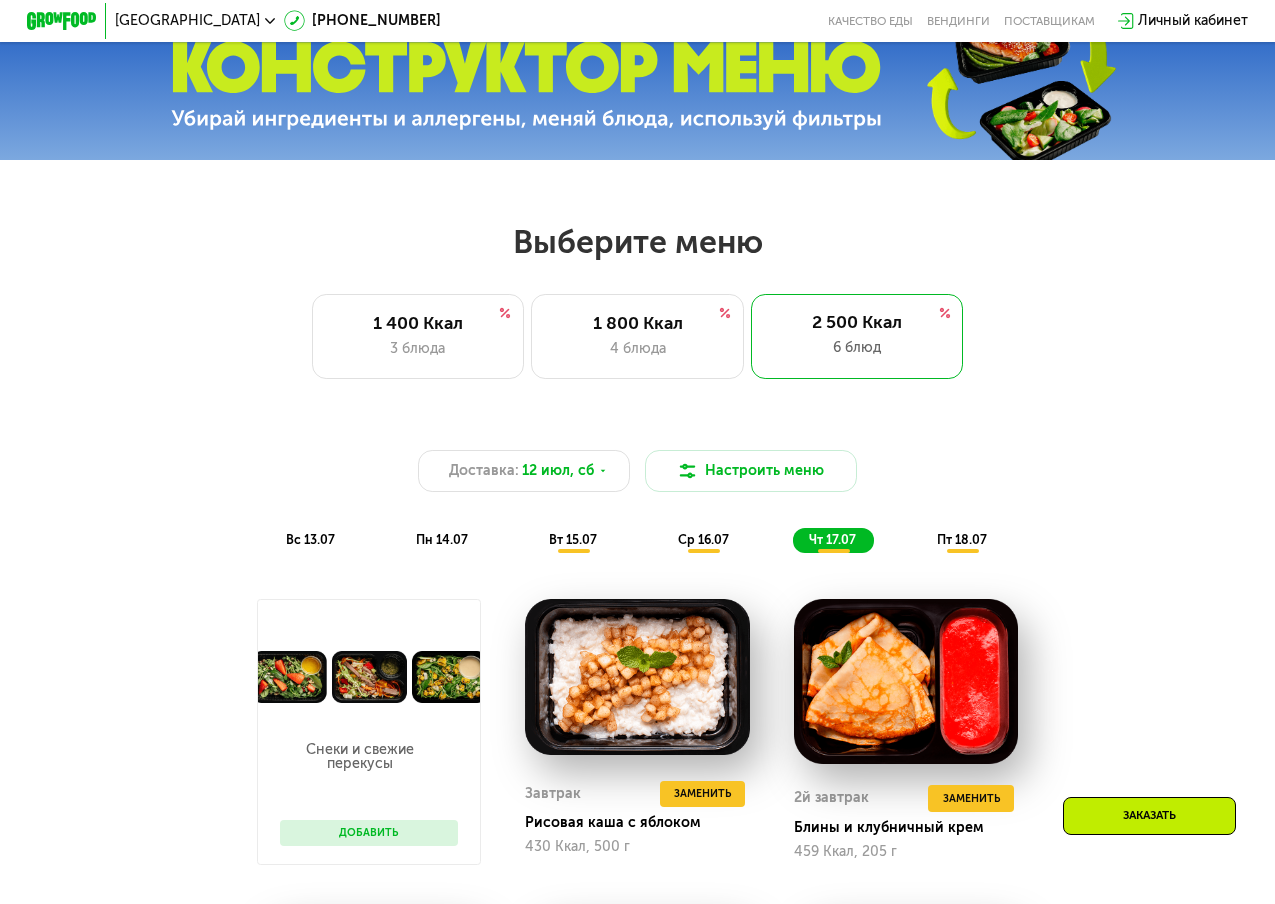 scroll, scrollTop: 507, scrollLeft: 0, axis: vertical 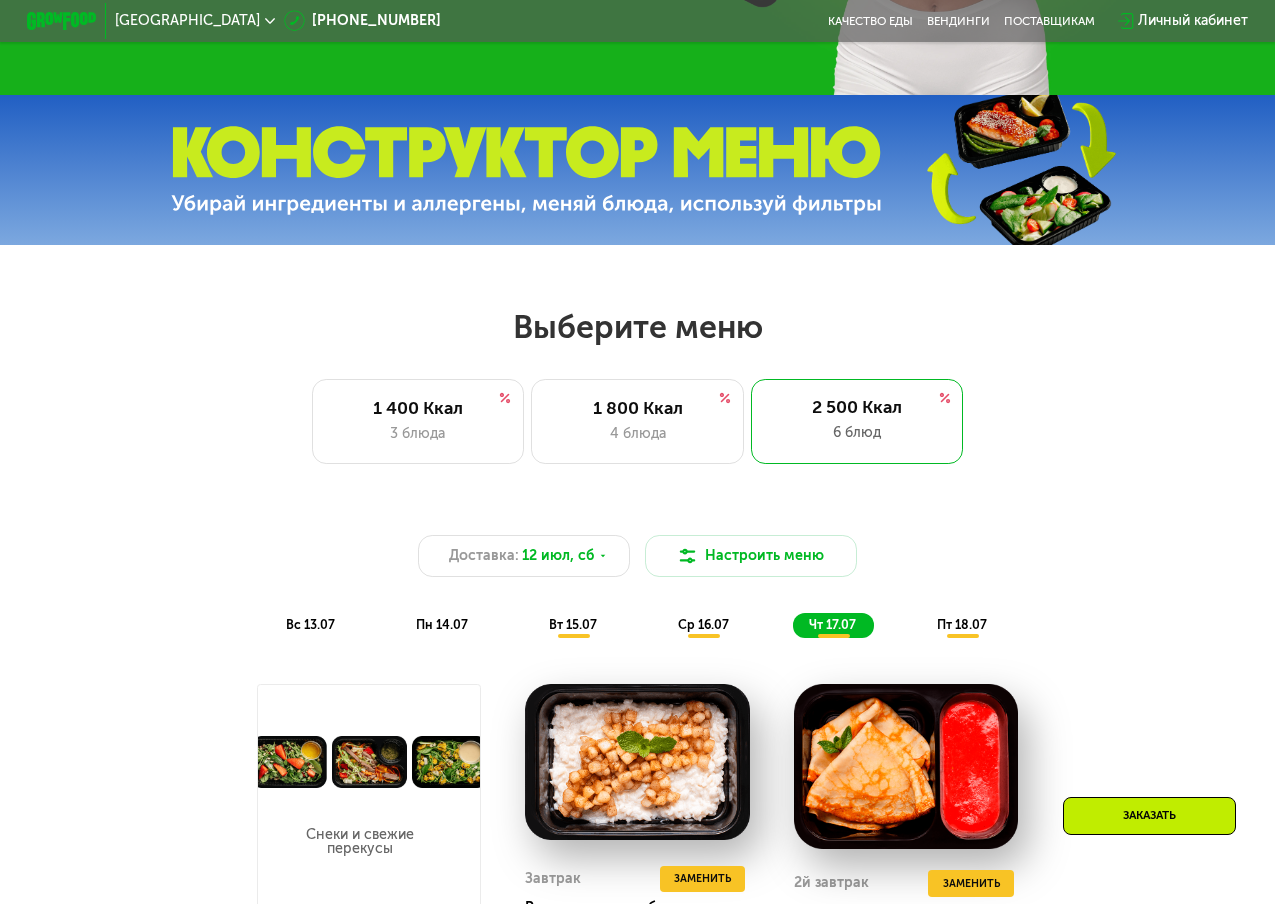 click on "Москва  [PHONE_NUMBER]   Качество еды   [PERSON_NAME]   поставщикам   Личный кабинет" at bounding box center (637, 21) 